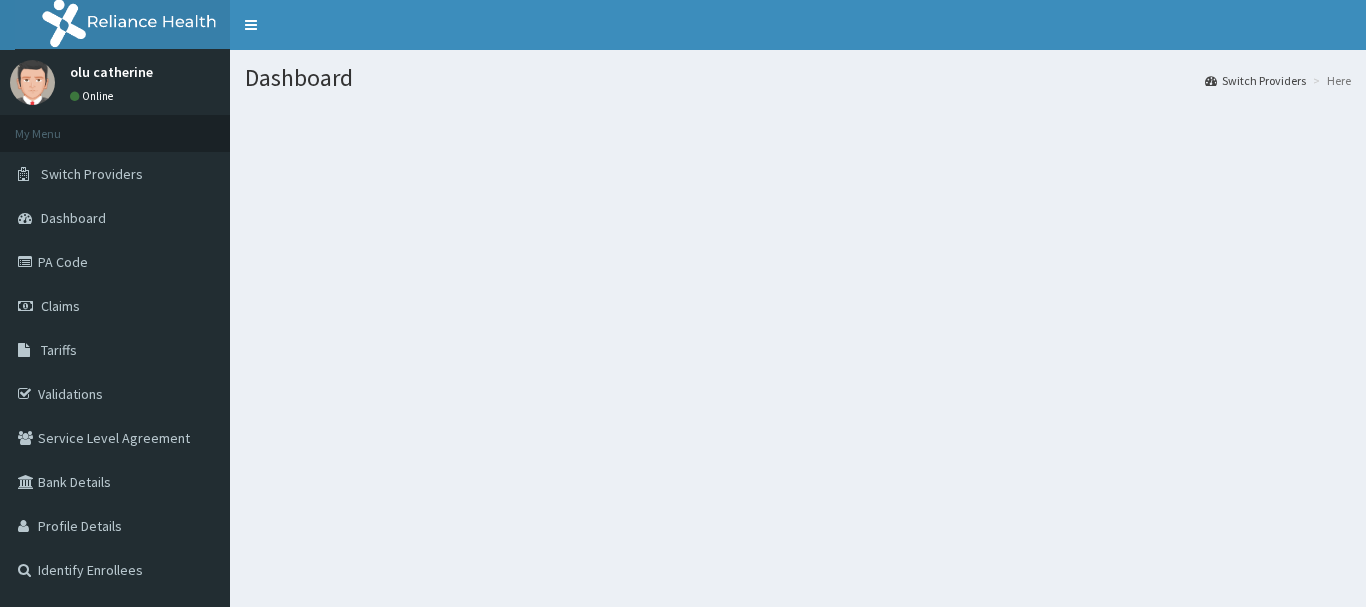 scroll, scrollTop: 0, scrollLeft: 0, axis: both 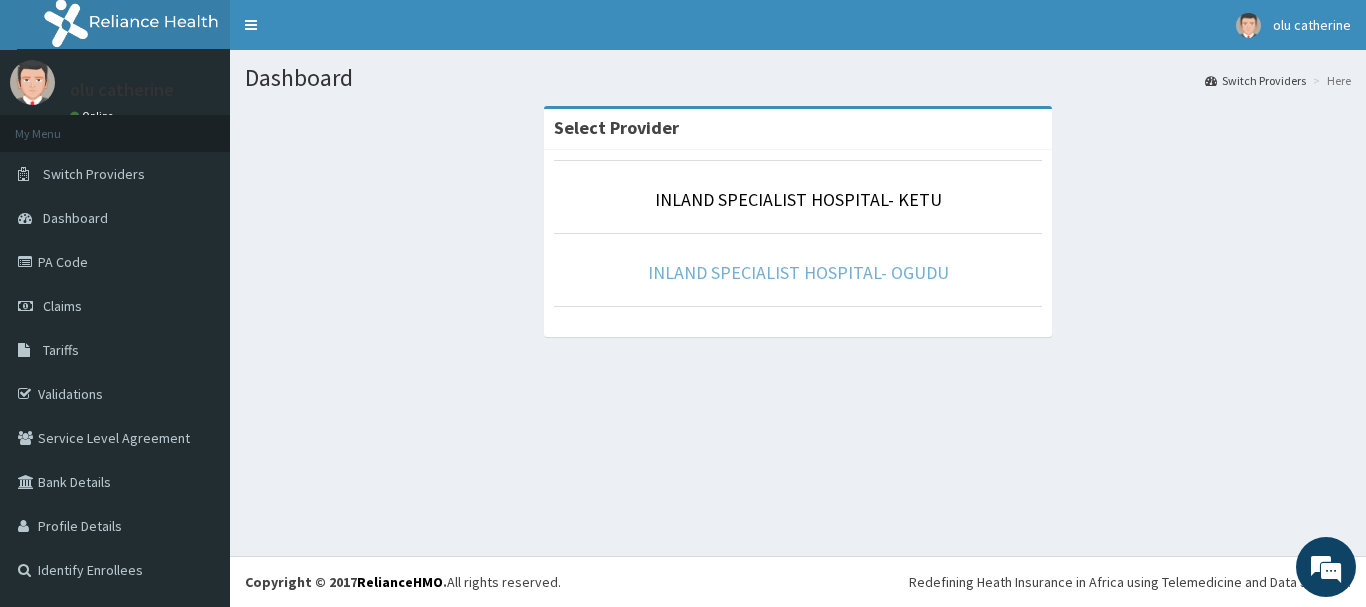 click on "INLAND SPECIALIST HOSPITAL- OGUDU" at bounding box center (798, 272) 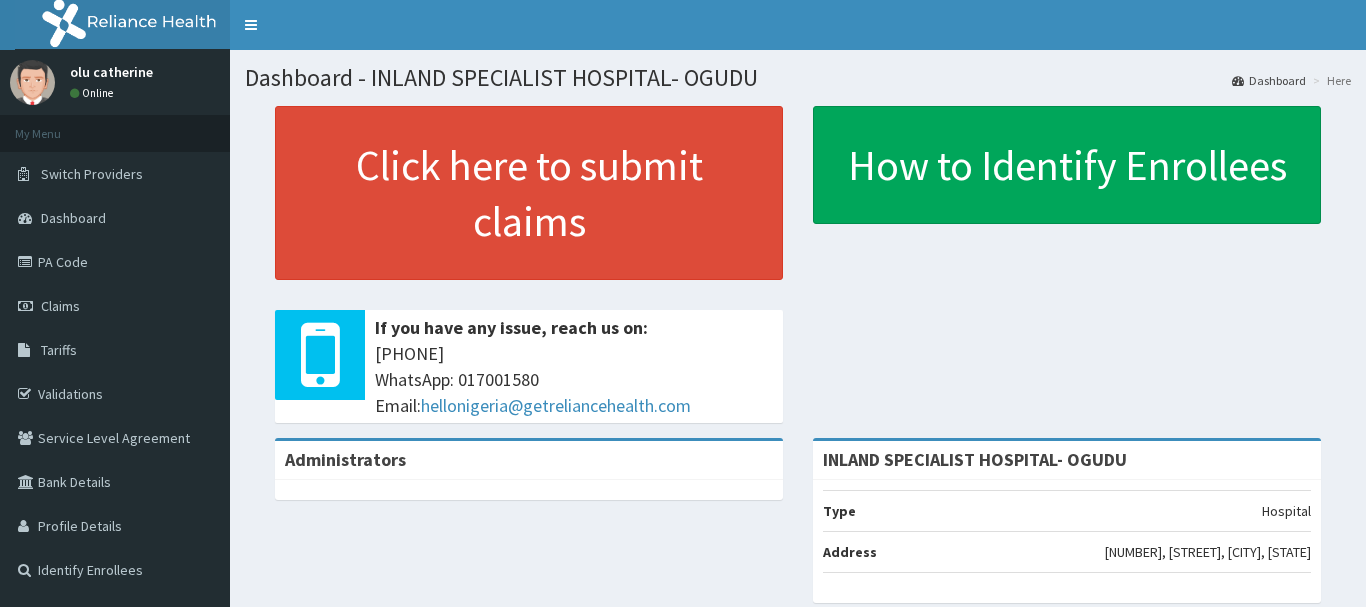 scroll, scrollTop: 0, scrollLeft: 0, axis: both 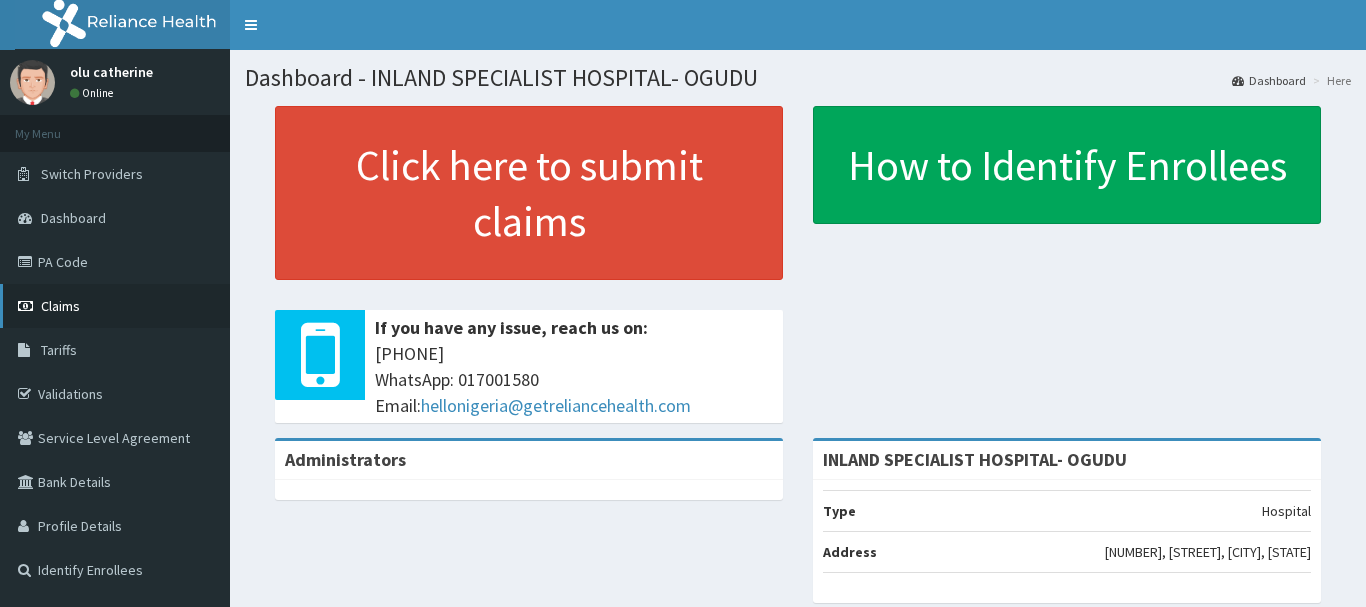 click on "Claims" at bounding box center [60, 306] 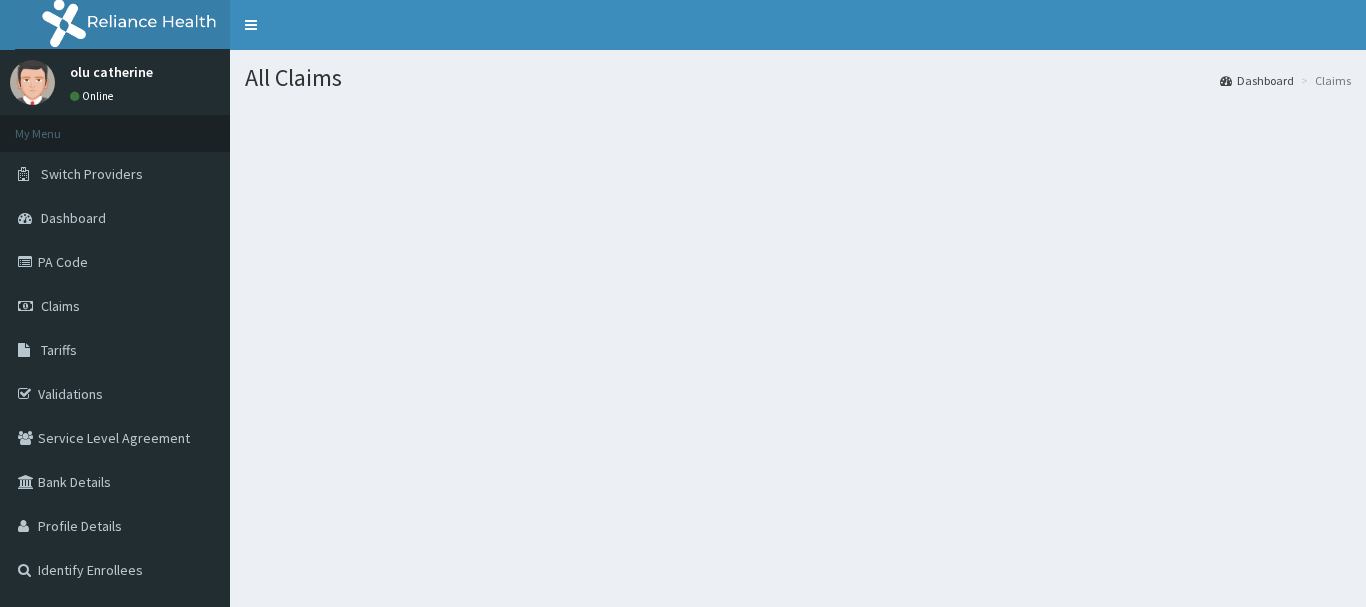 scroll, scrollTop: 0, scrollLeft: 0, axis: both 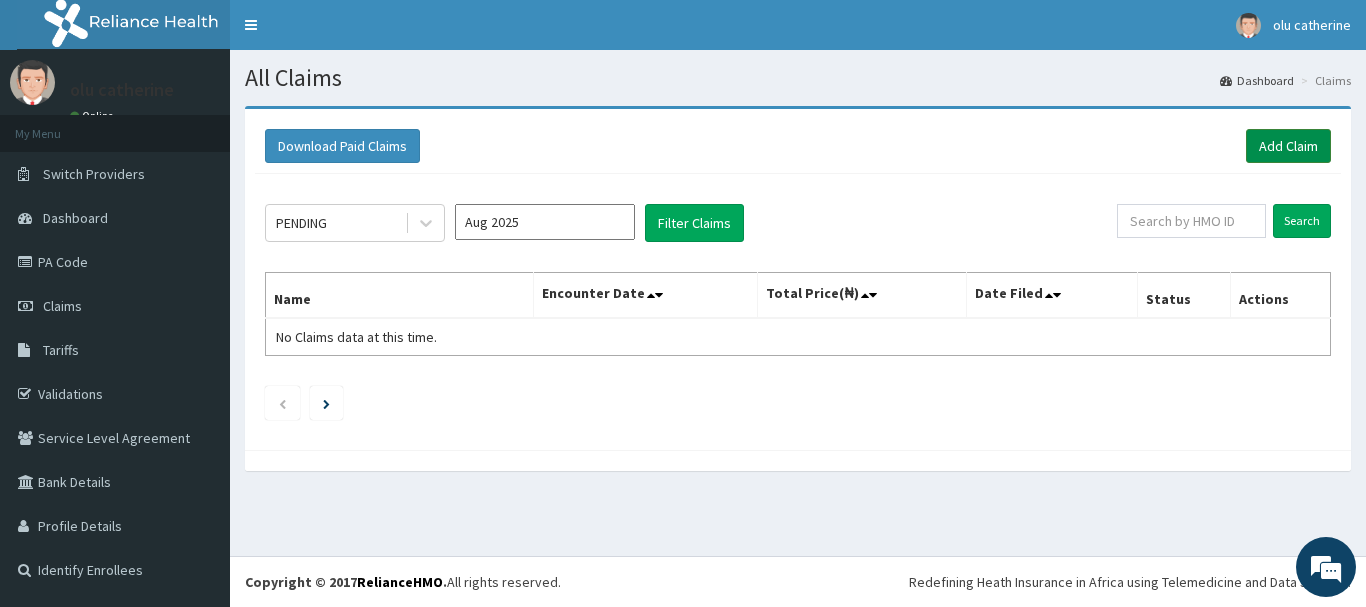 click on "Add Claim" at bounding box center [1288, 146] 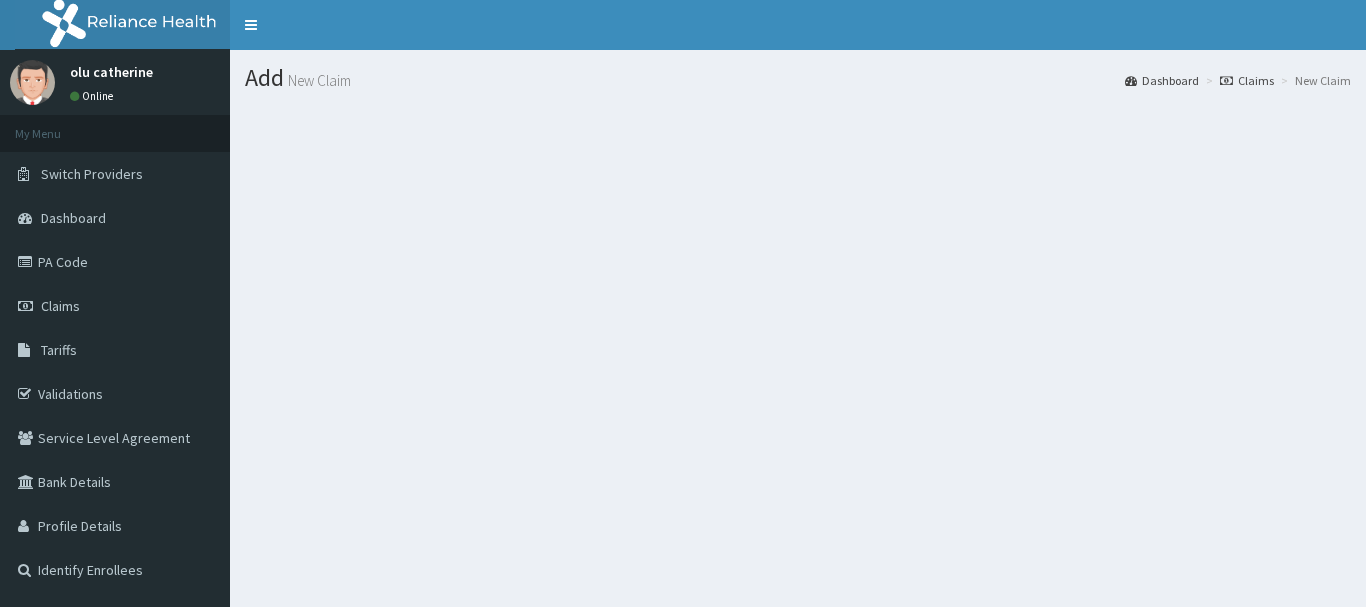 scroll, scrollTop: 0, scrollLeft: 0, axis: both 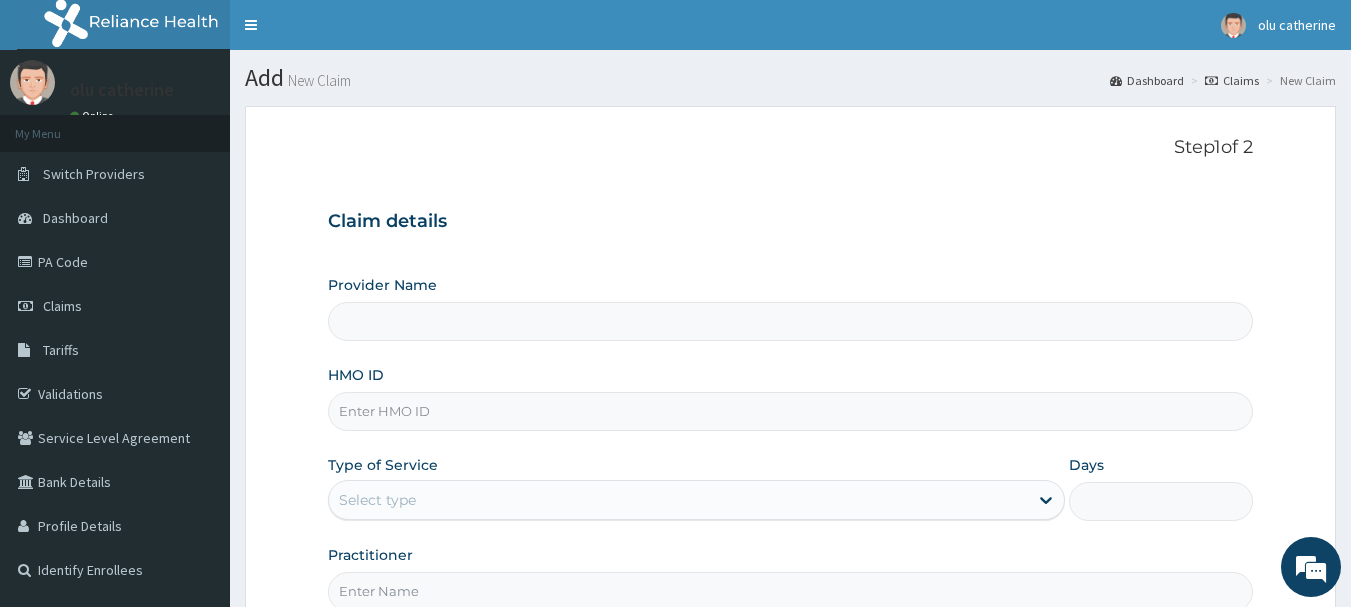 type on "INLAND SPECIALIST HOSPITAL- OGUDU" 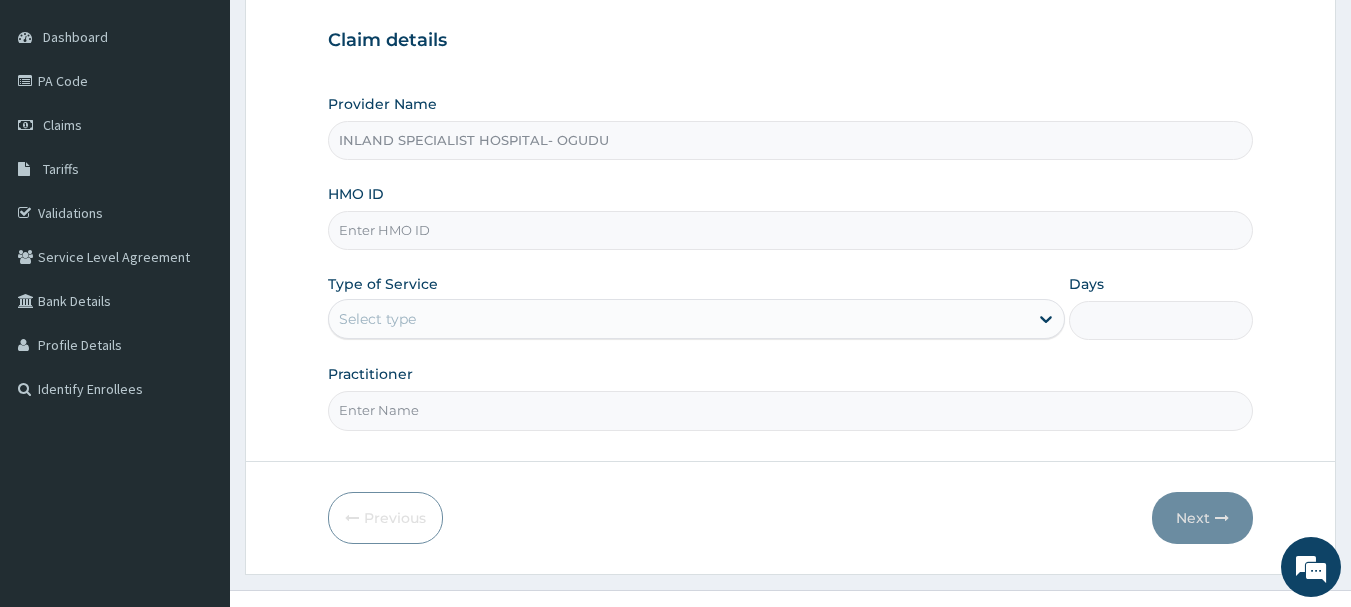 scroll, scrollTop: 200, scrollLeft: 0, axis: vertical 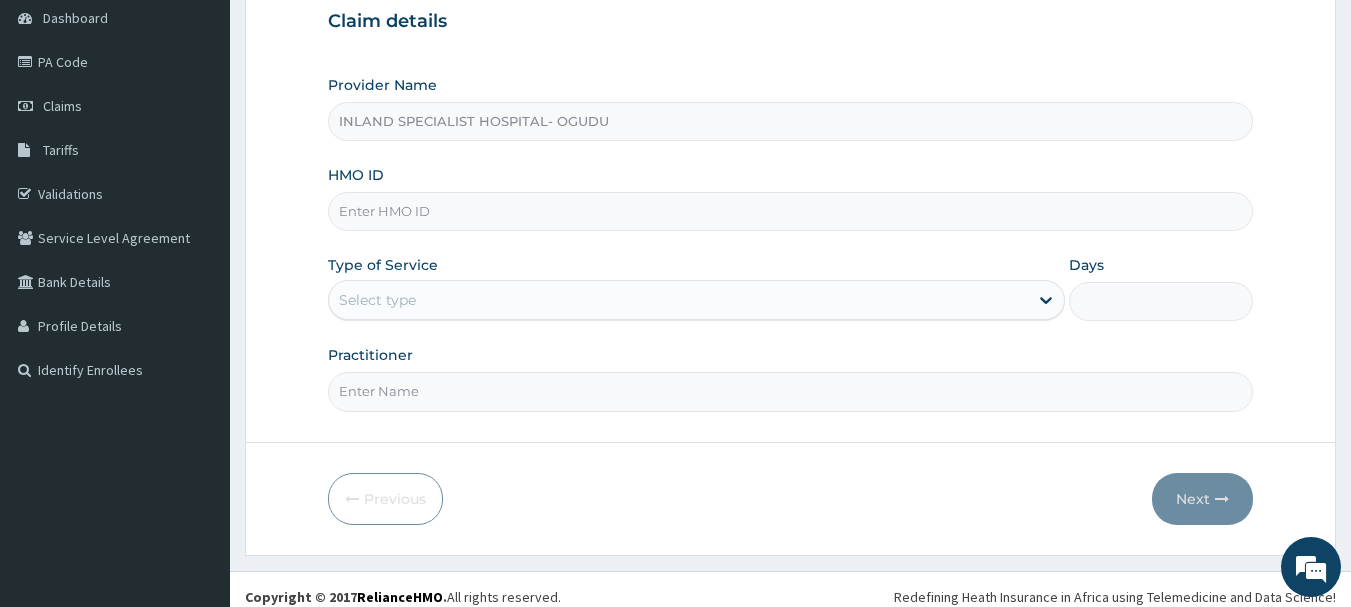 click on "HMO ID" at bounding box center (791, 211) 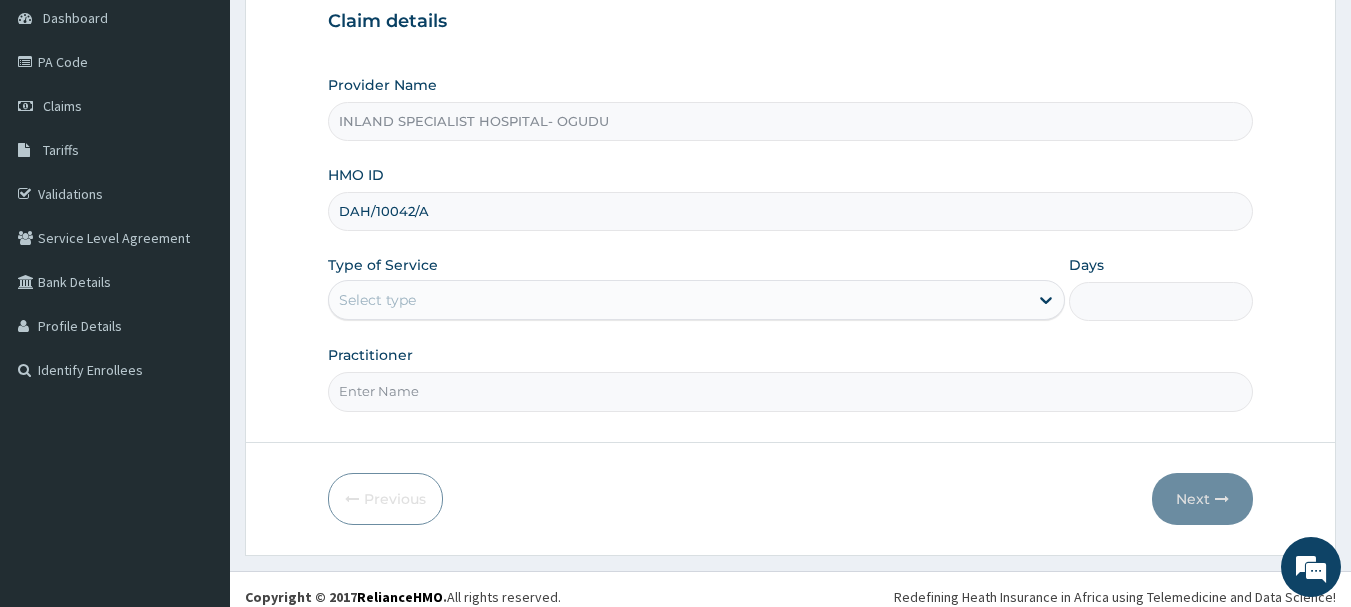 click on "DAH/10042/A" at bounding box center (791, 211) 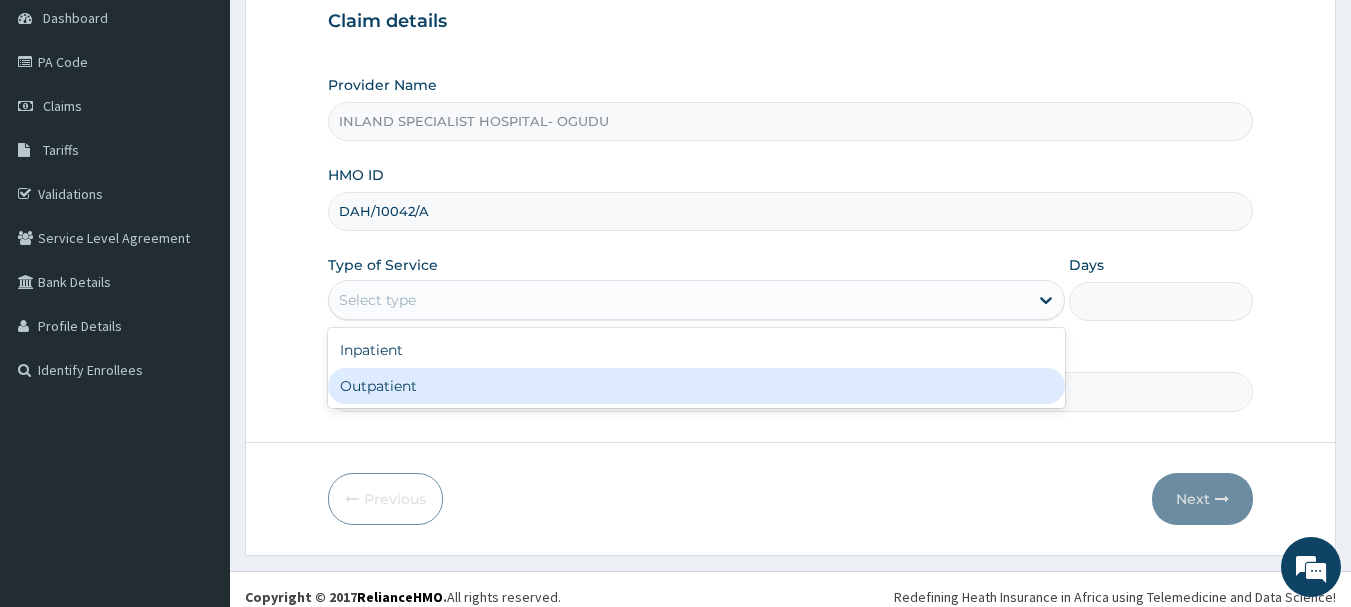 click on "Outpatient" at bounding box center [696, 386] 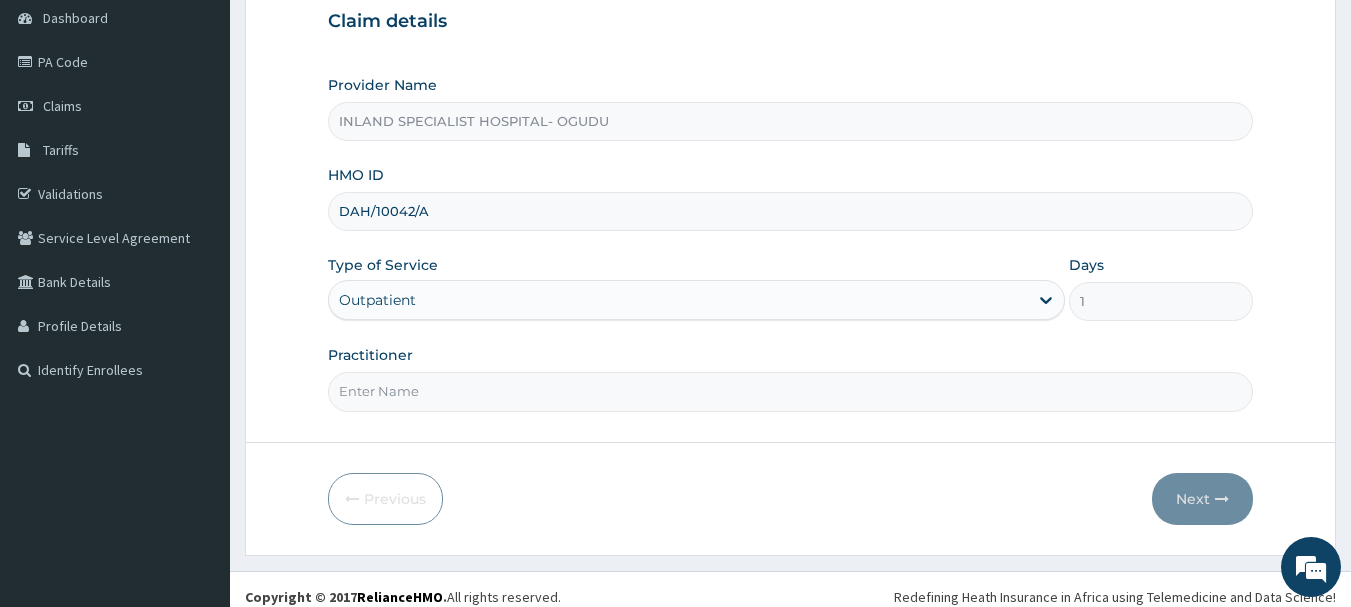 scroll, scrollTop: 0, scrollLeft: 0, axis: both 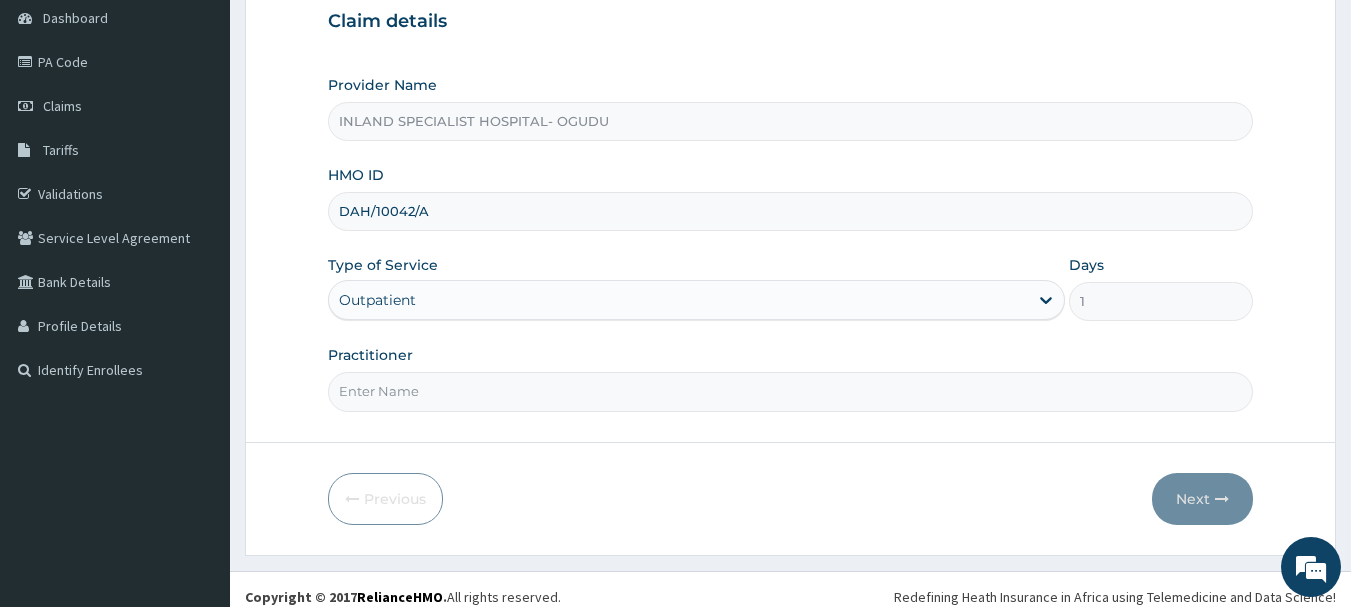 click on "Step  1  of 2 Claim details Provider Name INLAND SPECIALIST HOSPITAL- OGUDU HMO ID DAH/10042/A Type of Service Outpatient Days 1 Practitioner     Previous   Next" at bounding box center (790, 230) 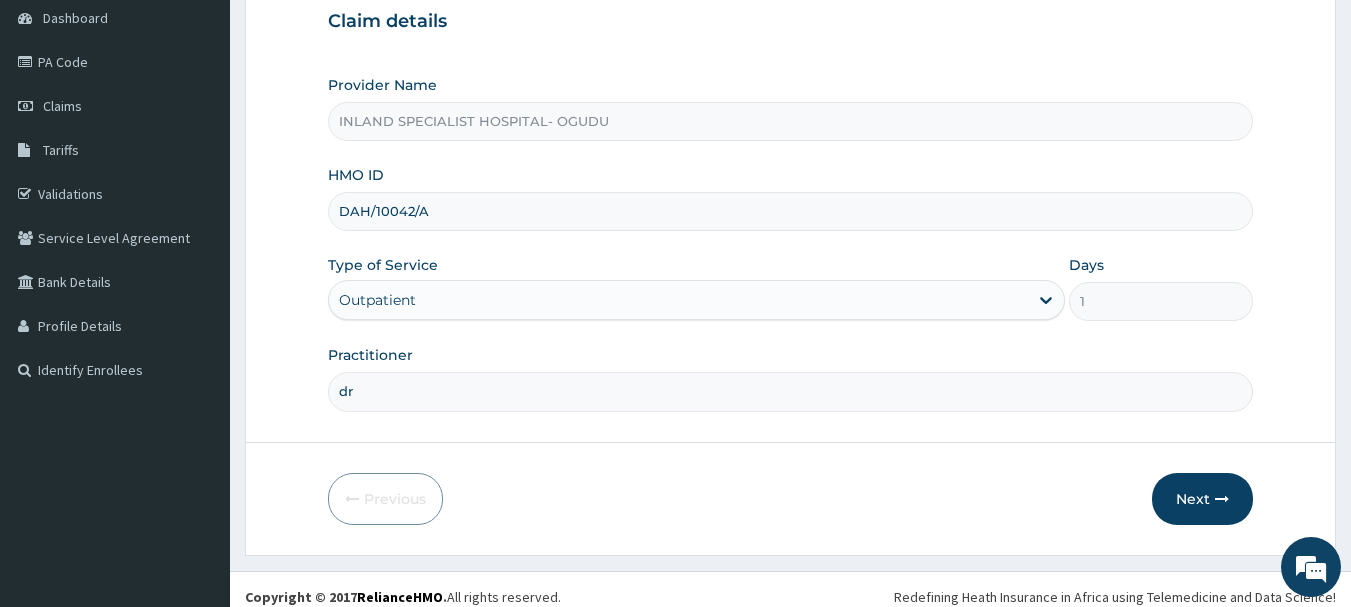 type on "d" 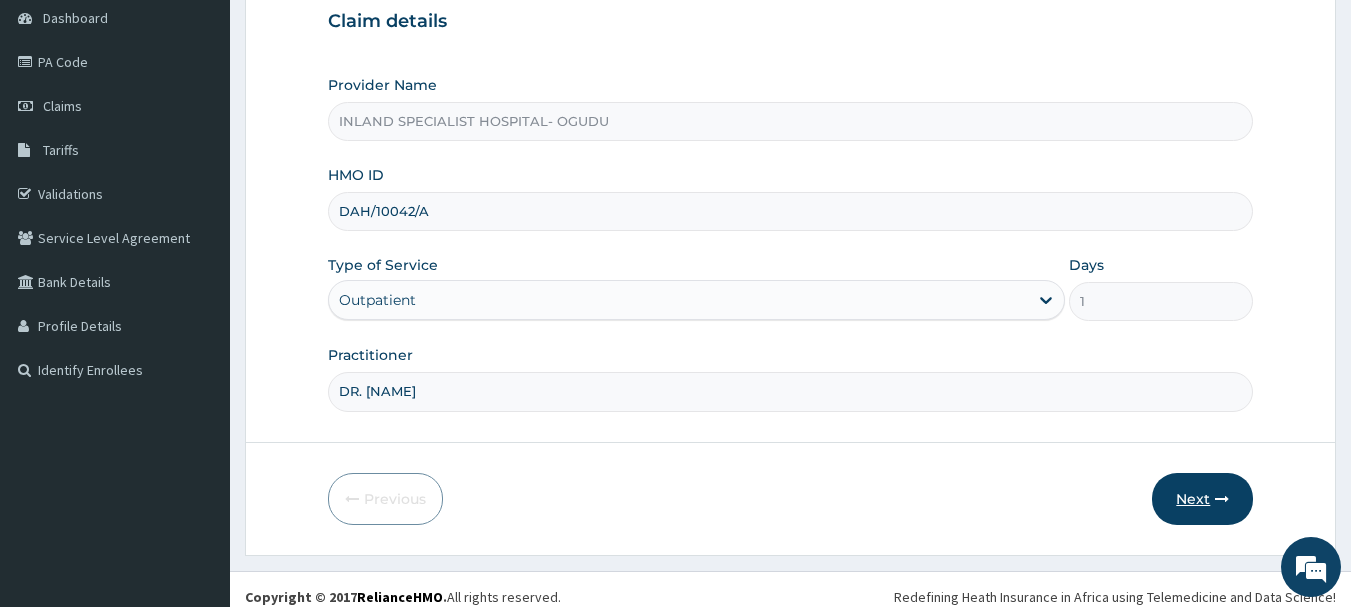 type on "DR.[LAST]" 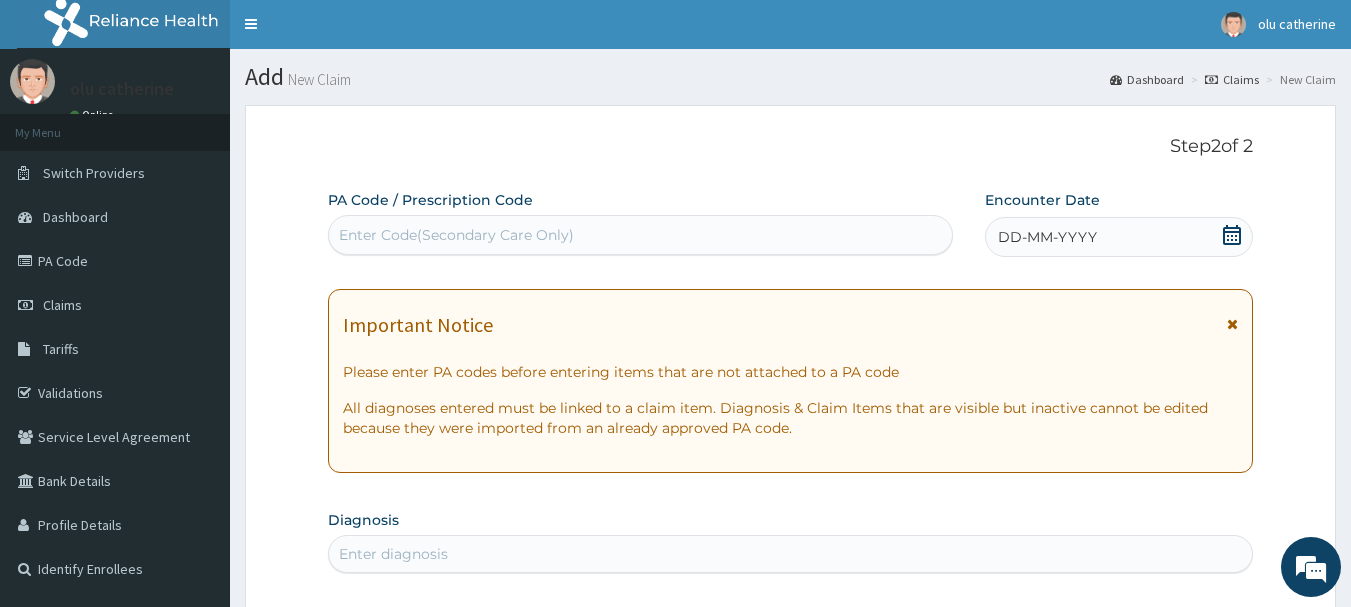 scroll, scrollTop: 0, scrollLeft: 0, axis: both 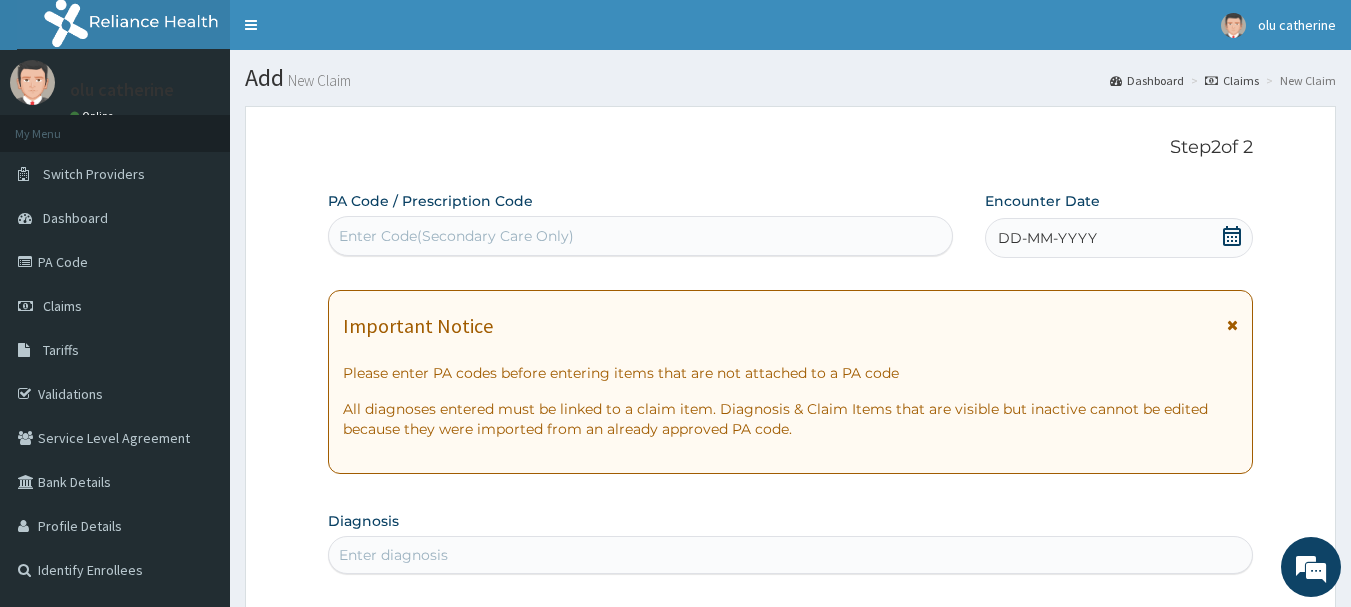 click 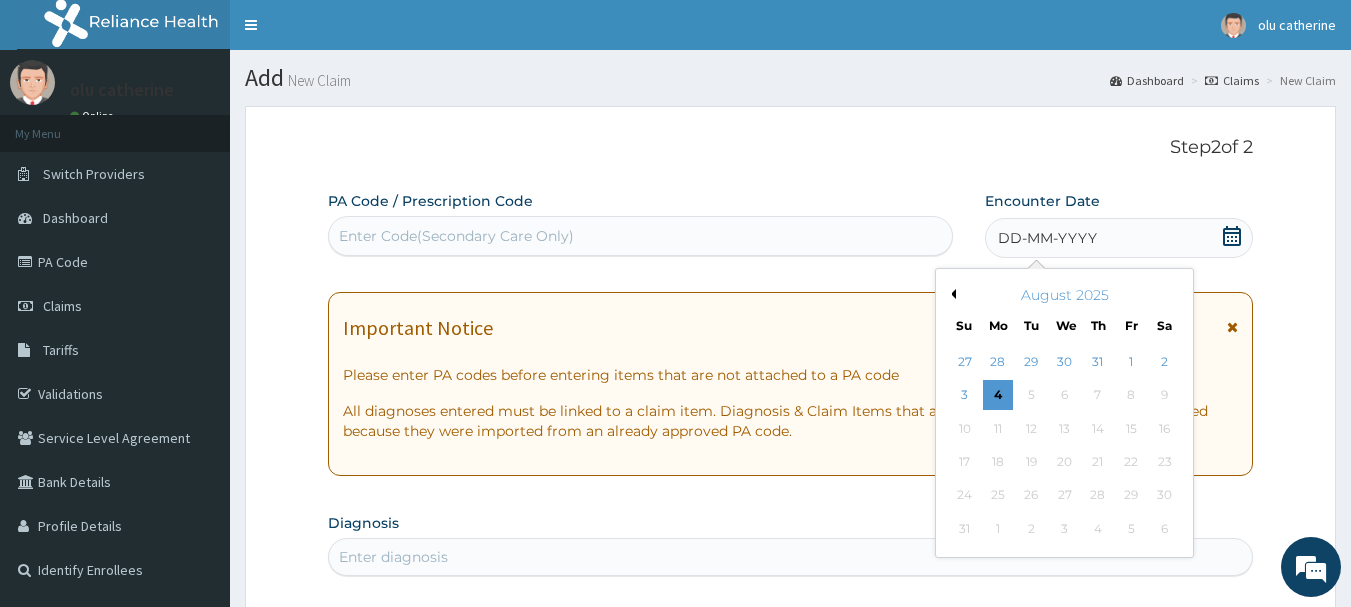 click on "Previous Month" at bounding box center [951, 294] 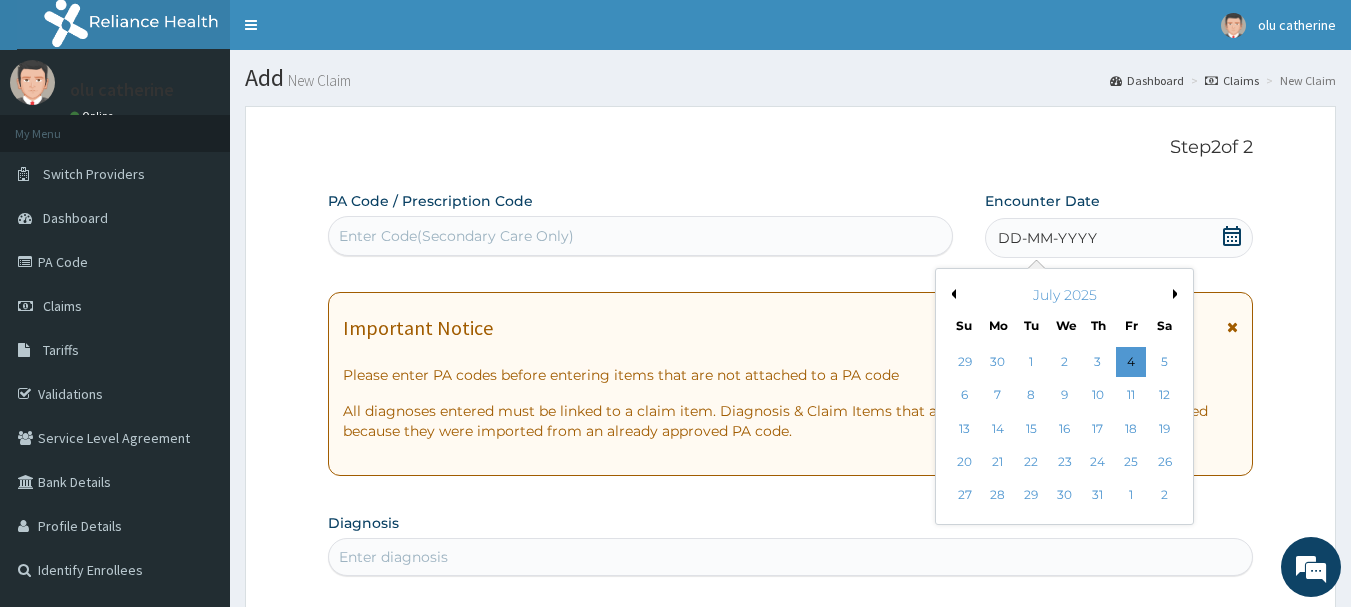 click on "Previous Month" at bounding box center [951, 294] 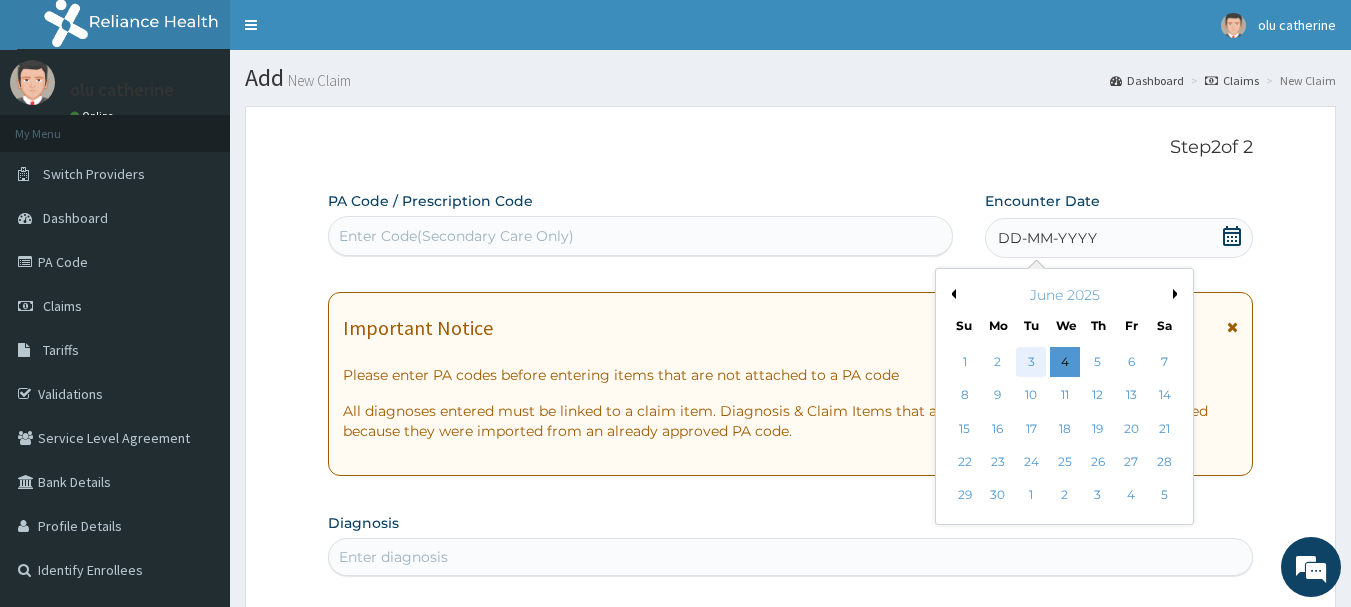 click on "3" at bounding box center (1032, 362) 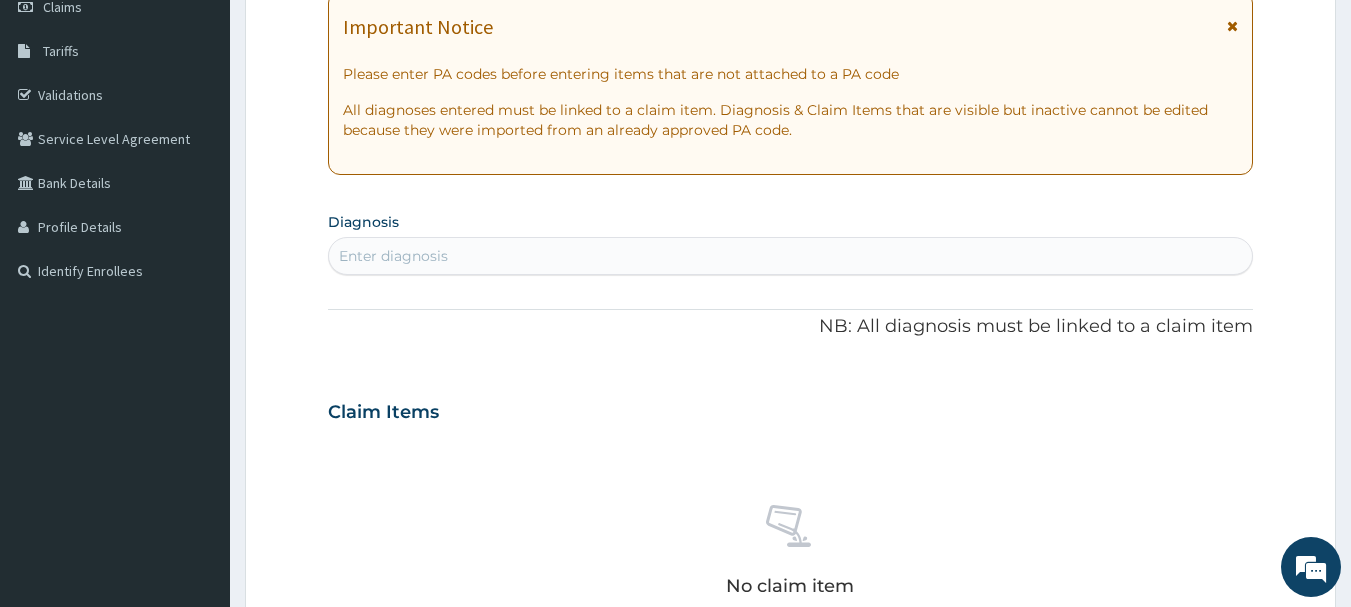 scroll, scrollTop: 300, scrollLeft: 0, axis: vertical 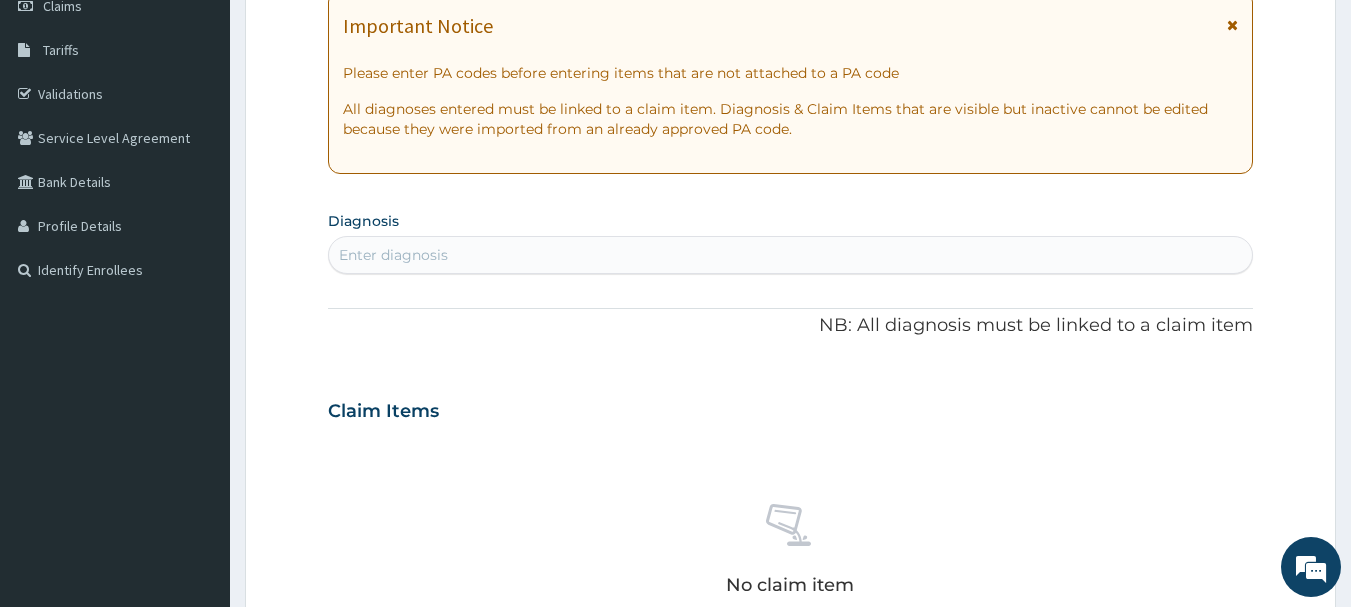 click on "Enter diagnosis" at bounding box center [791, 255] 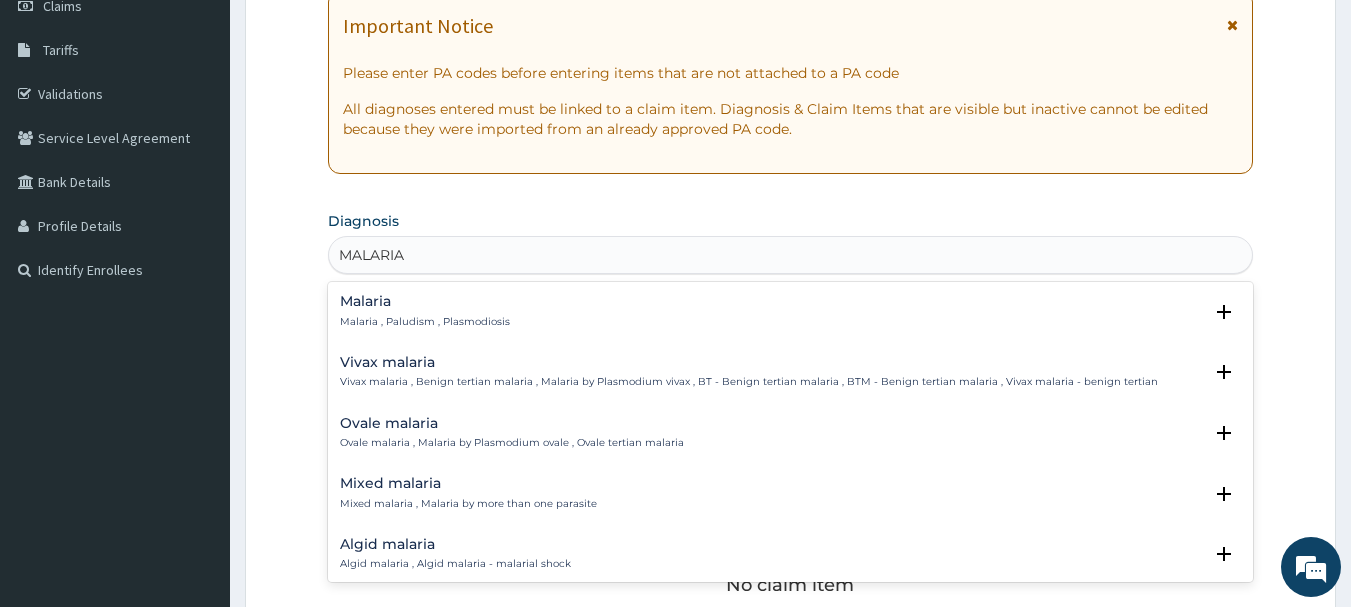 click on "Malaria" at bounding box center (425, 301) 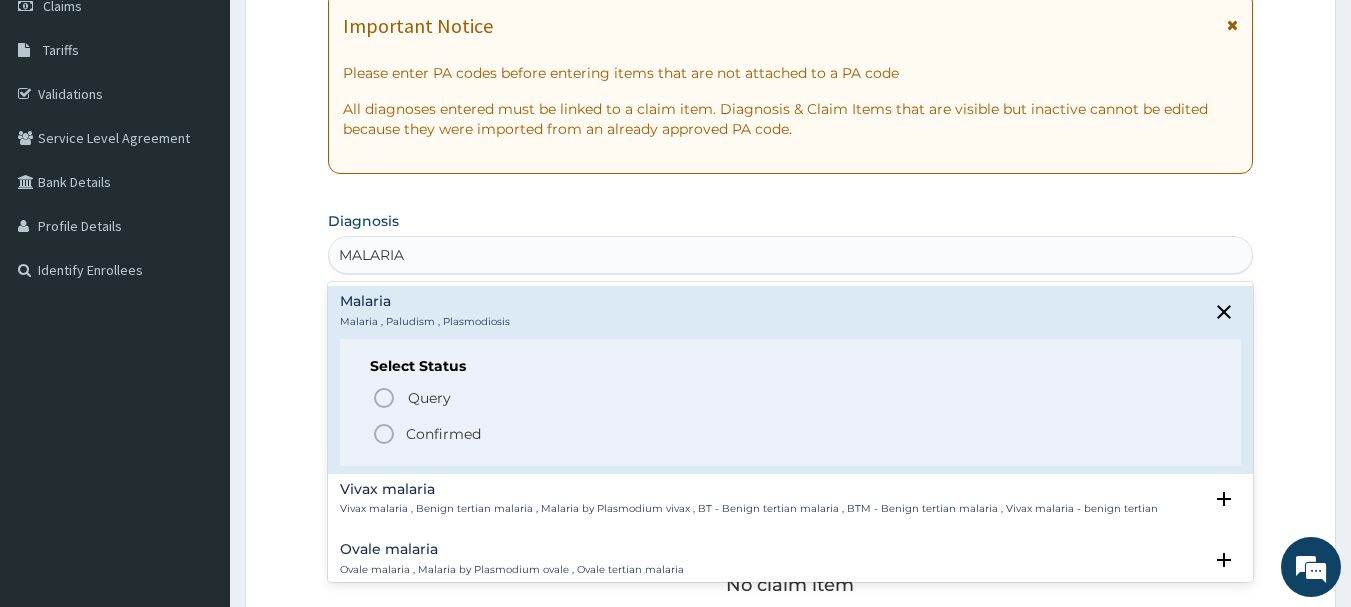 type on "MALARIA" 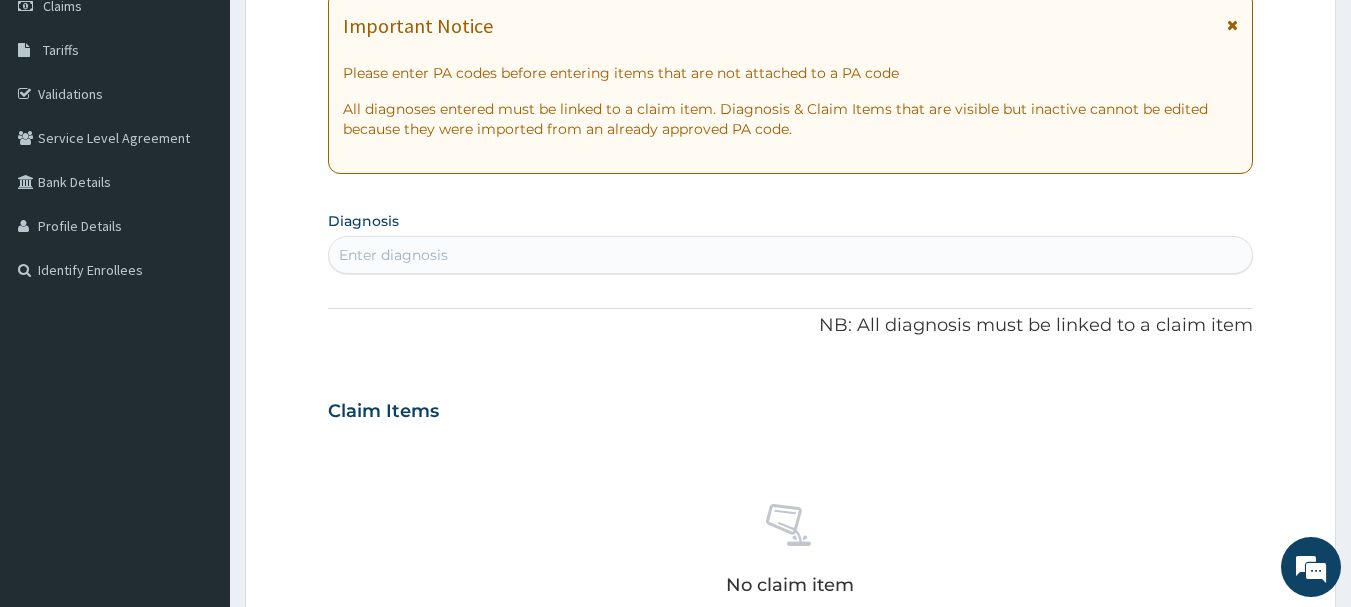 click on "Enter diagnosis" at bounding box center (393, 255) 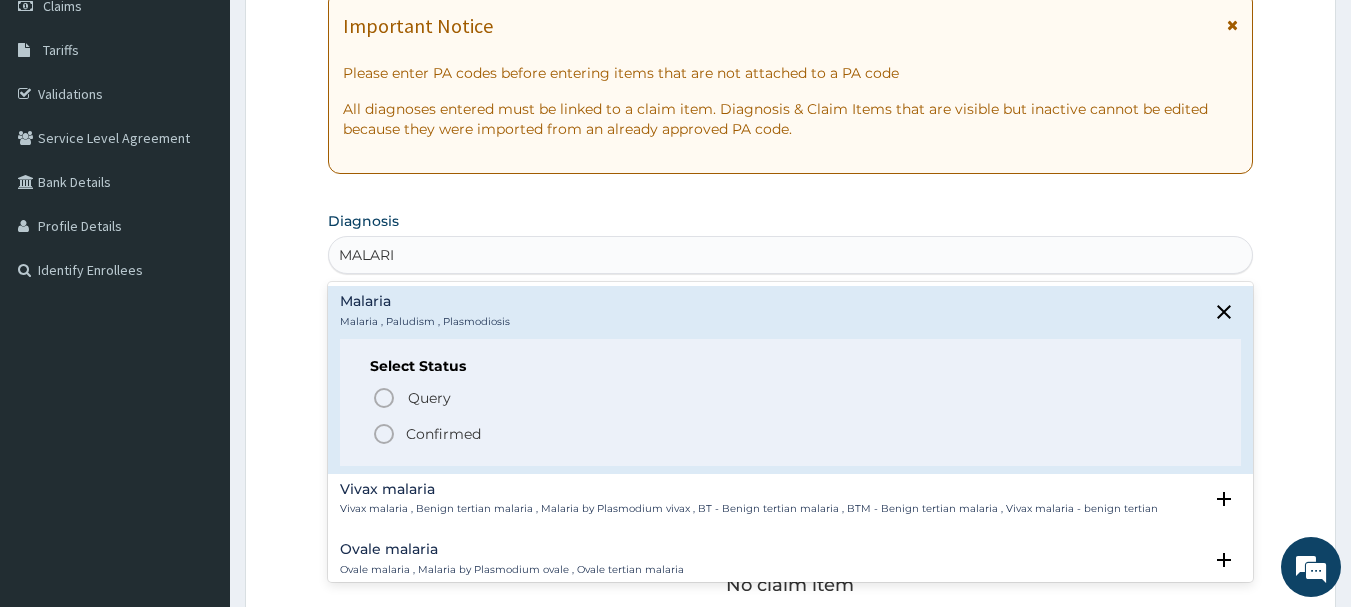 type on "MALARIA" 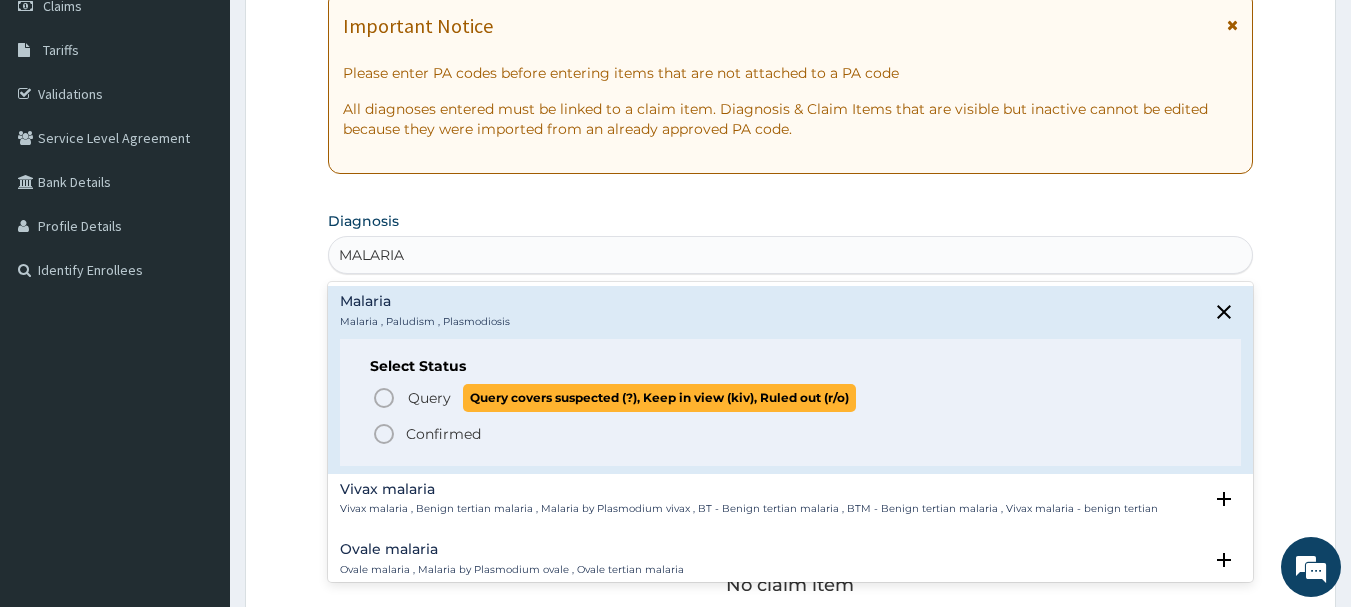click 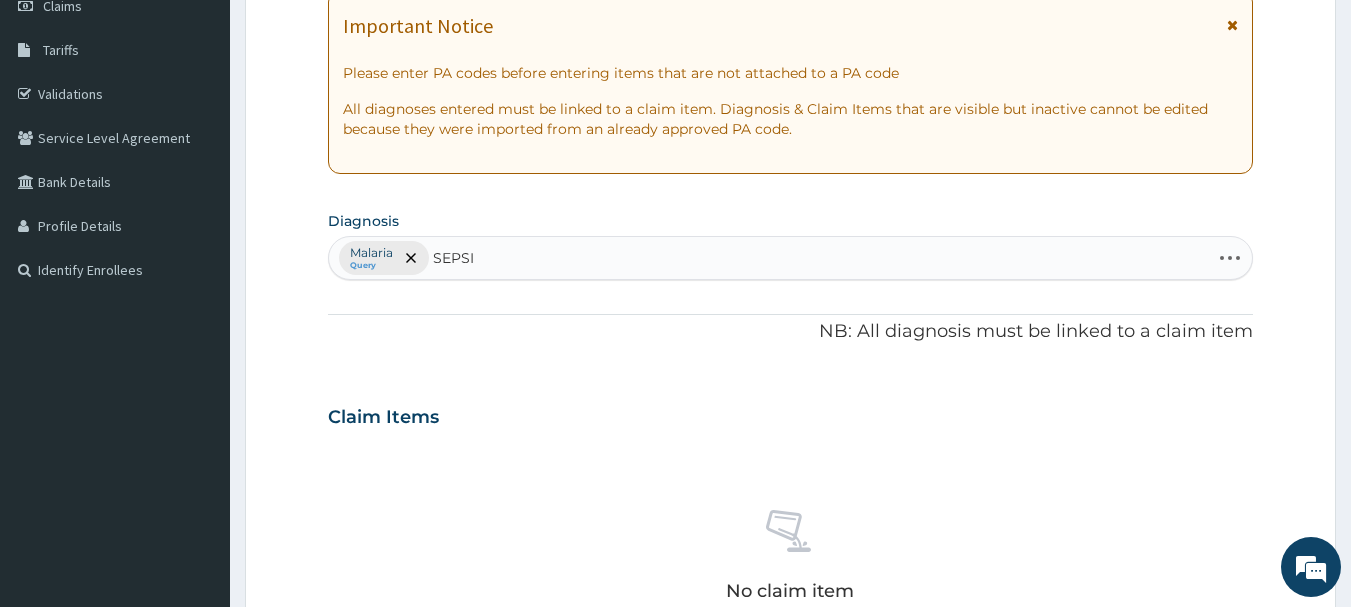 type on "SEPSIS" 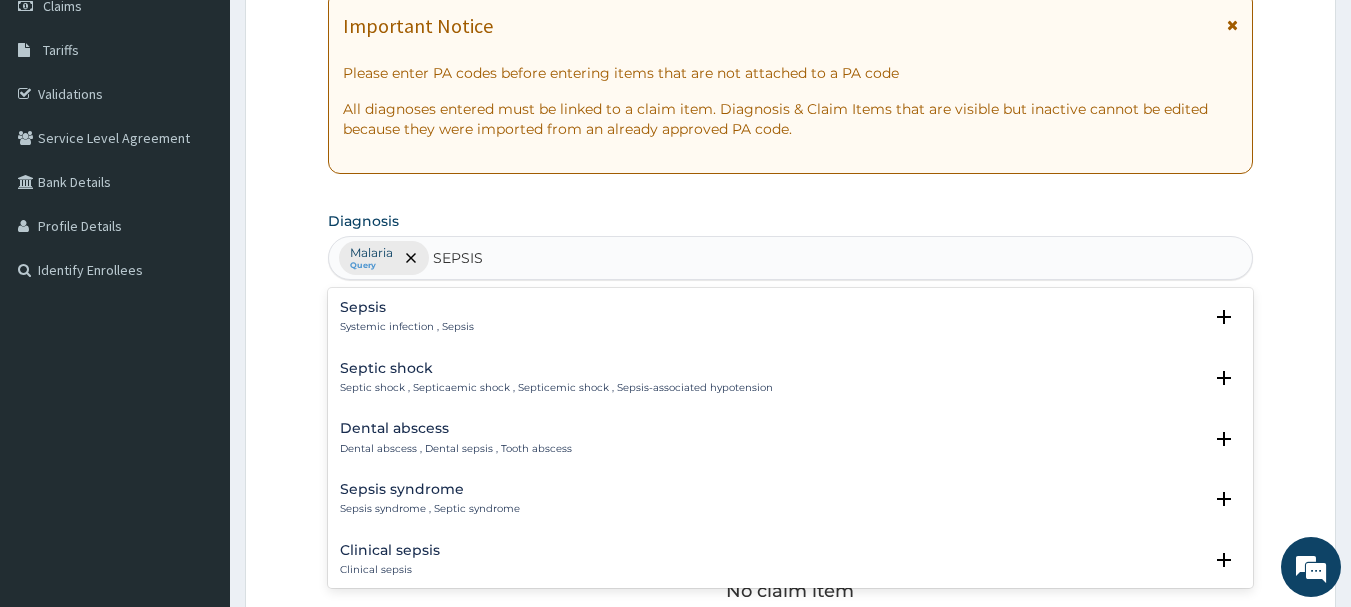 click on "Sepsis" at bounding box center (407, 307) 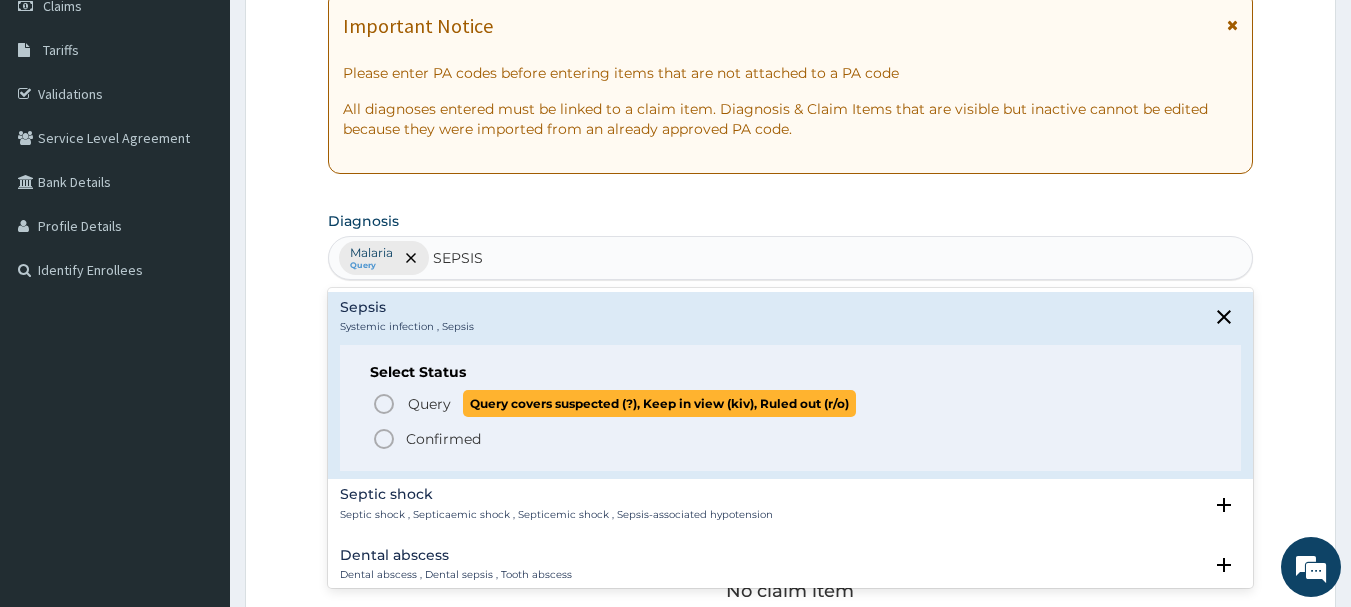 click 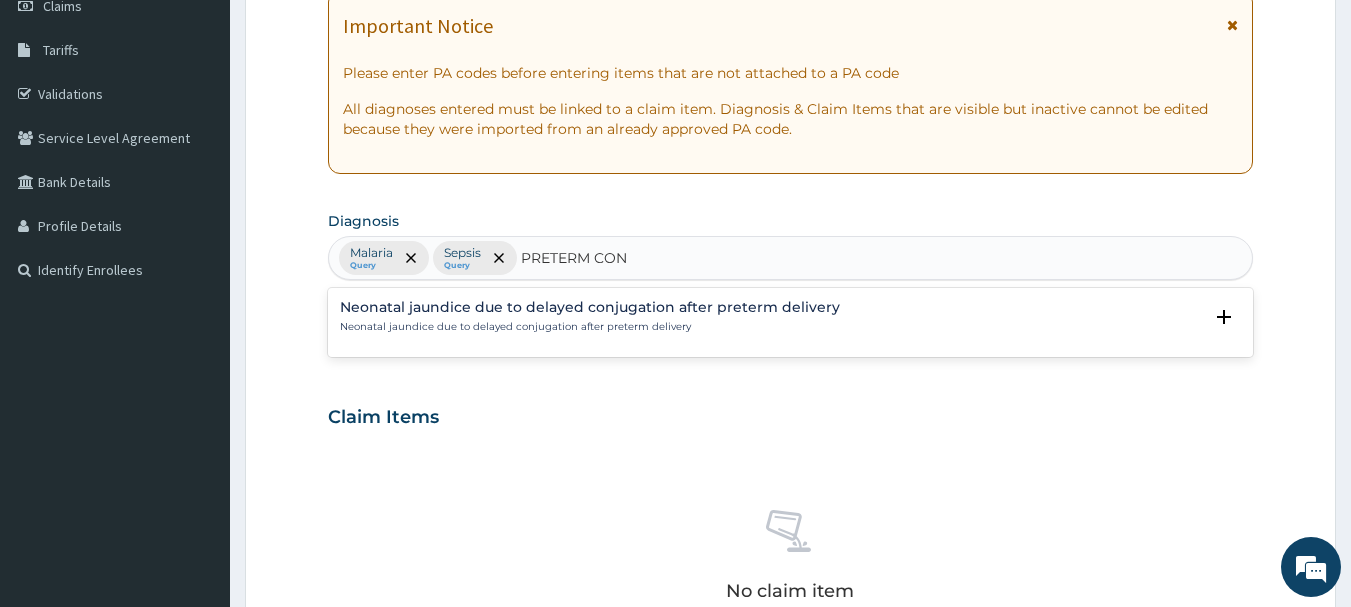 click on "PRETERM CON" at bounding box center (575, 258) 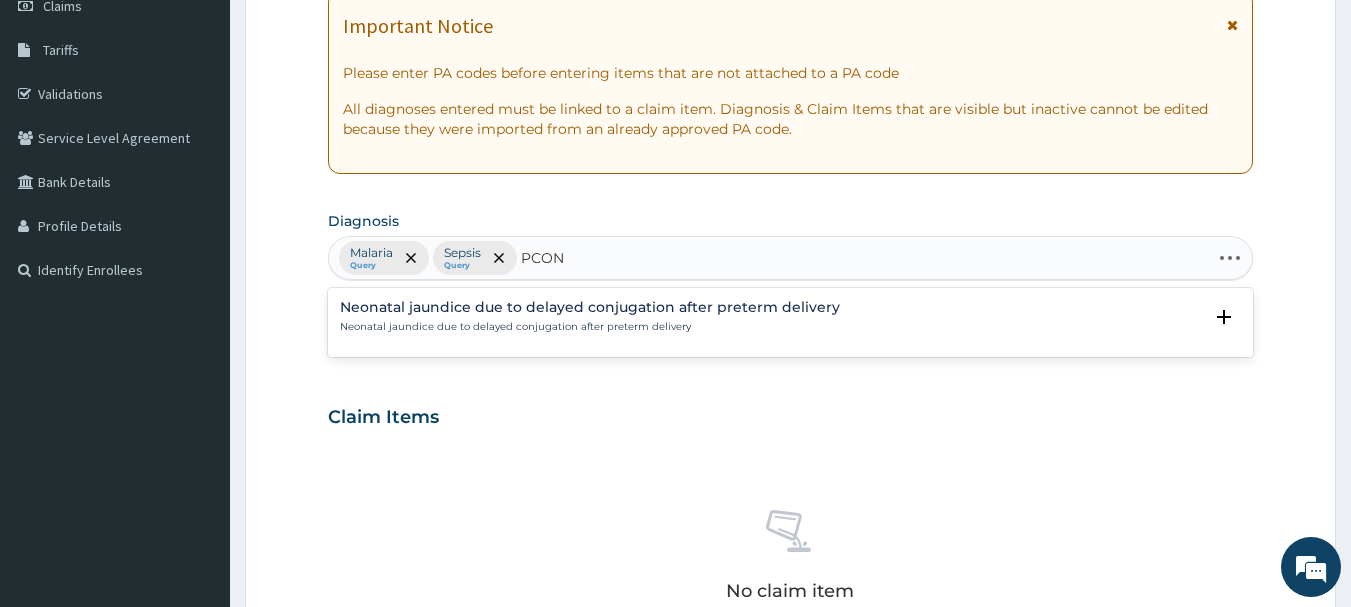 type on "CON" 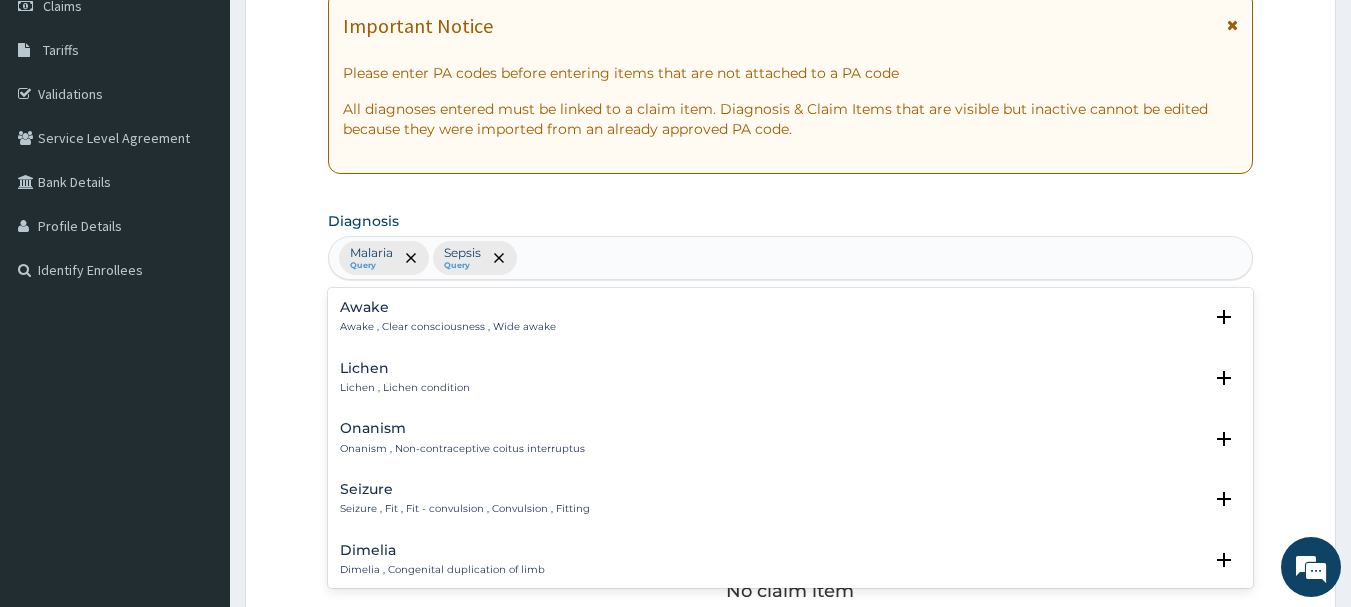 click on "Malaria Query Sepsis Query CON" at bounding box center [791, 258] 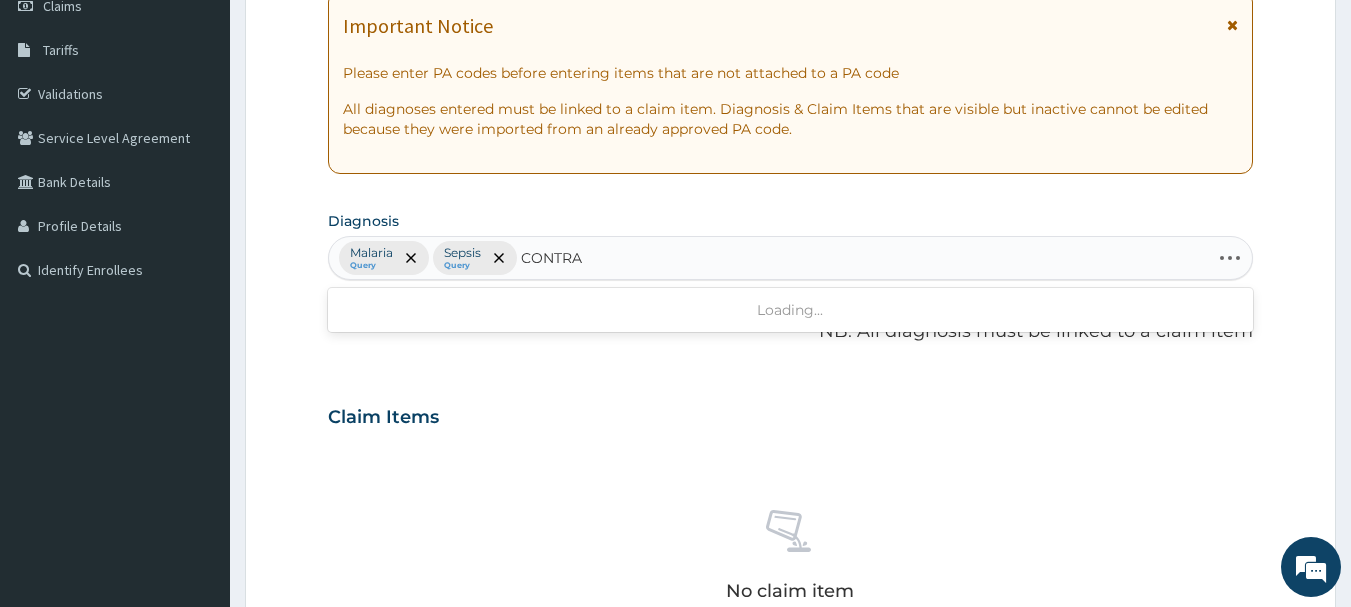 type on "CONTRAC" 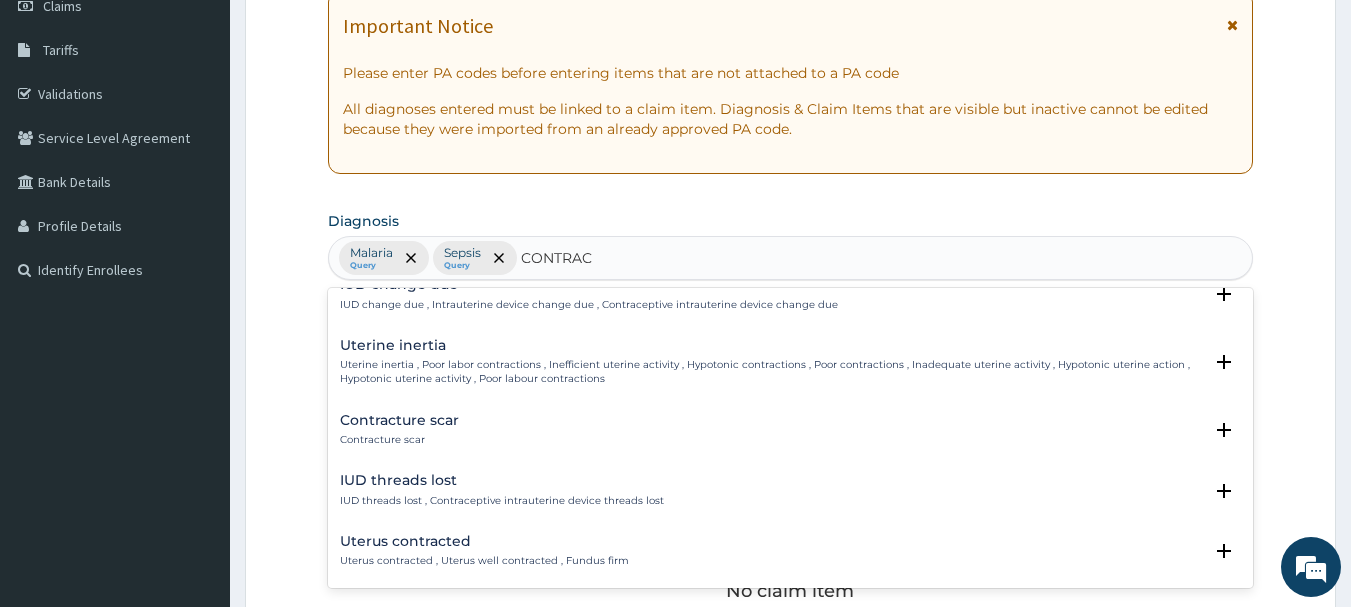 scroll, scrollTop: 600, scrollLeft: 0, axis: vertical 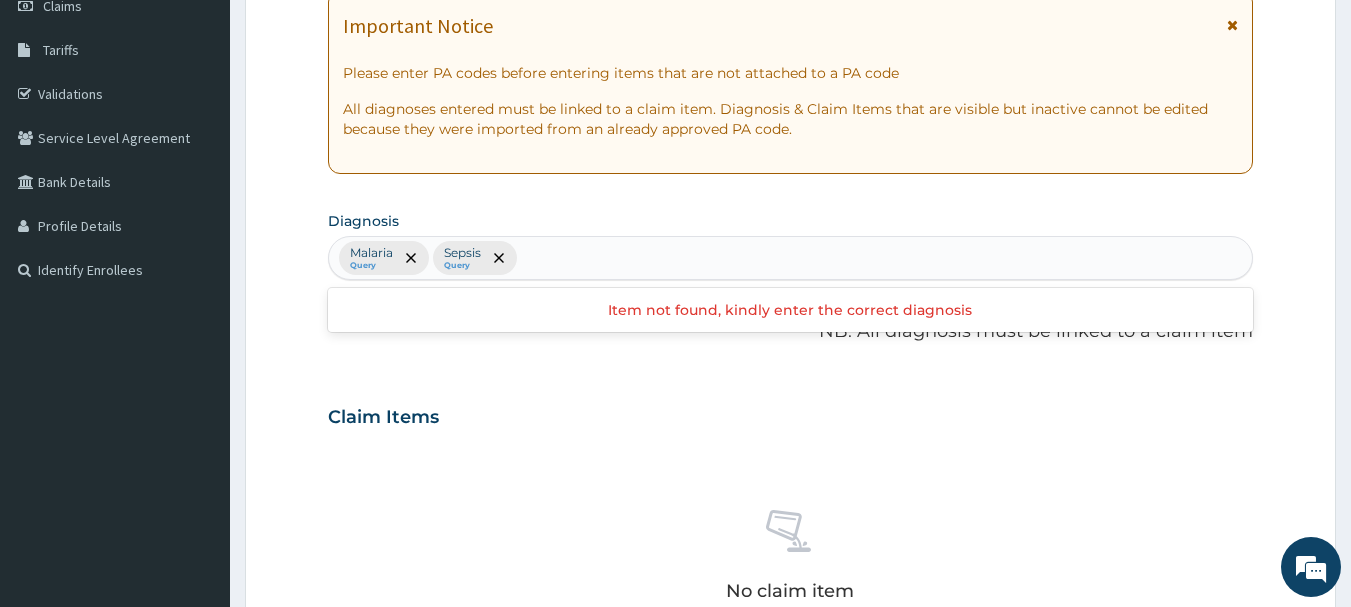 click on "Malaria Query Sepsis Query" at bounding box center (791, 258) 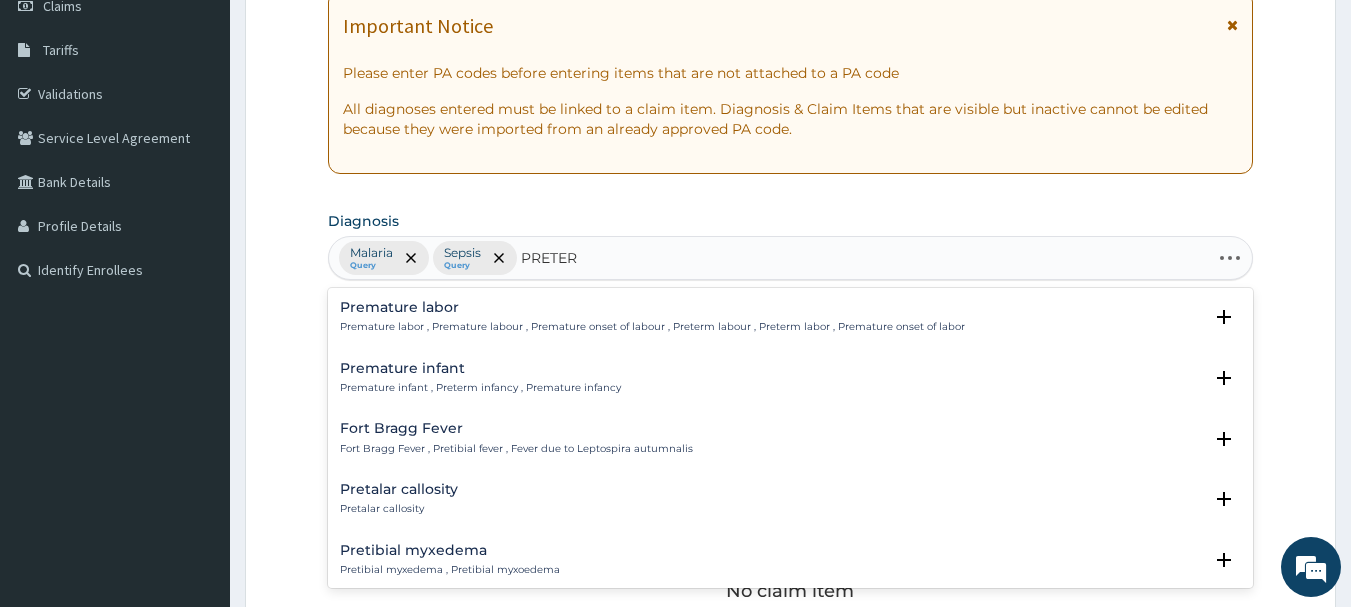 type on "PRETERM" 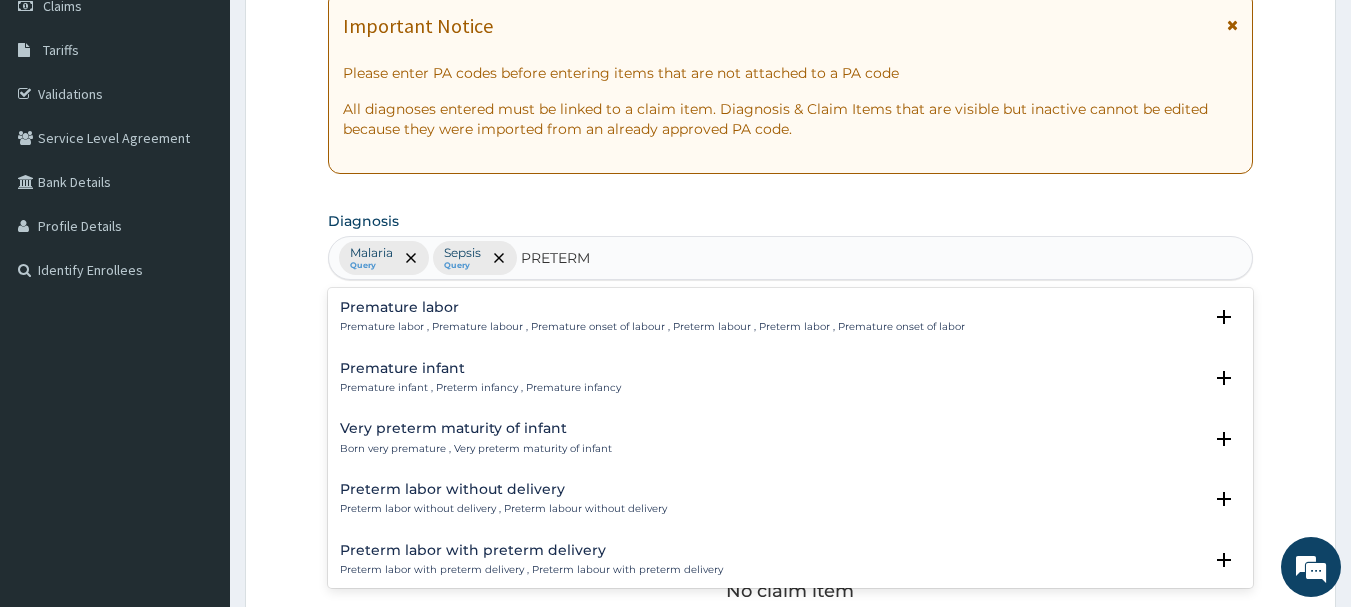 click on "Preterm labor without delivery" at bounding box center [503, 489] 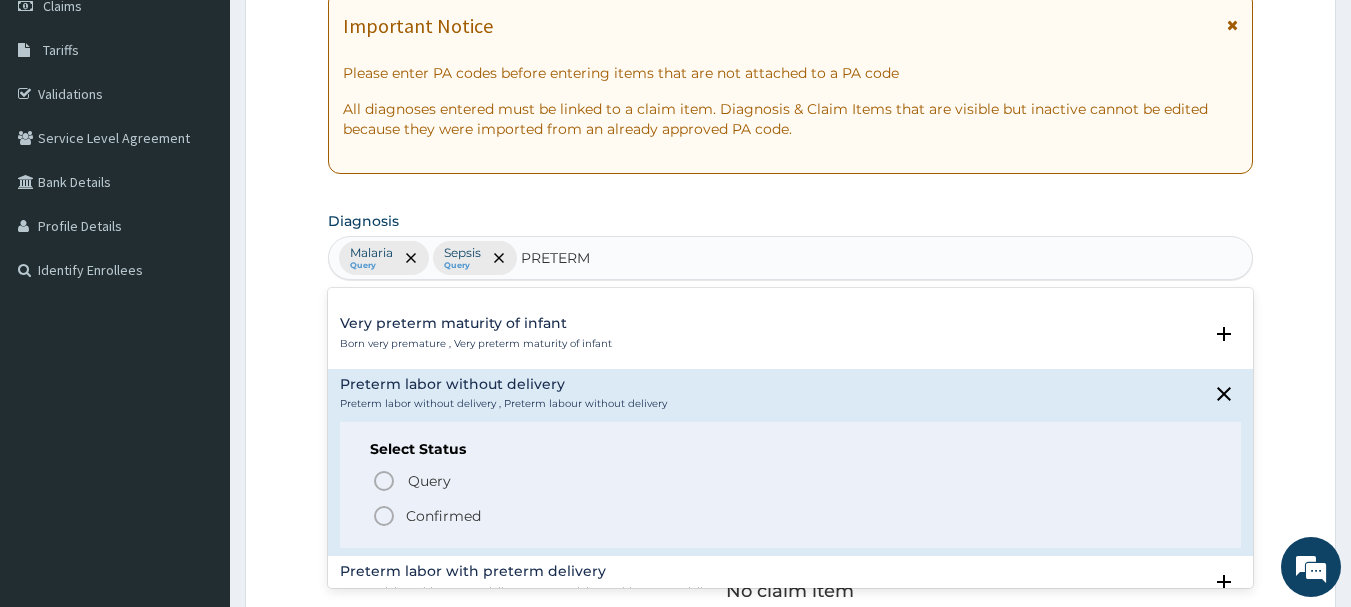 scroll, scrollTop: 200, scrollLeft: 0, axis: vertical 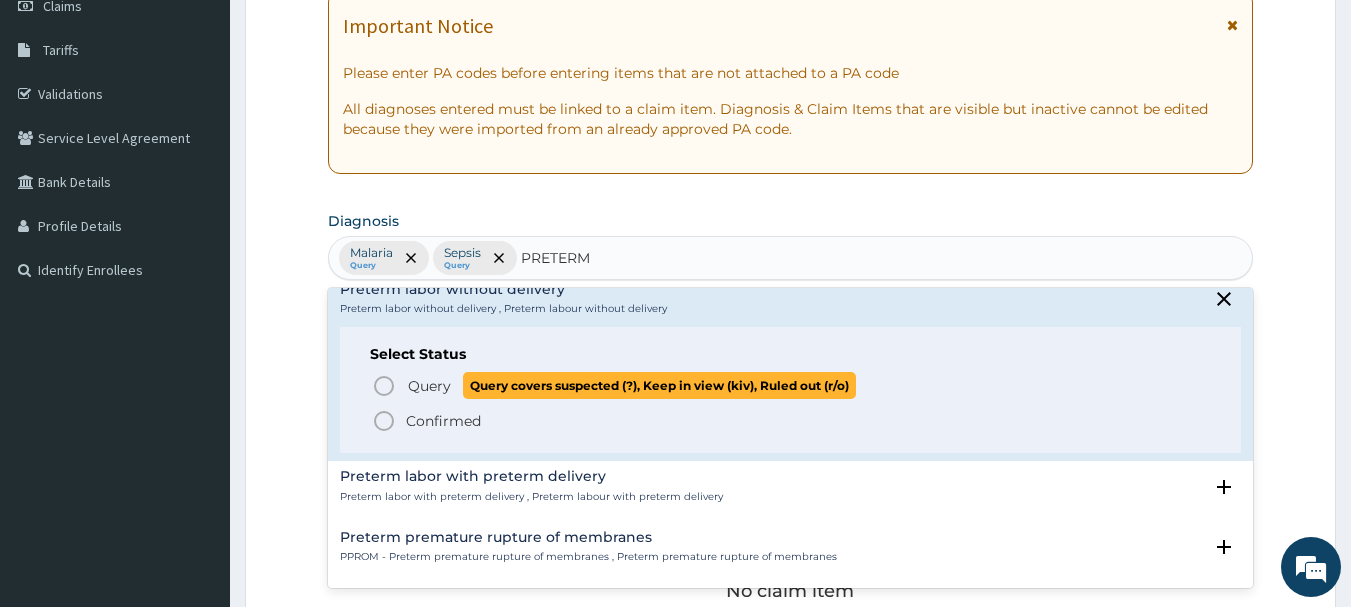 click 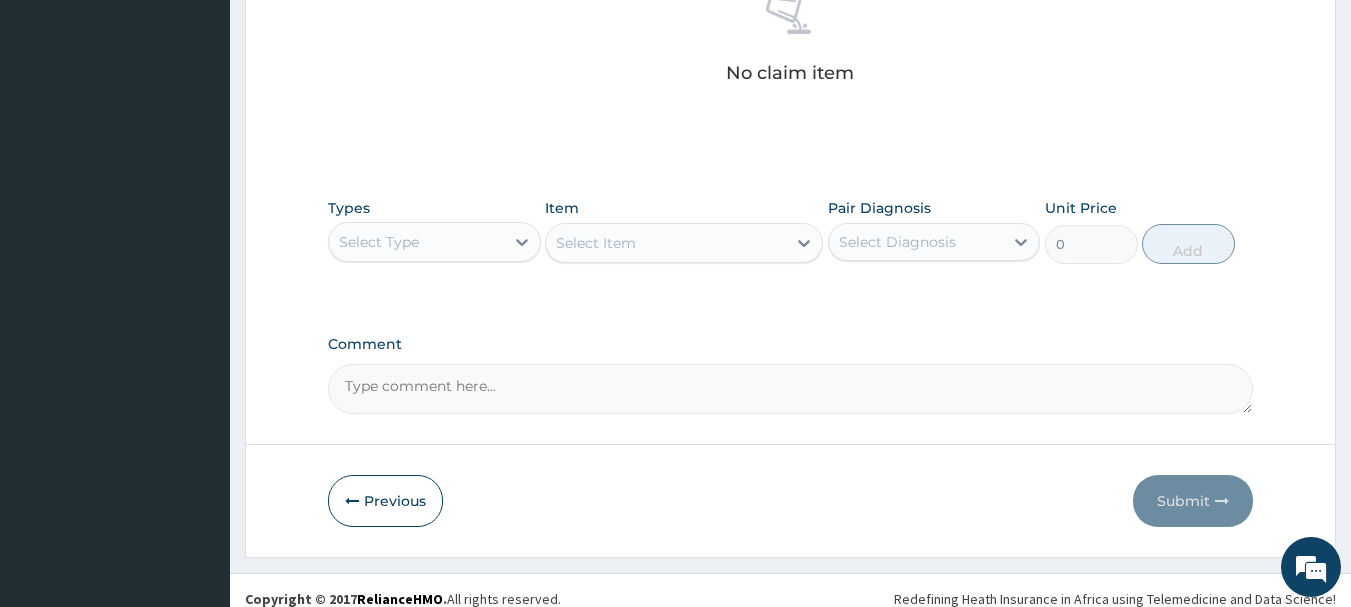 scroll, scrollTop: 835, scrollLeft: 0, axis: vertical 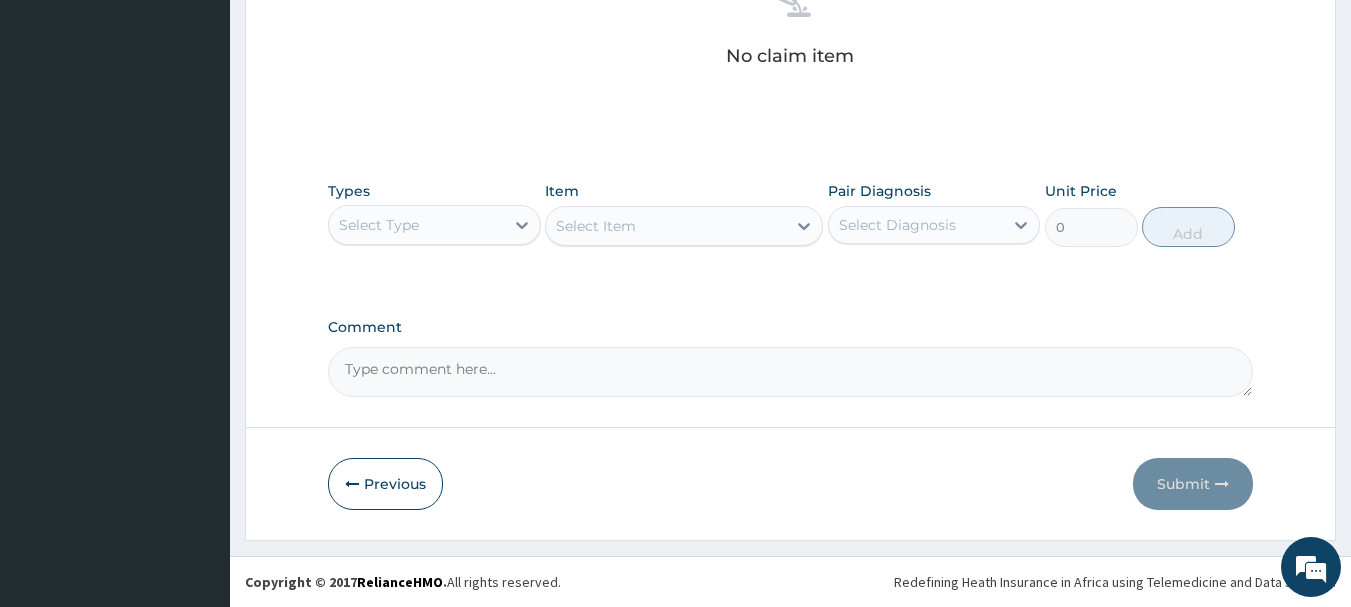 click on "Select Type" at bounding box center (379, 225) 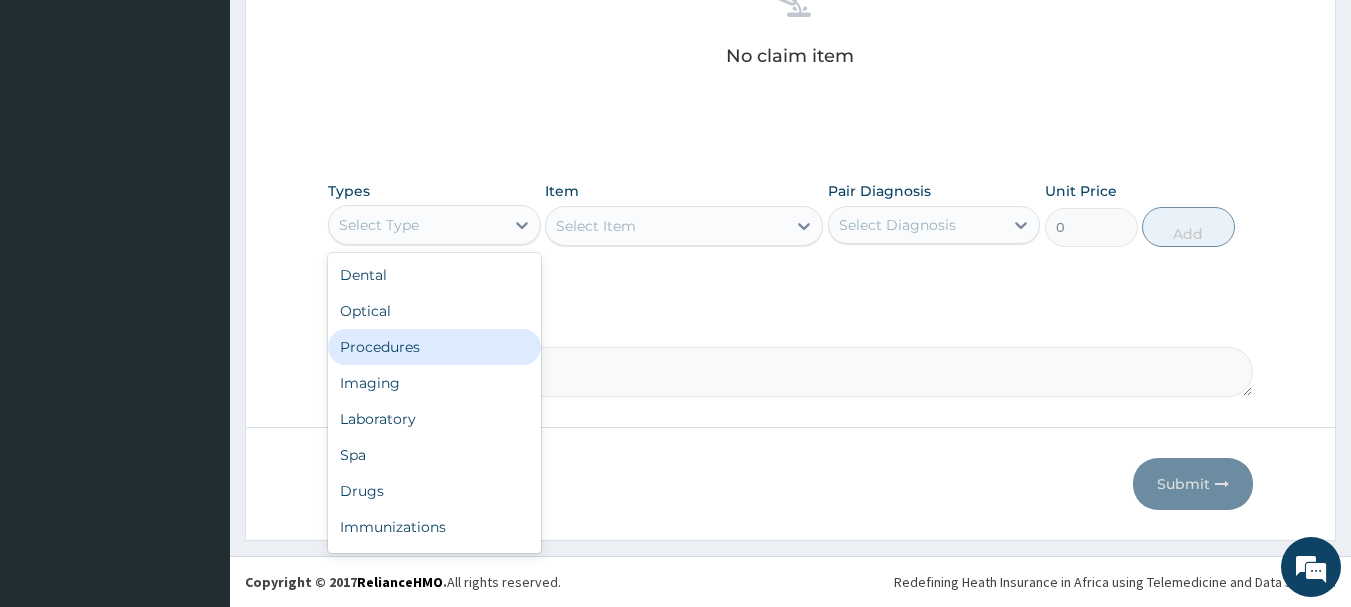 click on "Procedures" at bounding box center (434, 347) 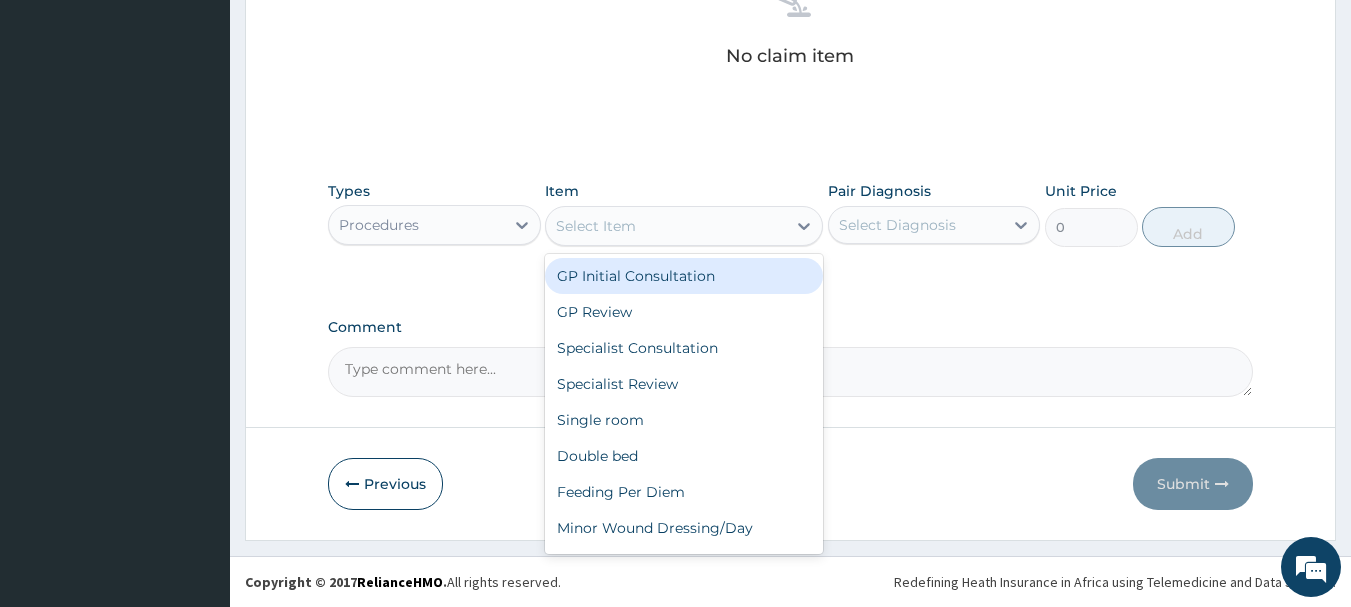 click on "Select Item" at bounding box center (596, 226) 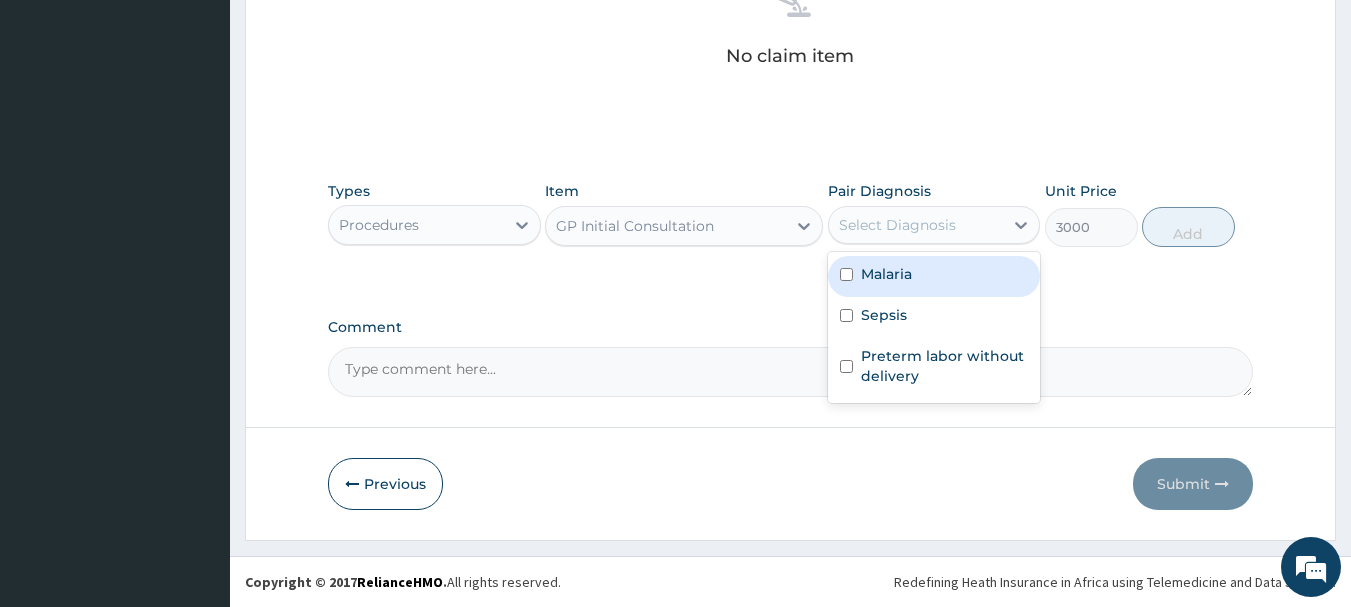 click on "Select Diagnosis" at bounding box center (916, 225) 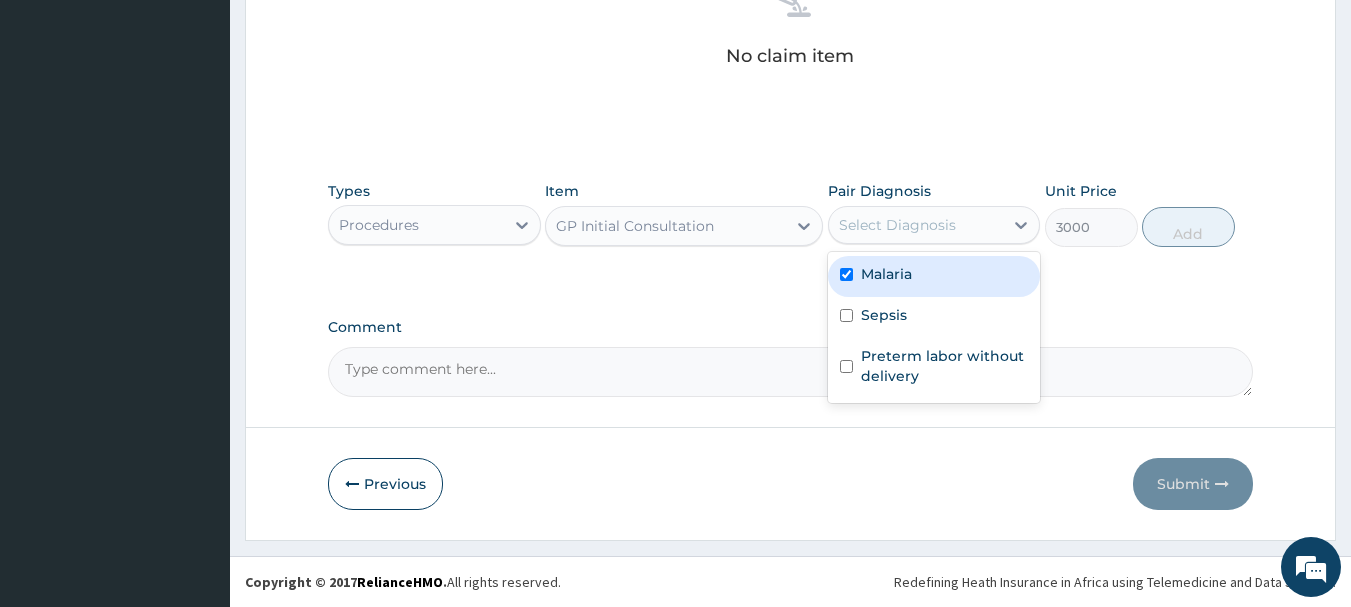 checkbox on "true" 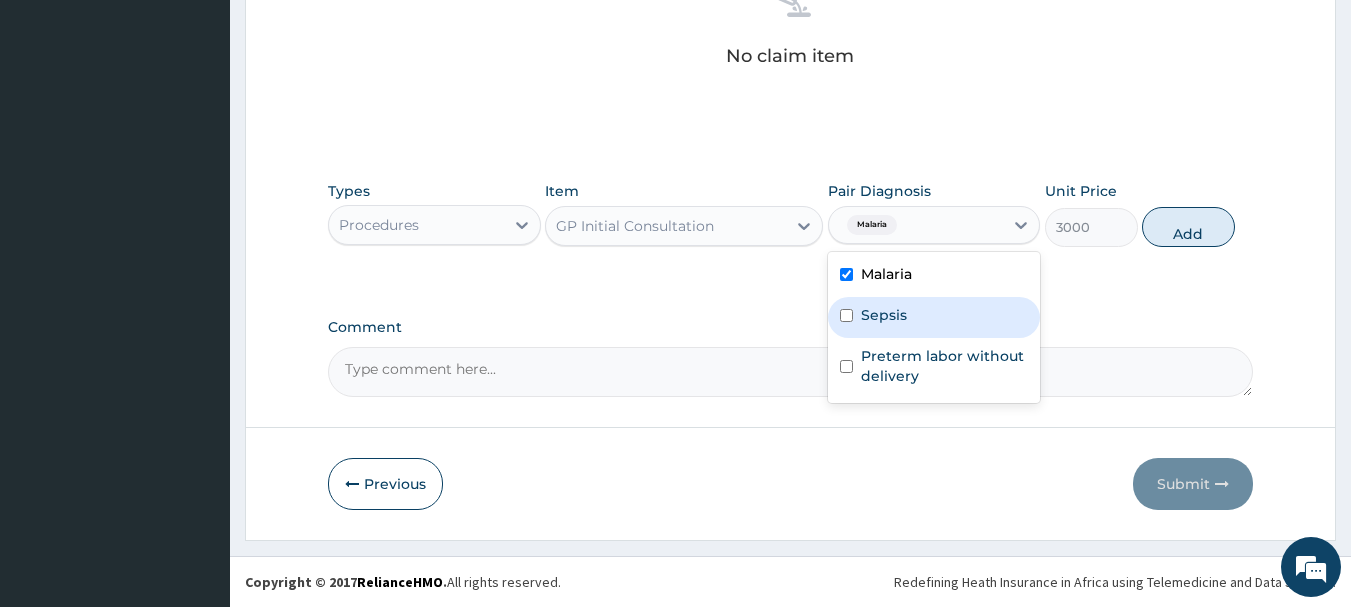 click on "Sepsis" at bounding box center (884, 315) 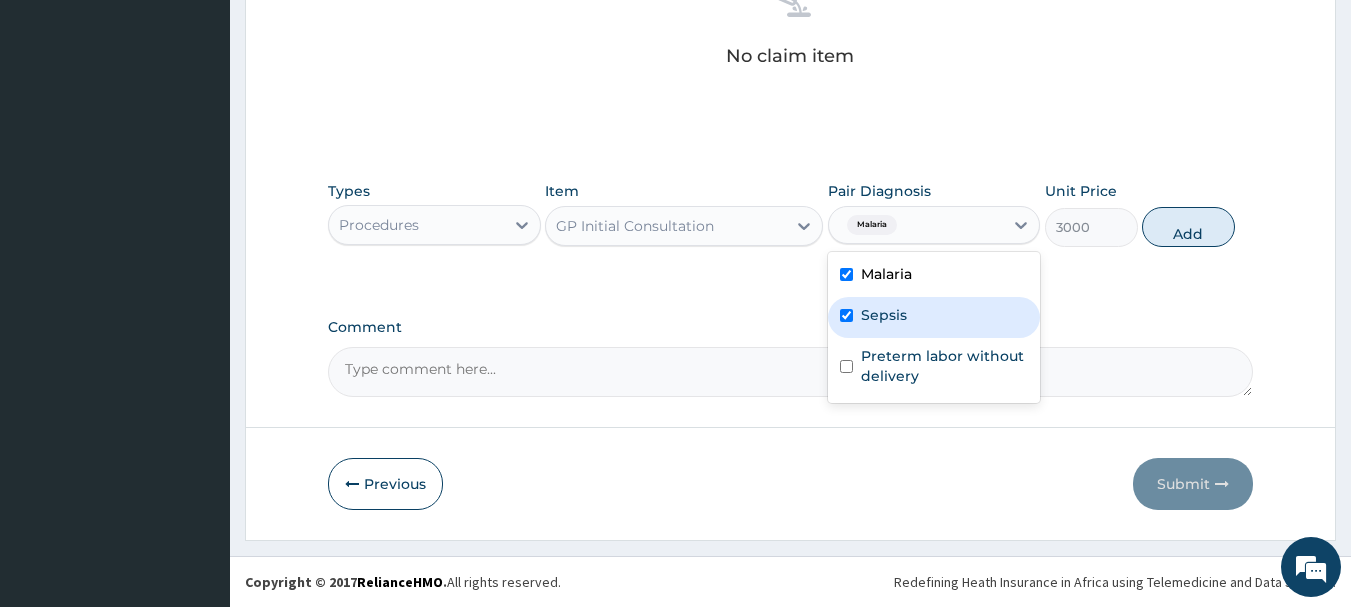 checkbox on "true" 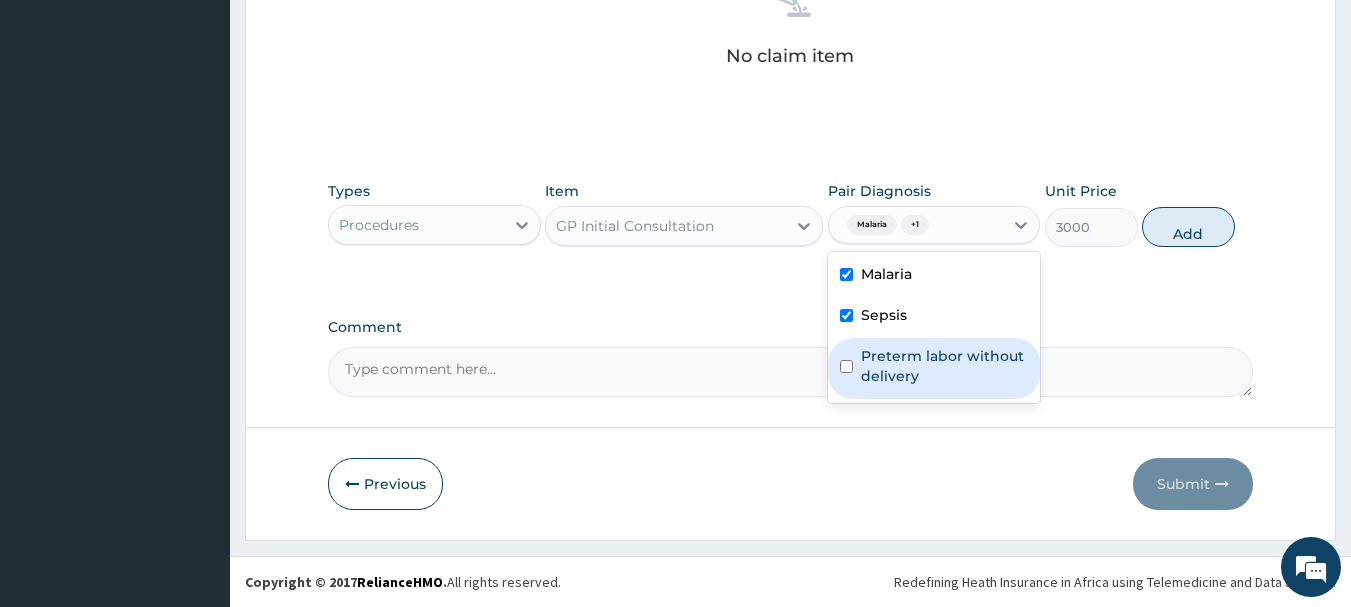 click on "Preterm labor without delivery" at bounding box center [945, 366] 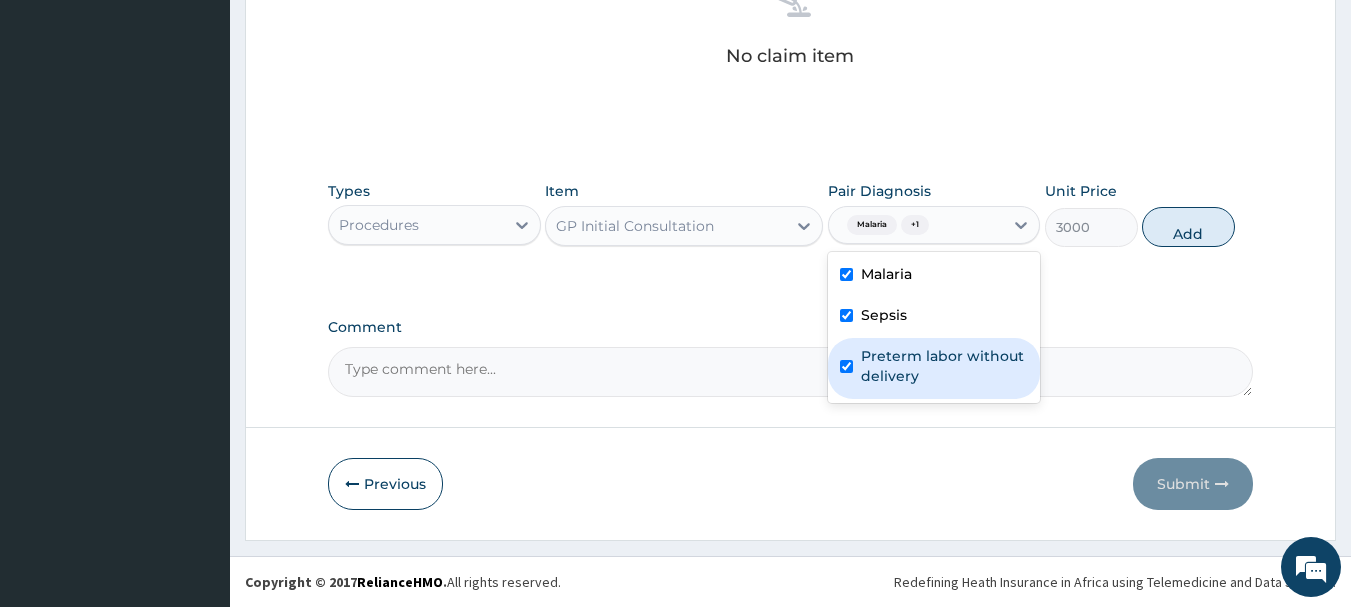 checkbox on "true" 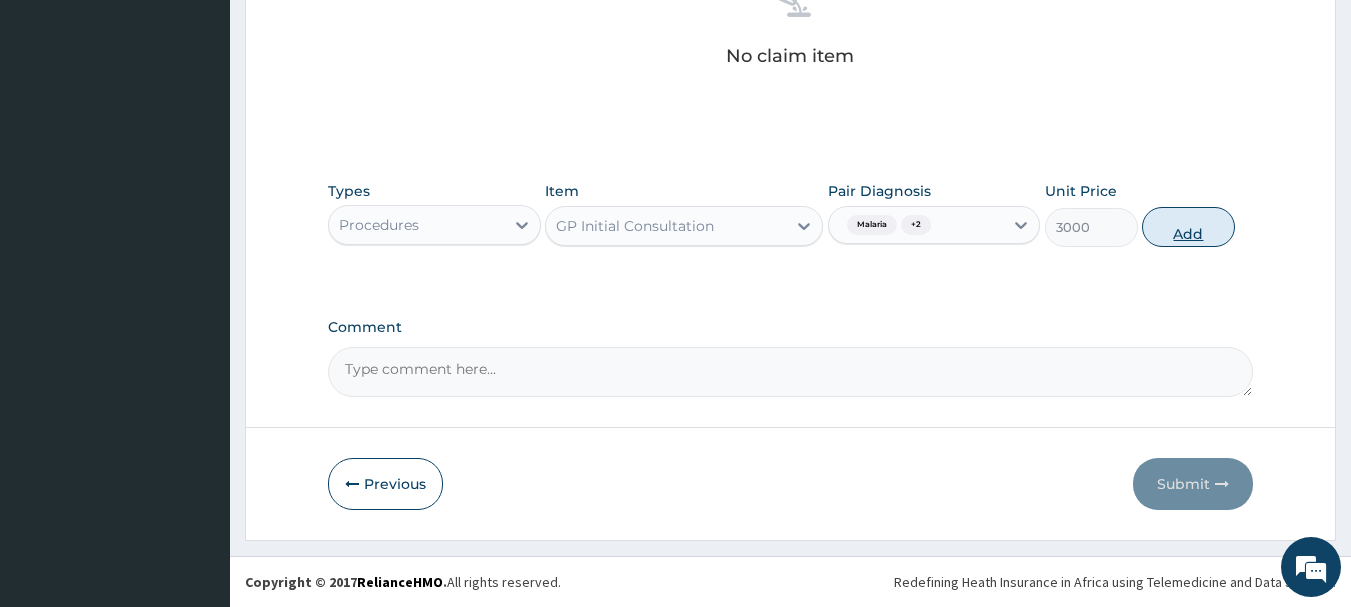 click on "Add" at bounding box center (1188, 227) 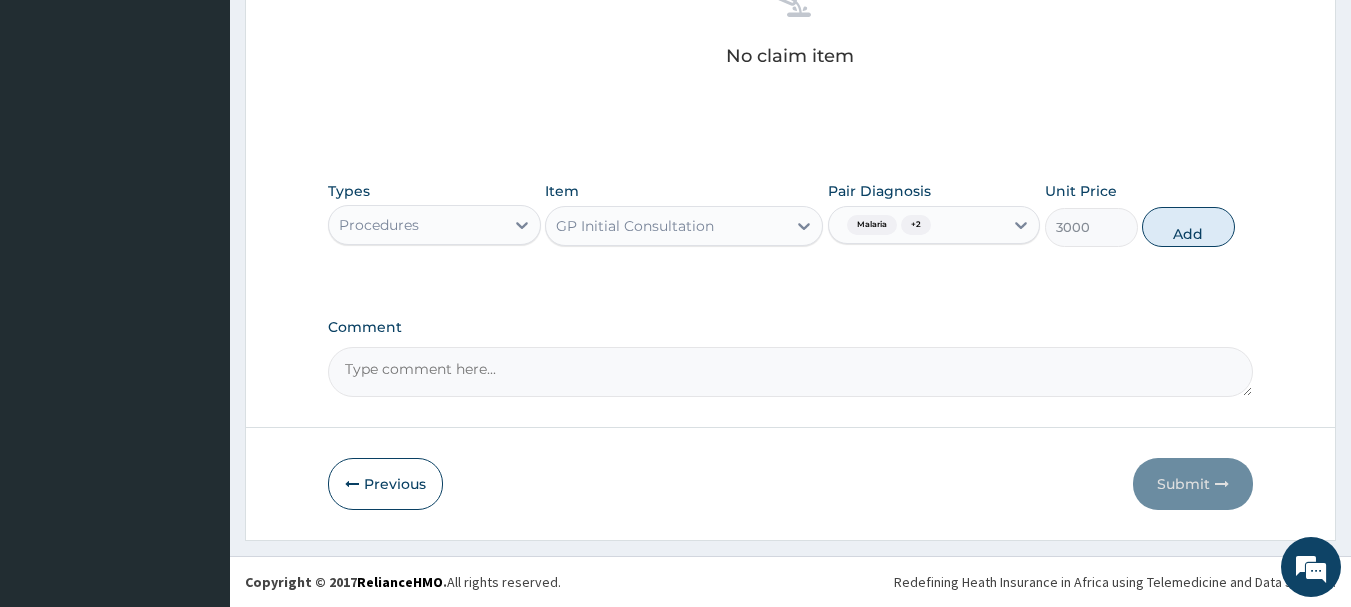 type on "0" 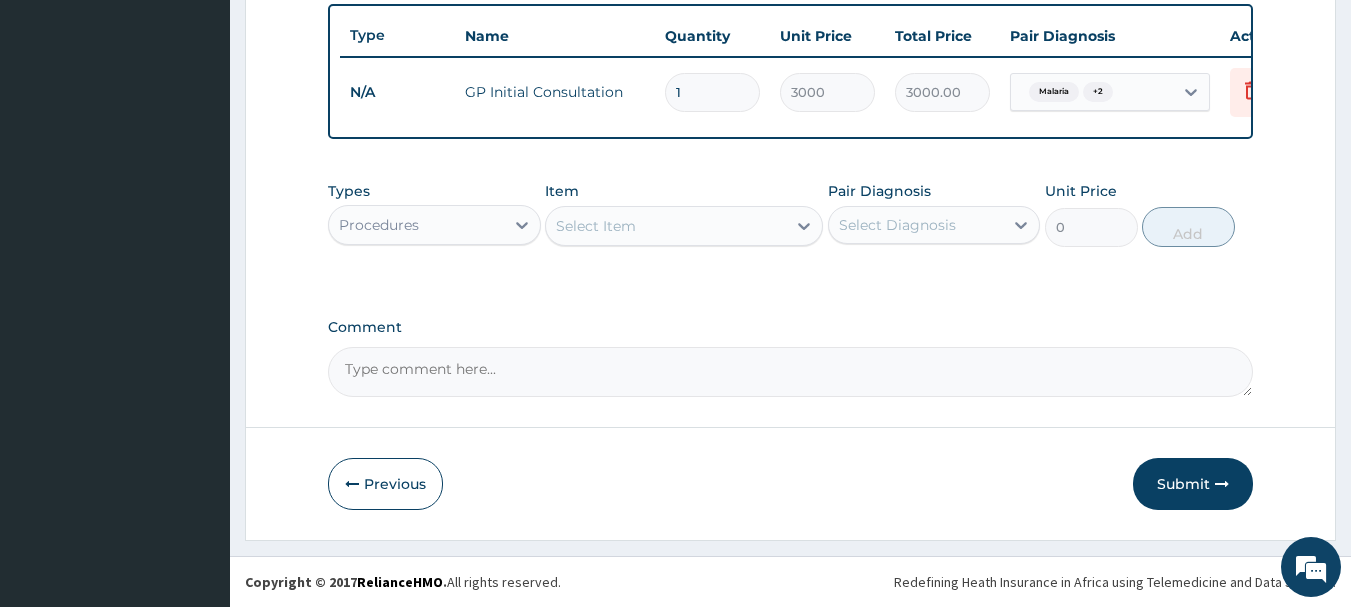 scroll, scrollTop: 755, scrollLeft: 0, axis: vertical 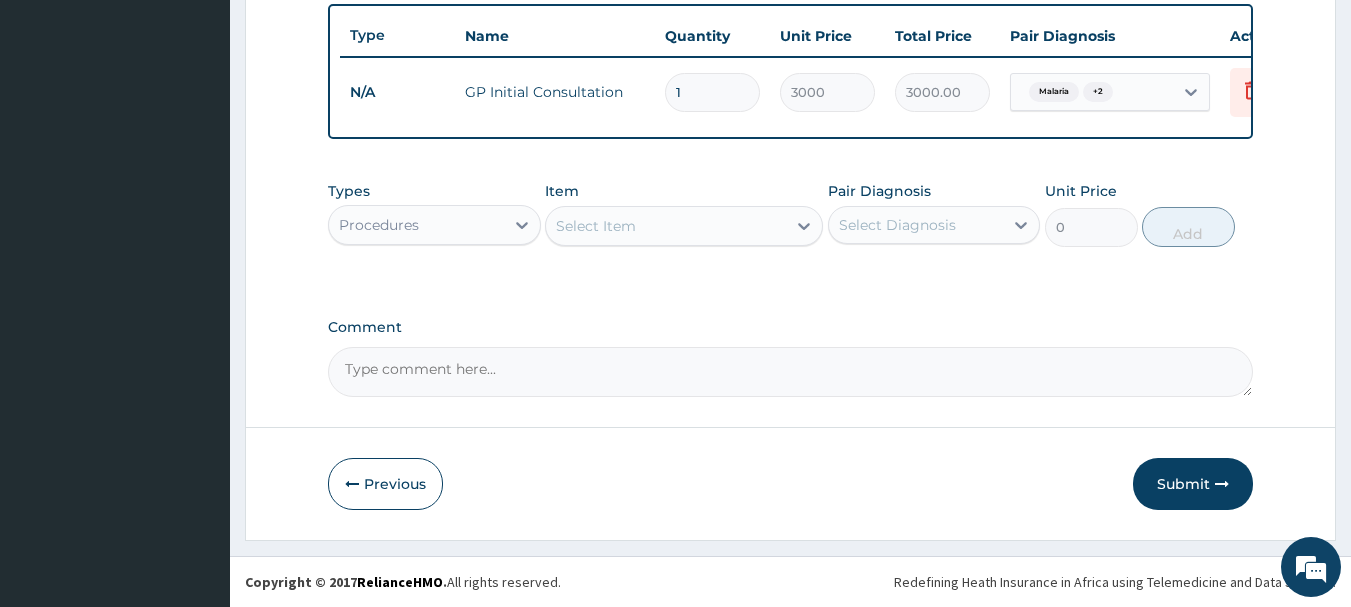 click on "Procedures" at bounding box center (379, 225) 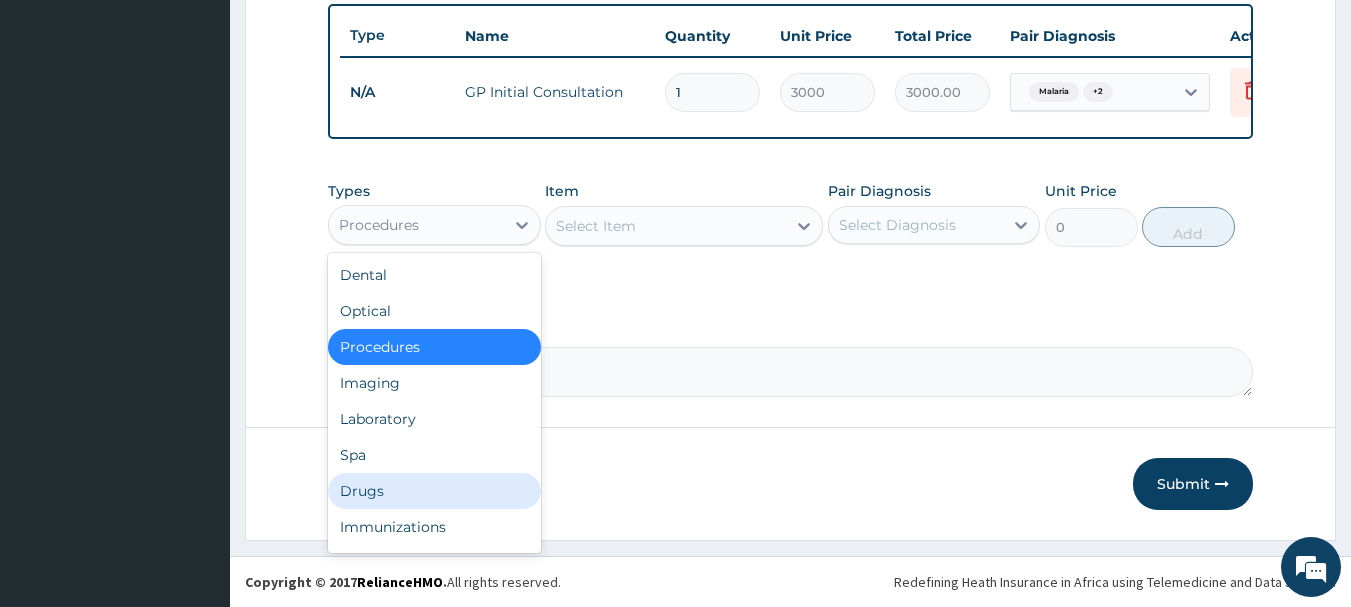 click on "Drugs" at bounding box center (434, 491) 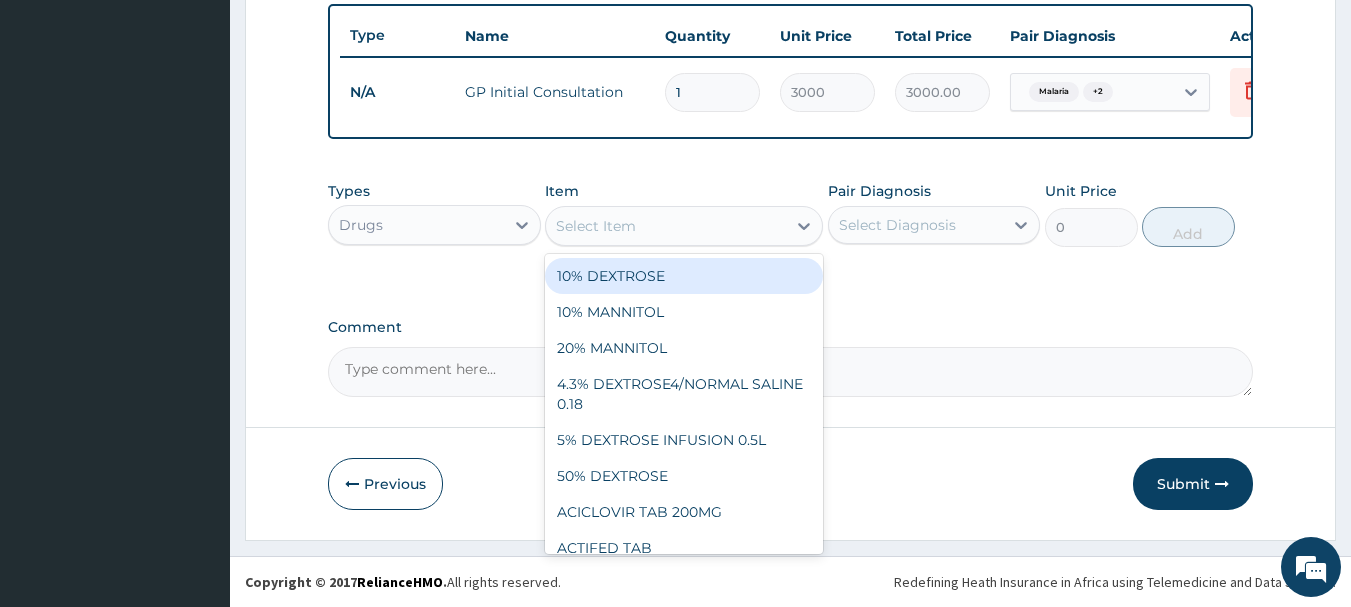 click on "Select Item" at bounding box center [596, 226] 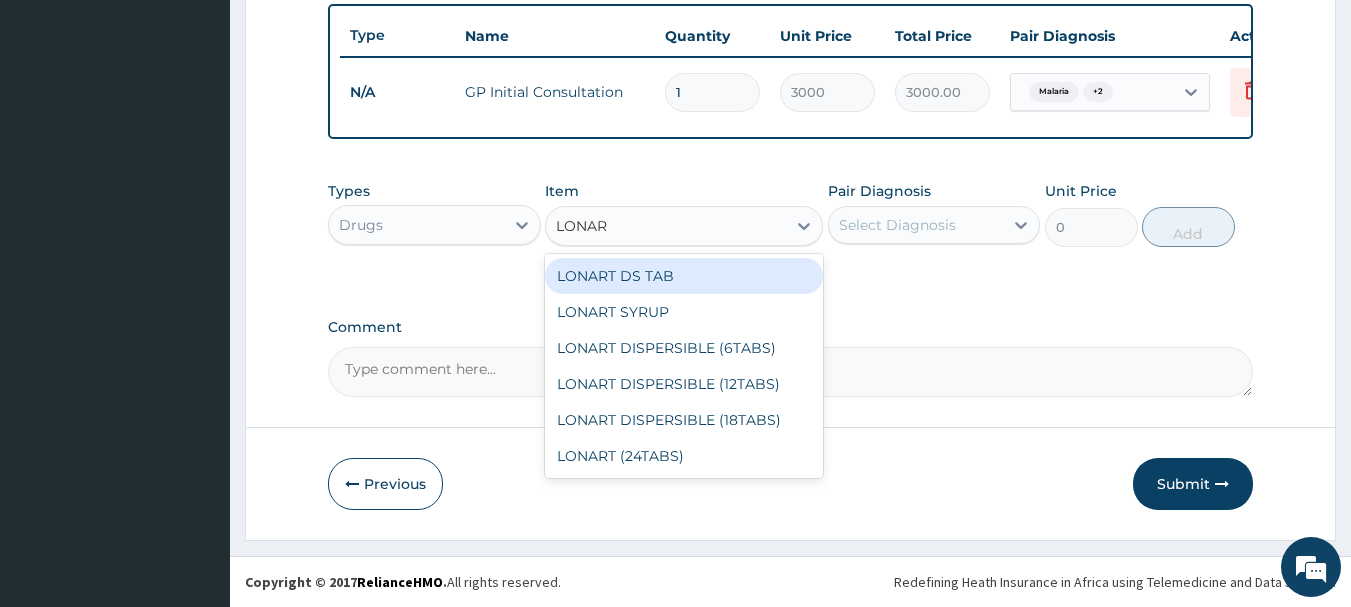 type on "LONART" 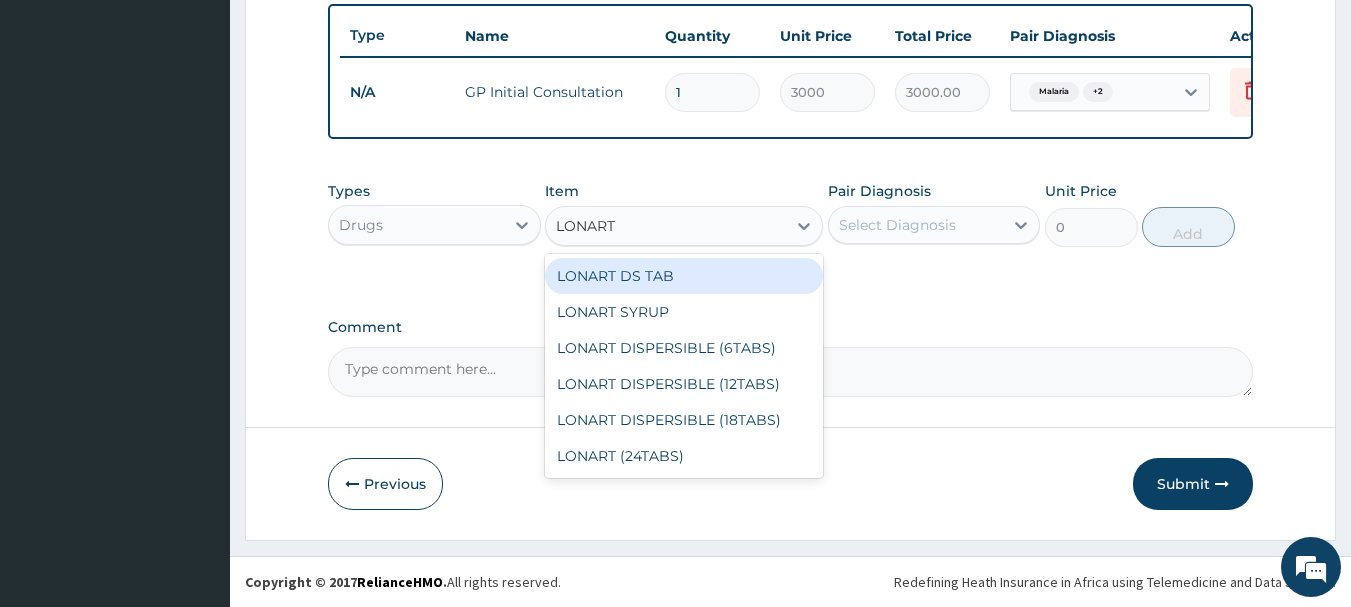 click on "LONART DS TAB" at bounding box center [684, 276] 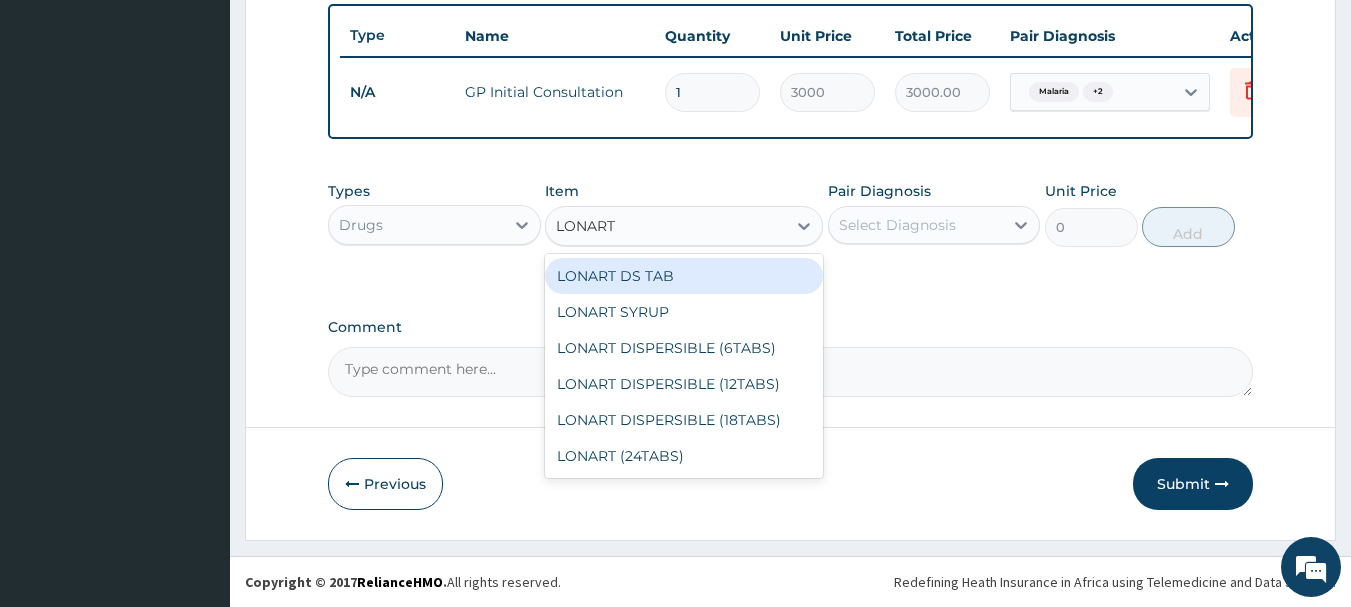 type 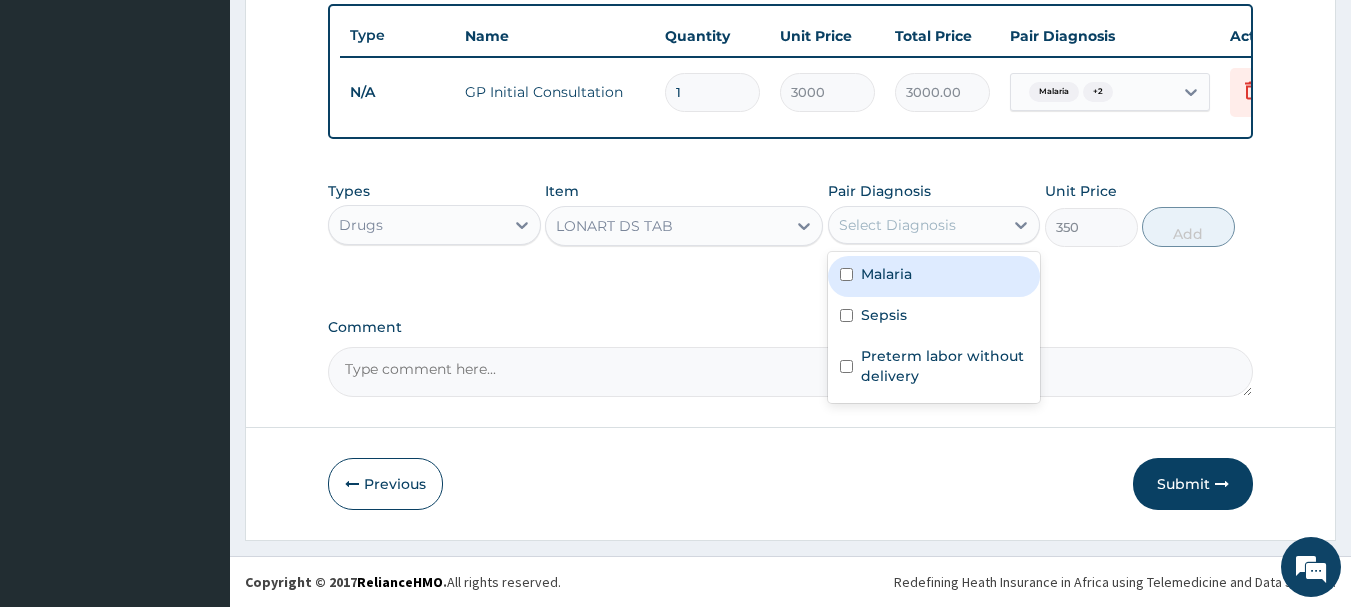 click on "Select Diagnosis" at bounding box center [916, 225] 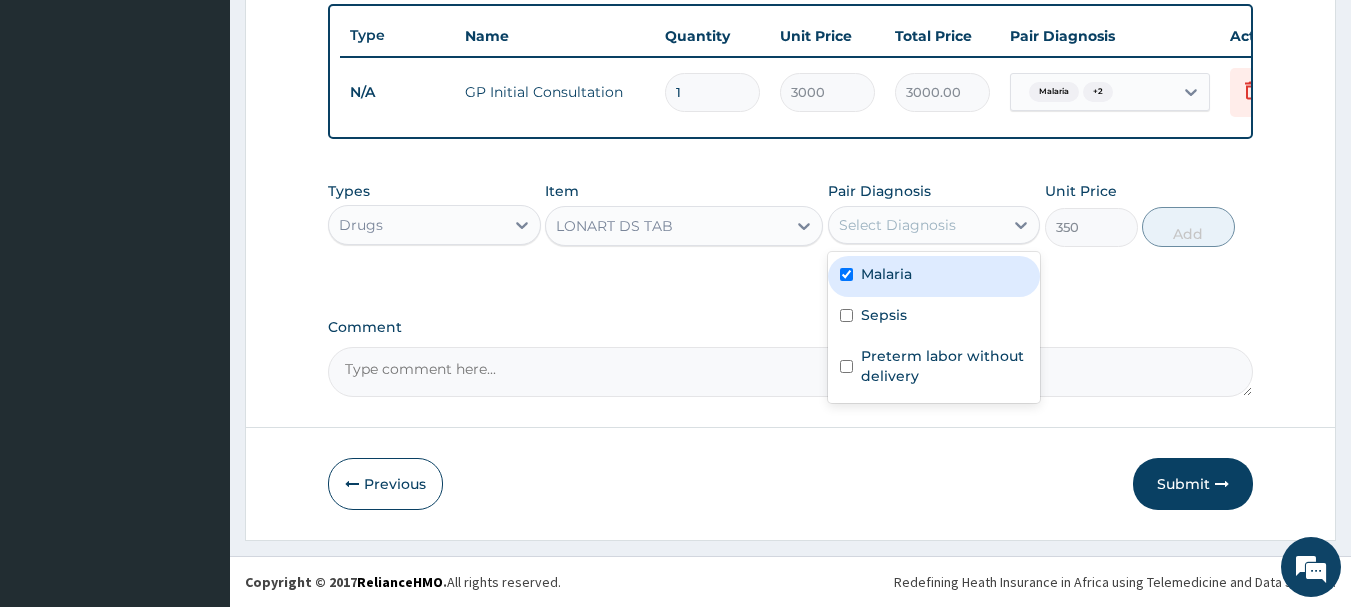 checkbox on "true" 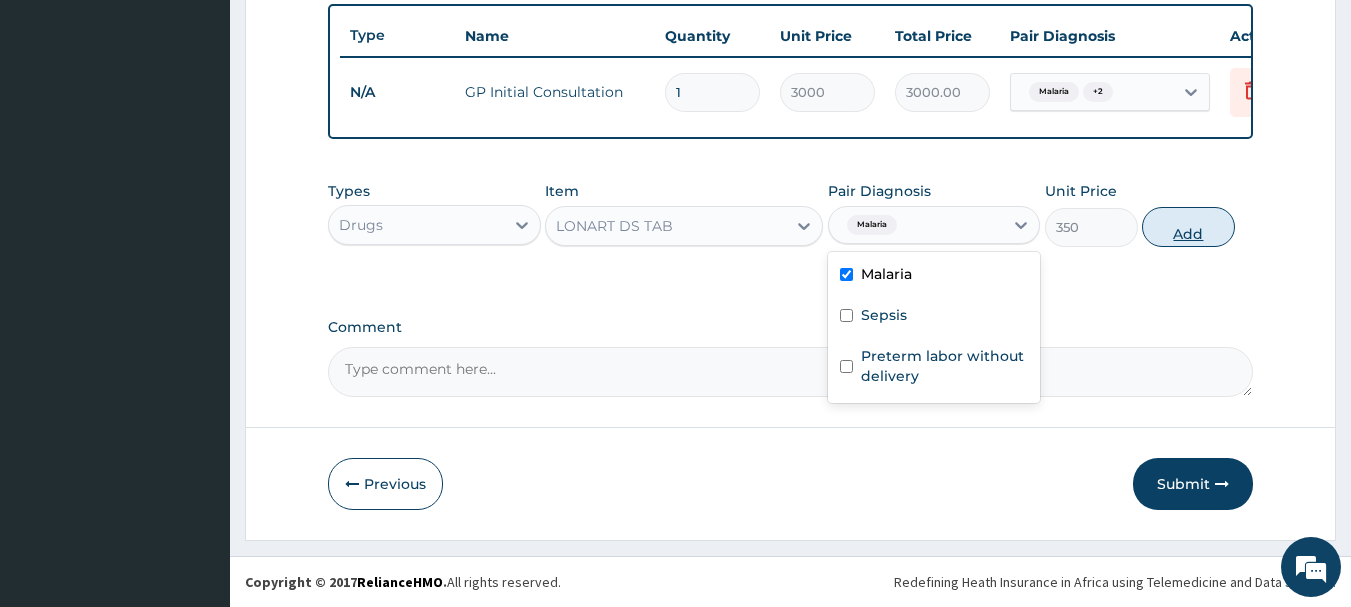 click on "Add" at bounding box center [1188, 227] 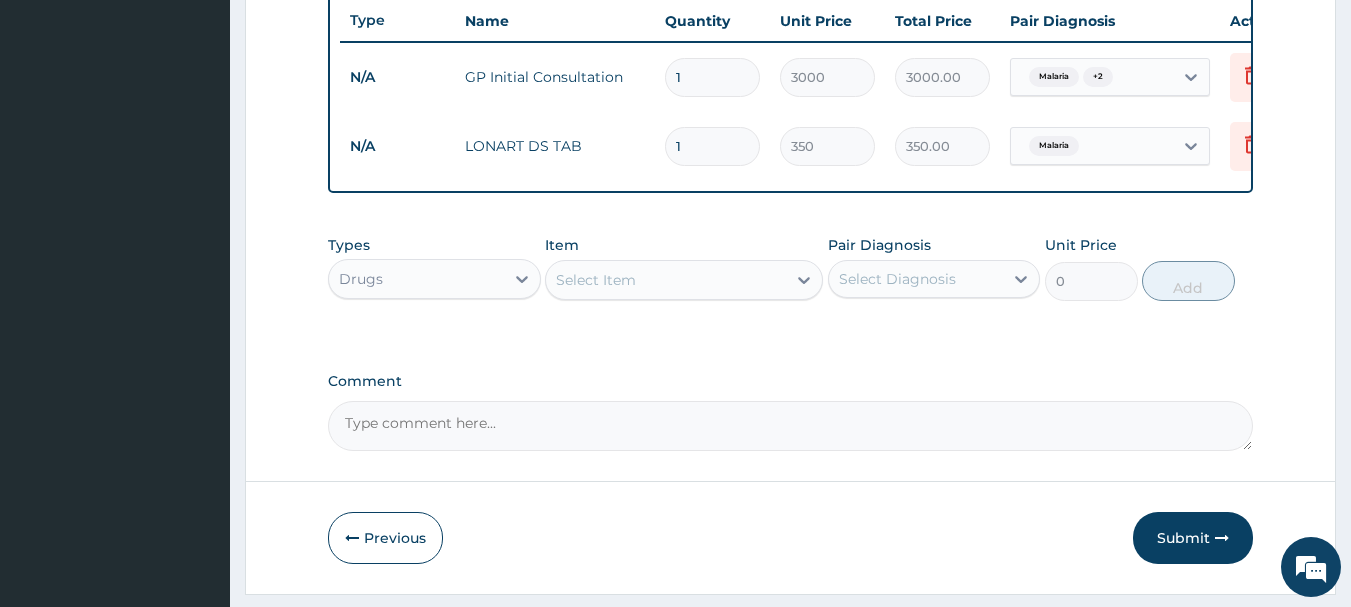type 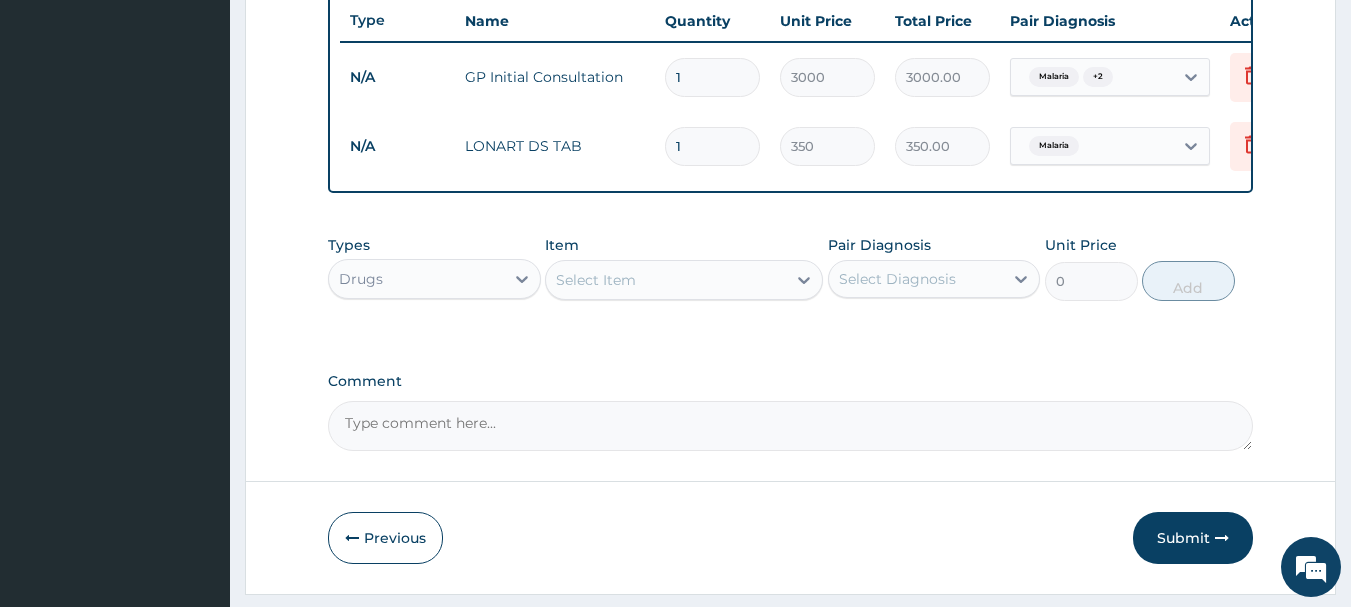 type on "0.00" 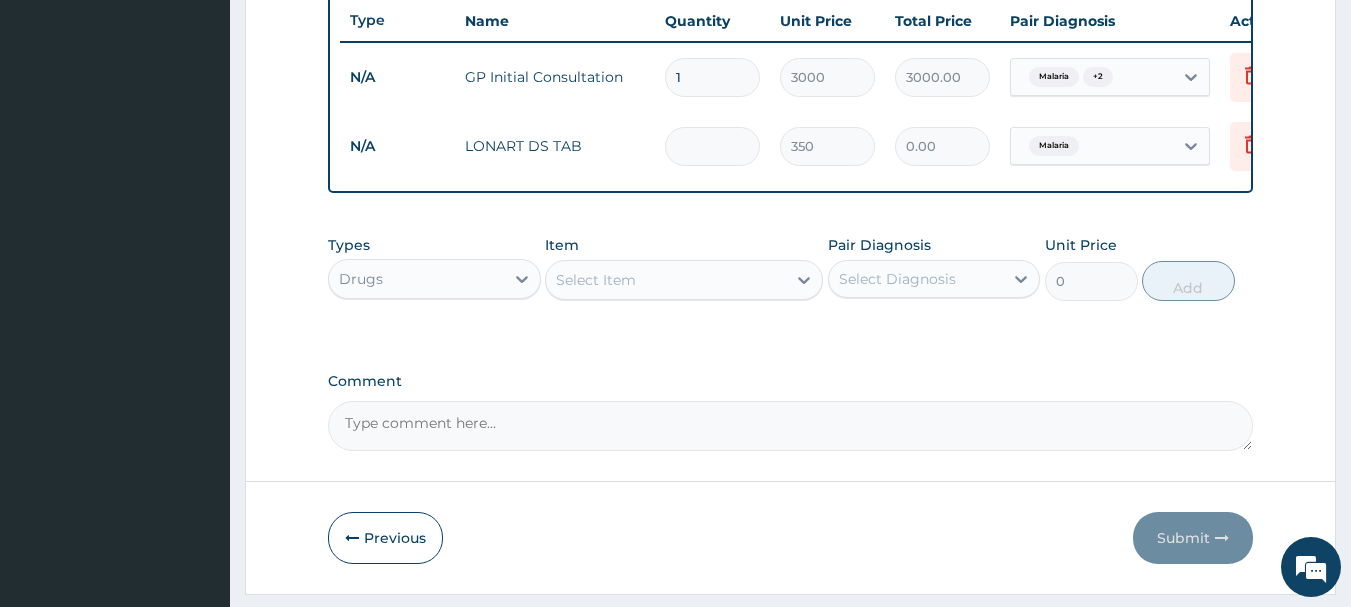 type on "6" 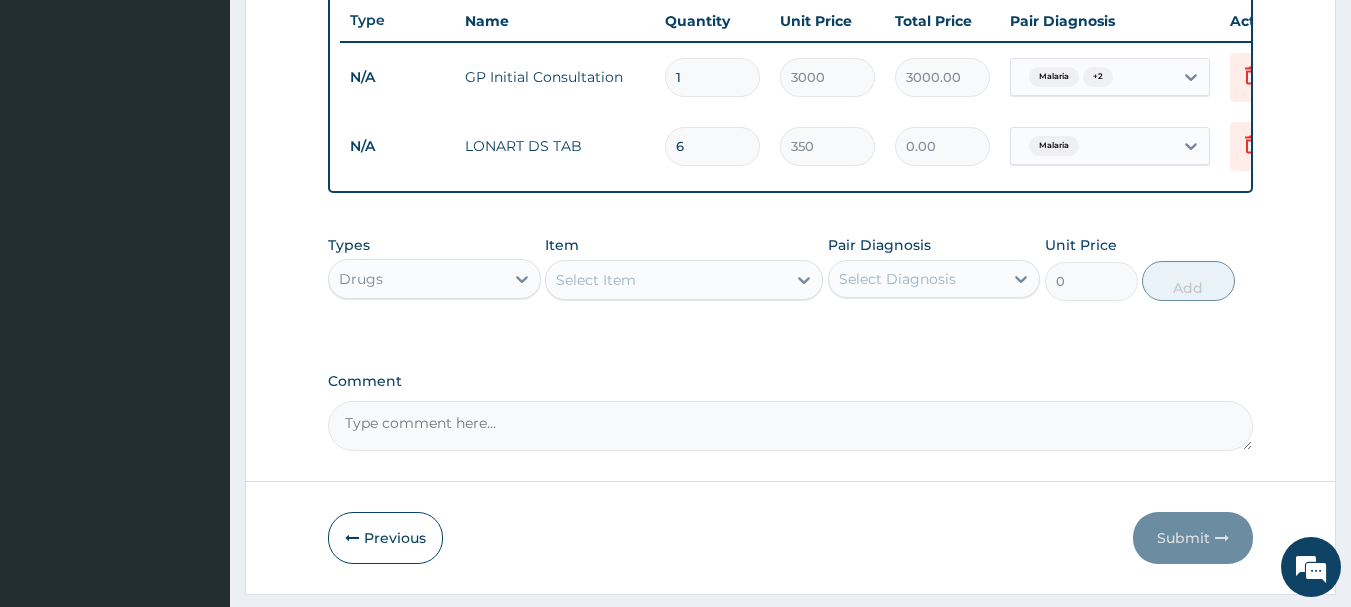 type on "2100.00" 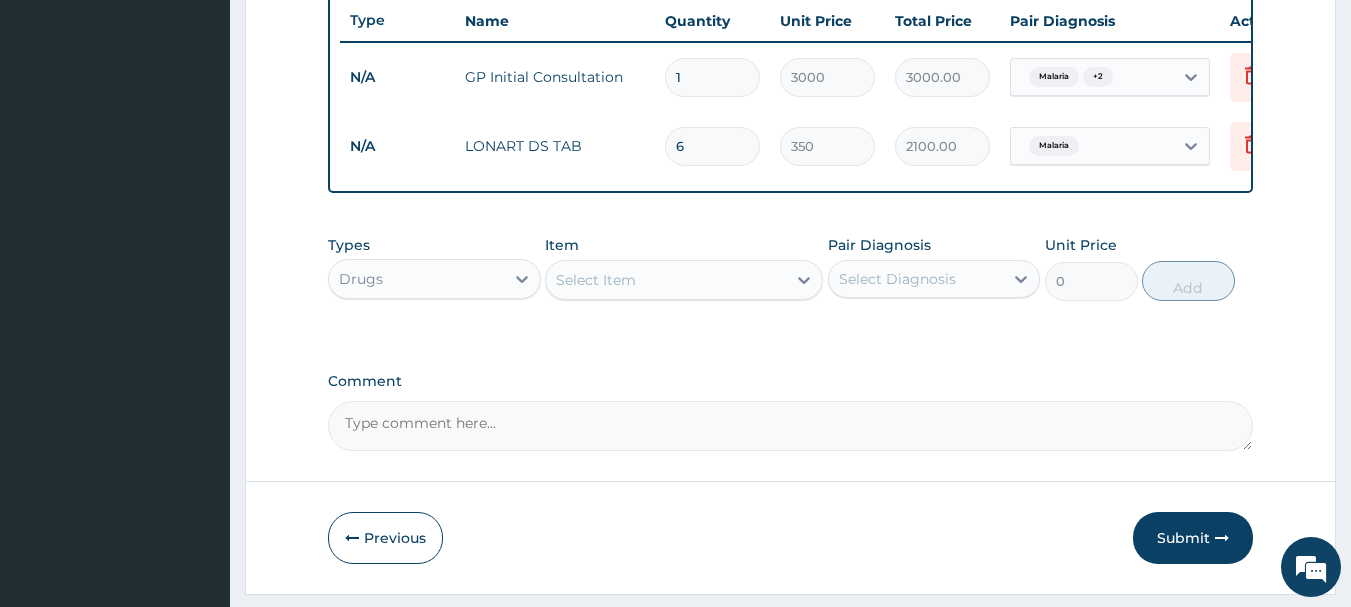 type on "6" 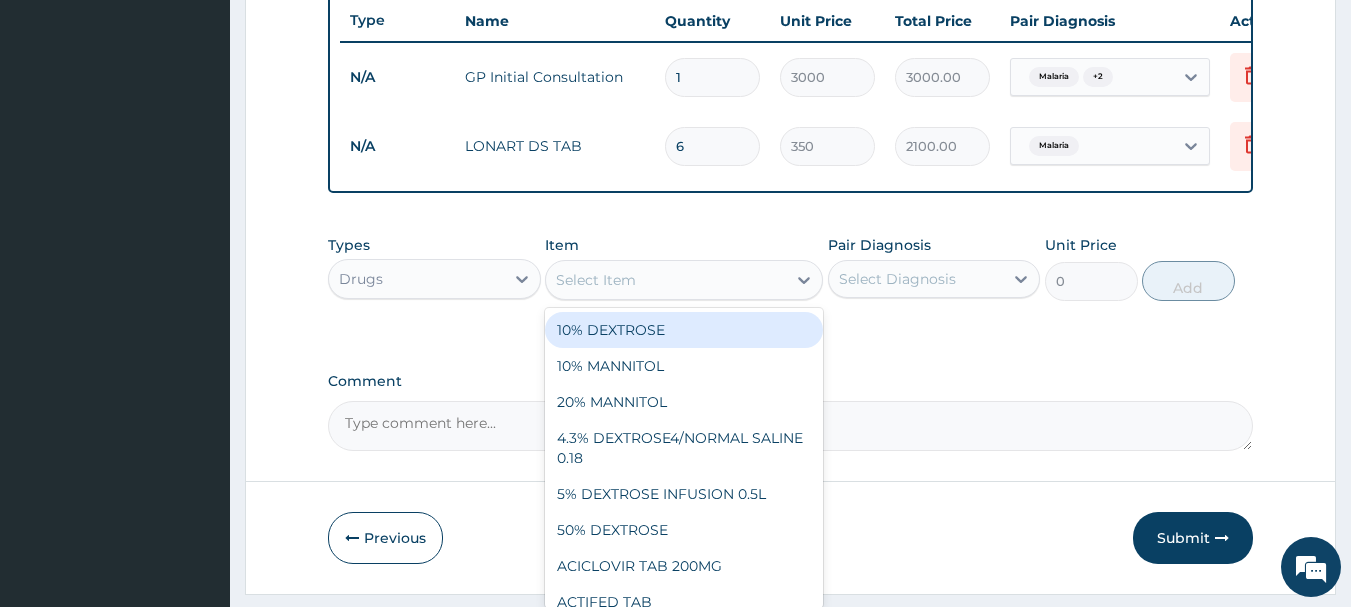 click on "Select Item" at bounding box center [666, 280] 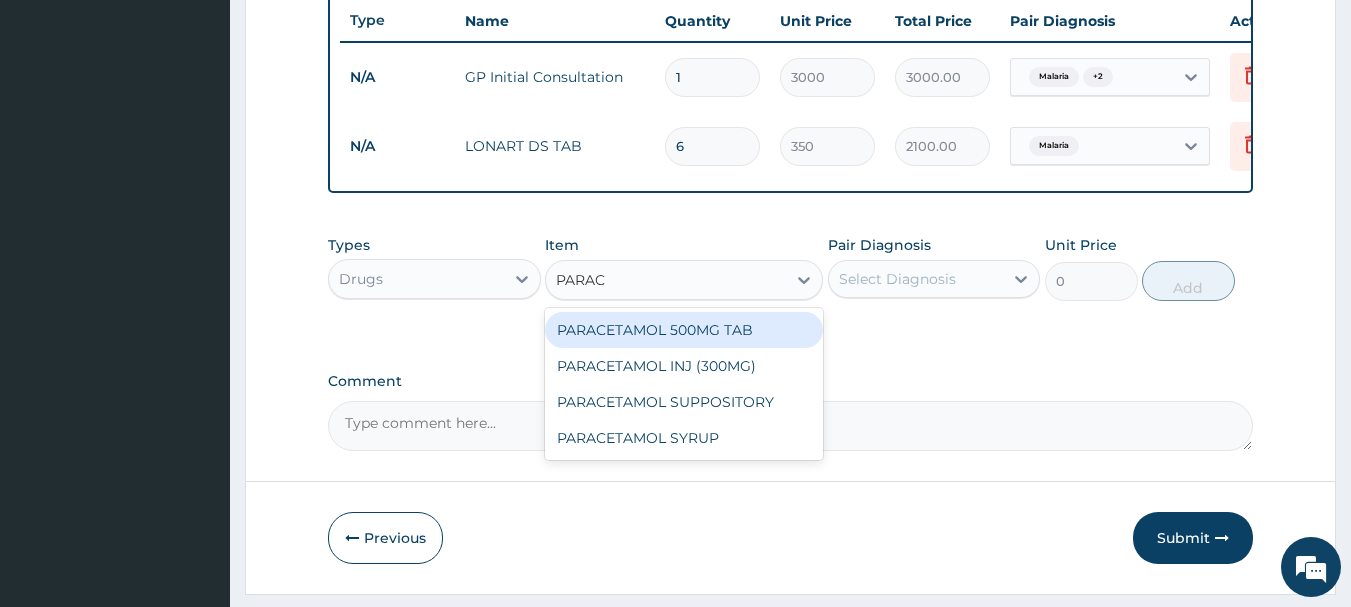 type on "PARACE" 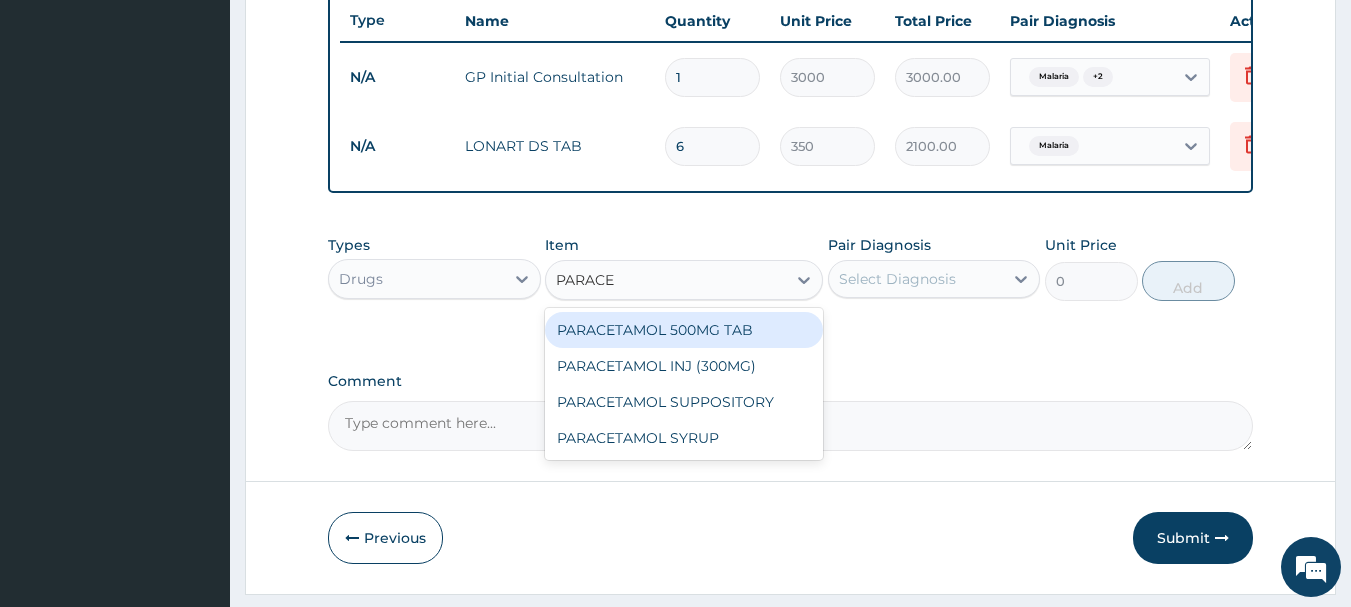 click on "PARACETAMOL 500MG TAB" at bounding box center (684, 330) 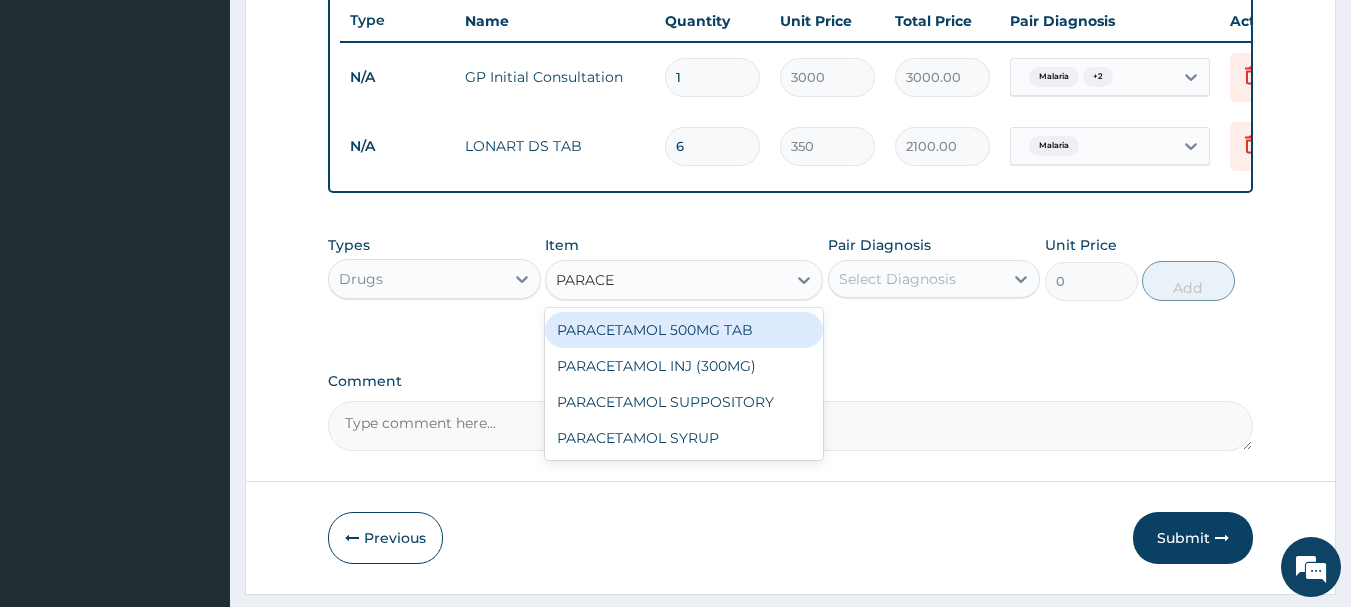 type 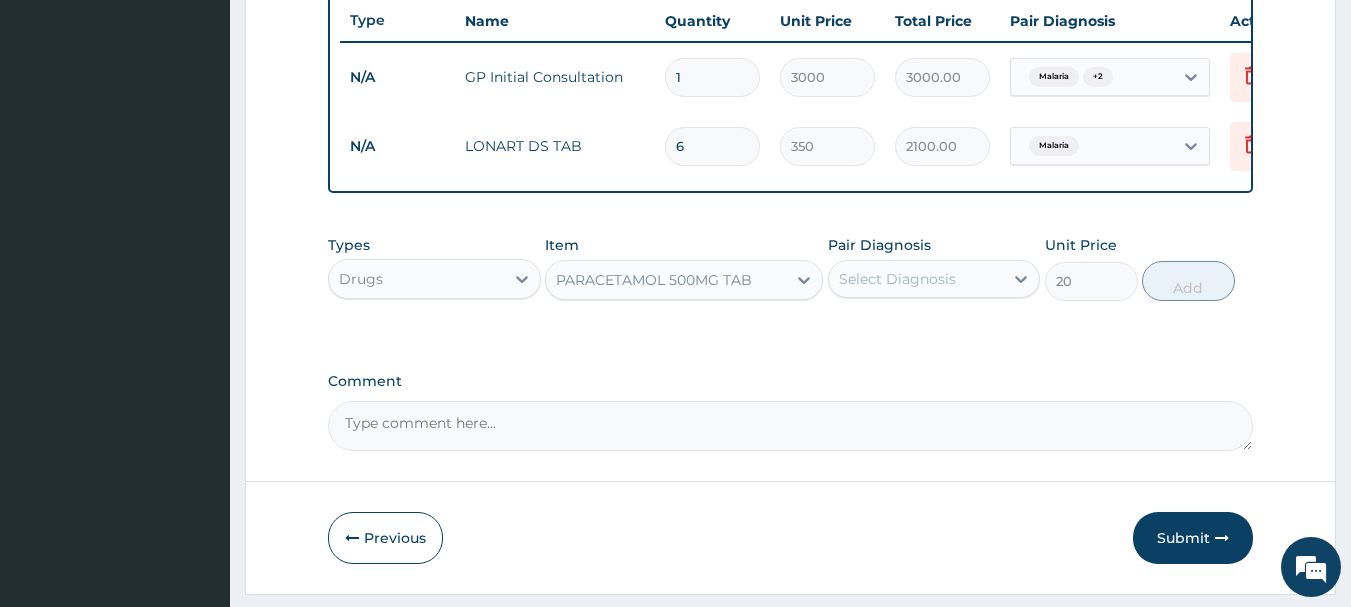 click on "Select Diagnosis" at bounding box center [897, 279] 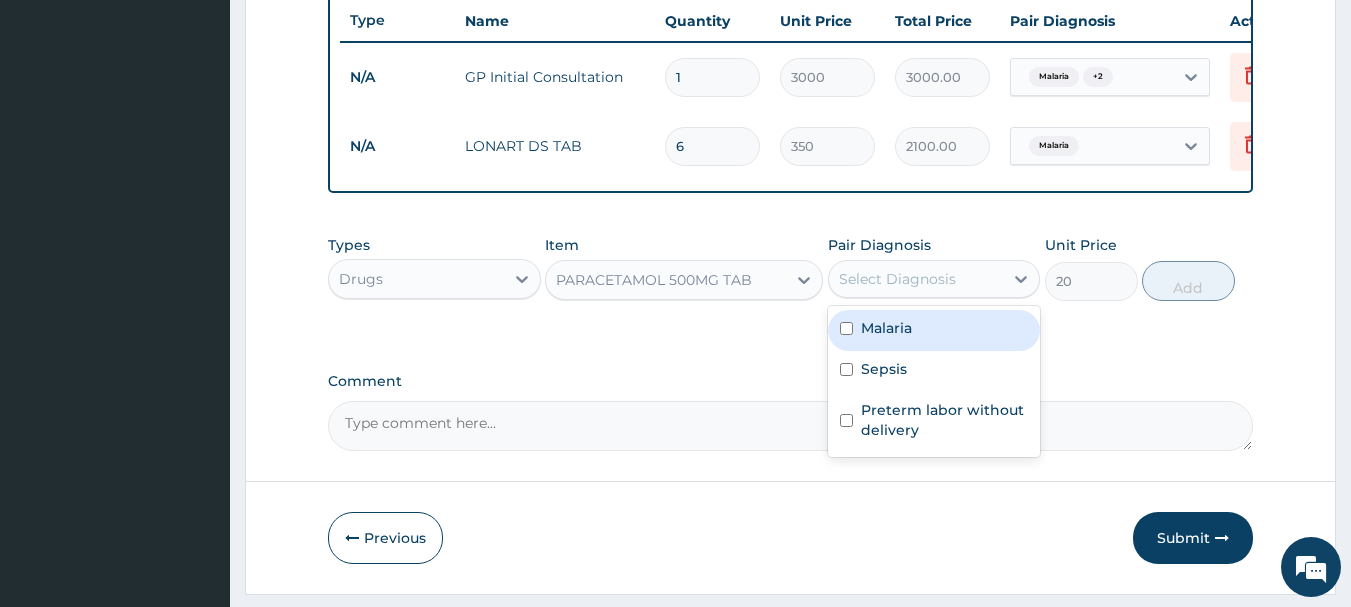 click on "Malaria" at bounding box center [886, 328] 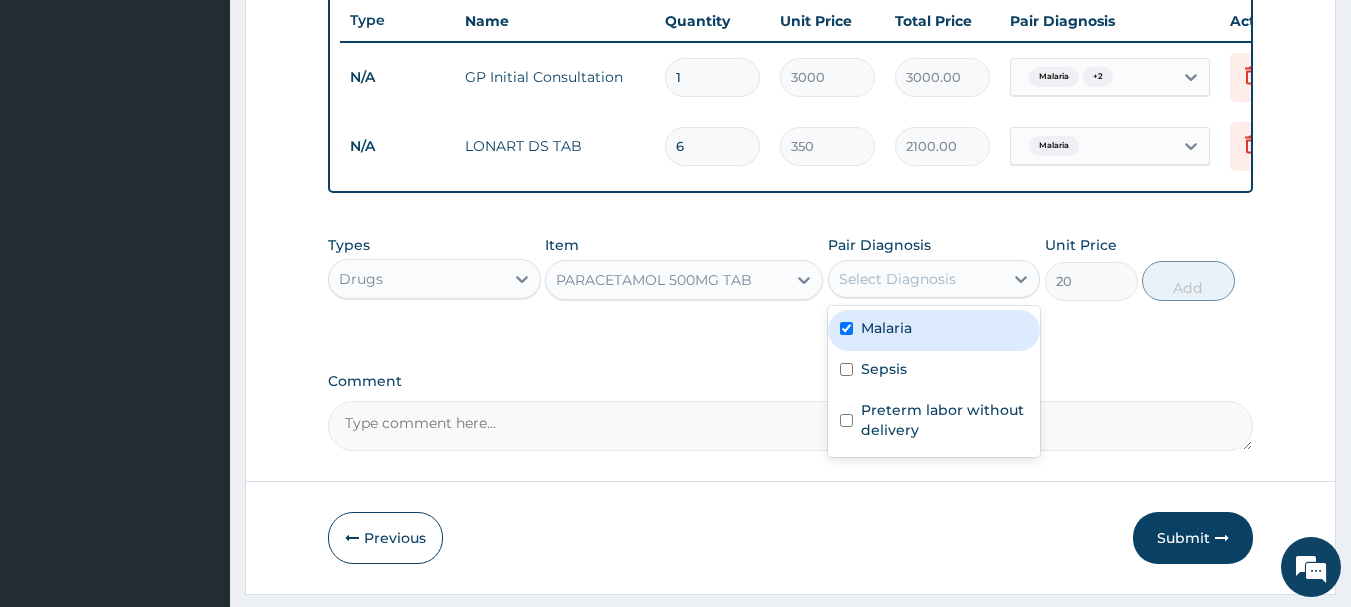 checkbox on "true" 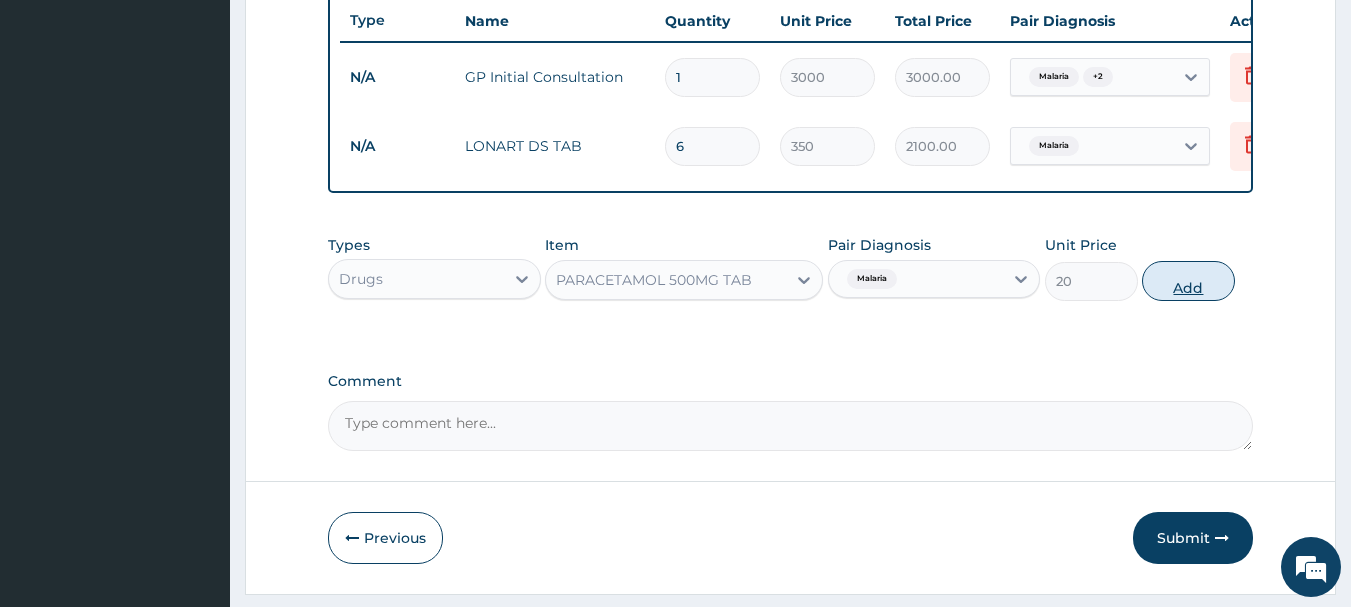 click on "Add" at bounding box center [1188, 281] 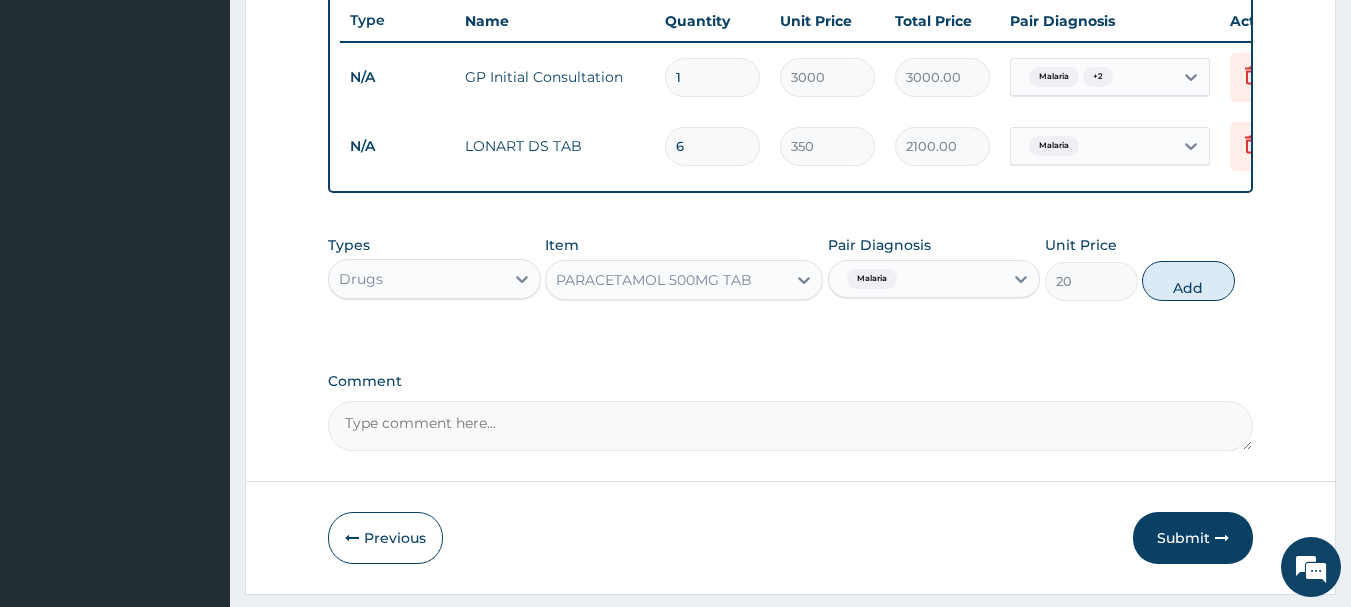 type on "0" 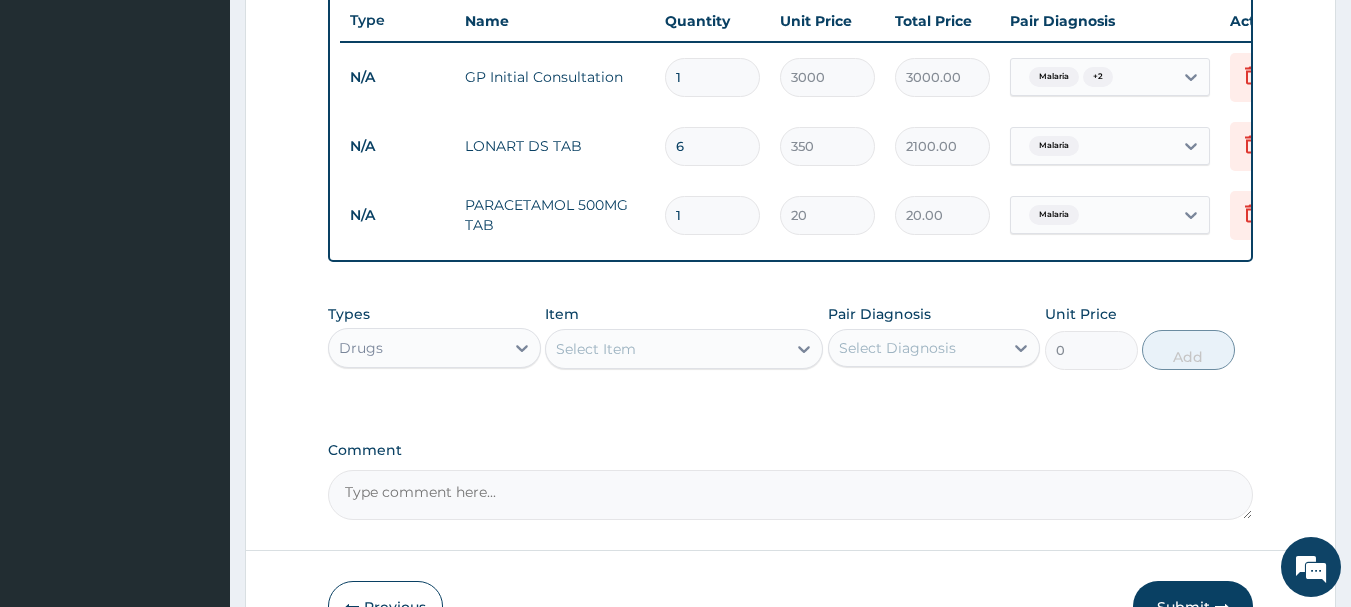type on "18" 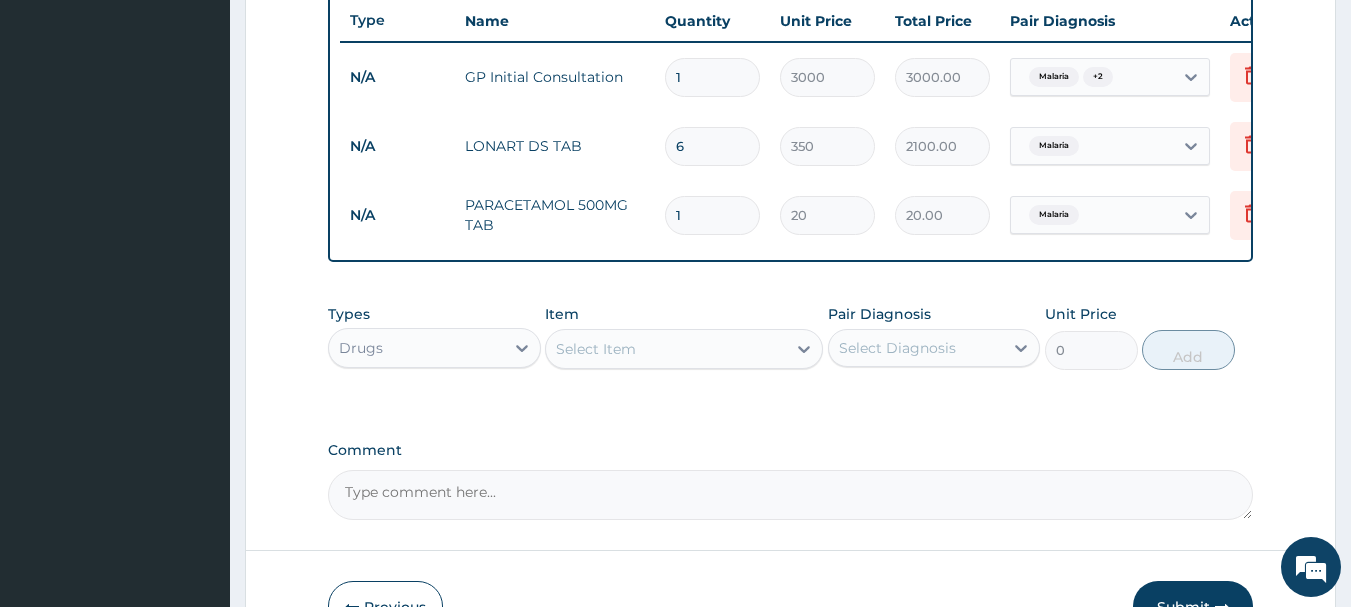 type on "360.00" 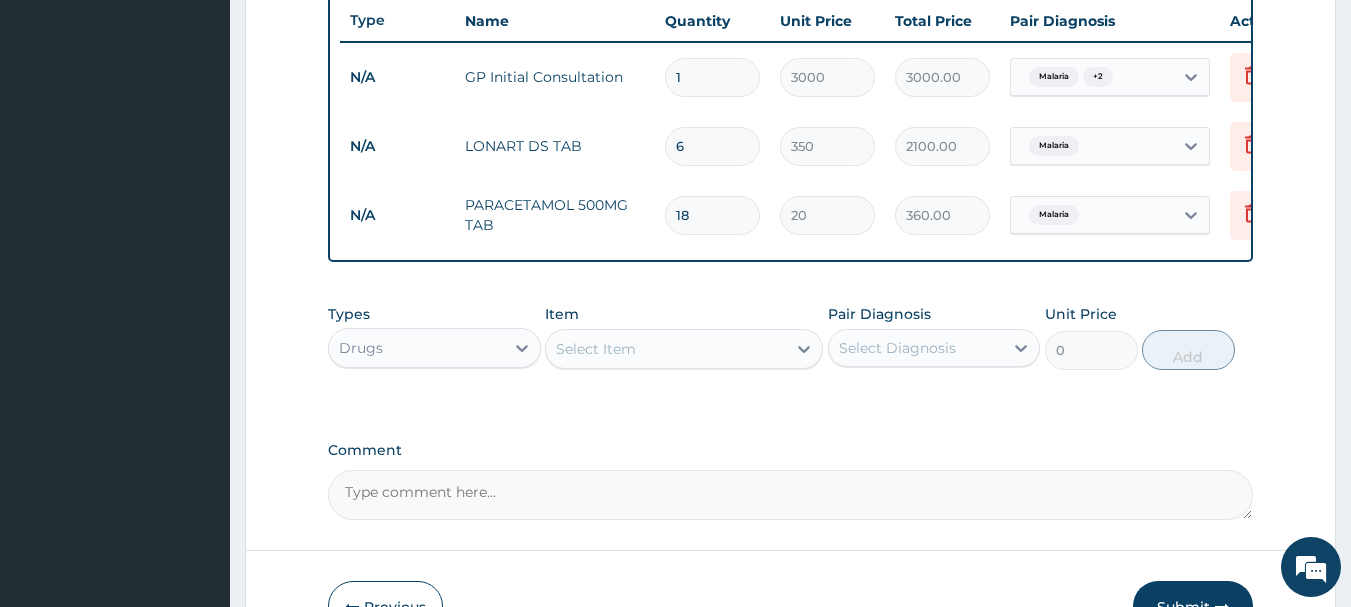 type on "18" 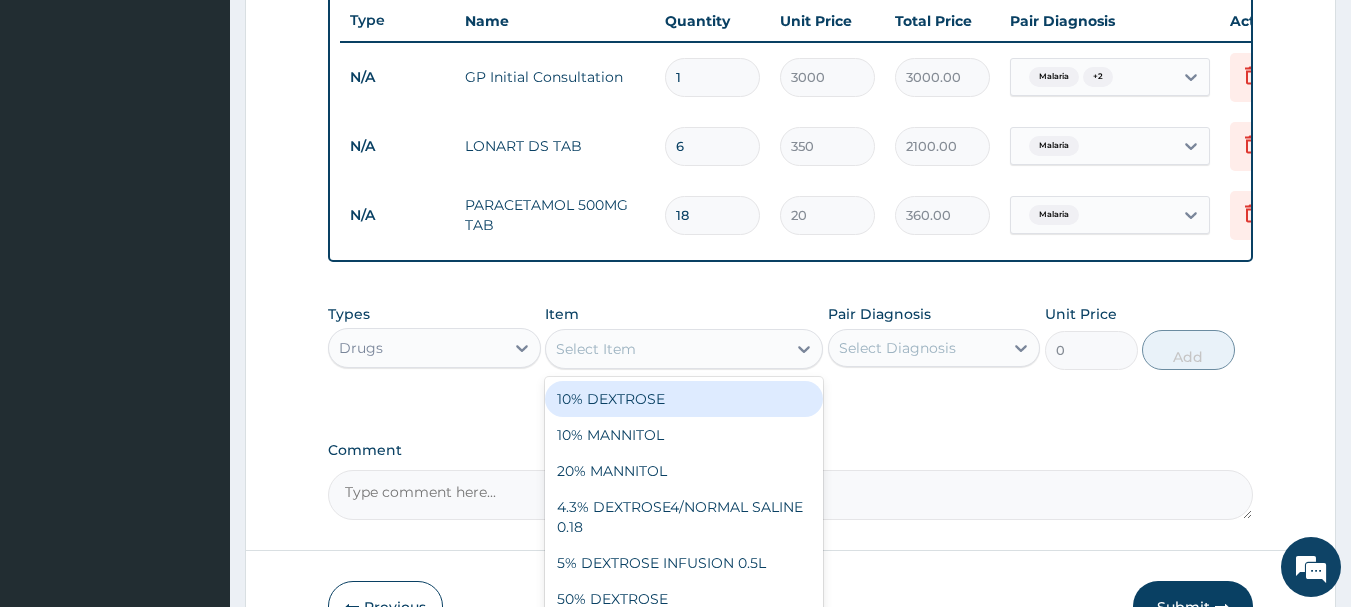 click on "Select Item" at bounding box center (666, 349) 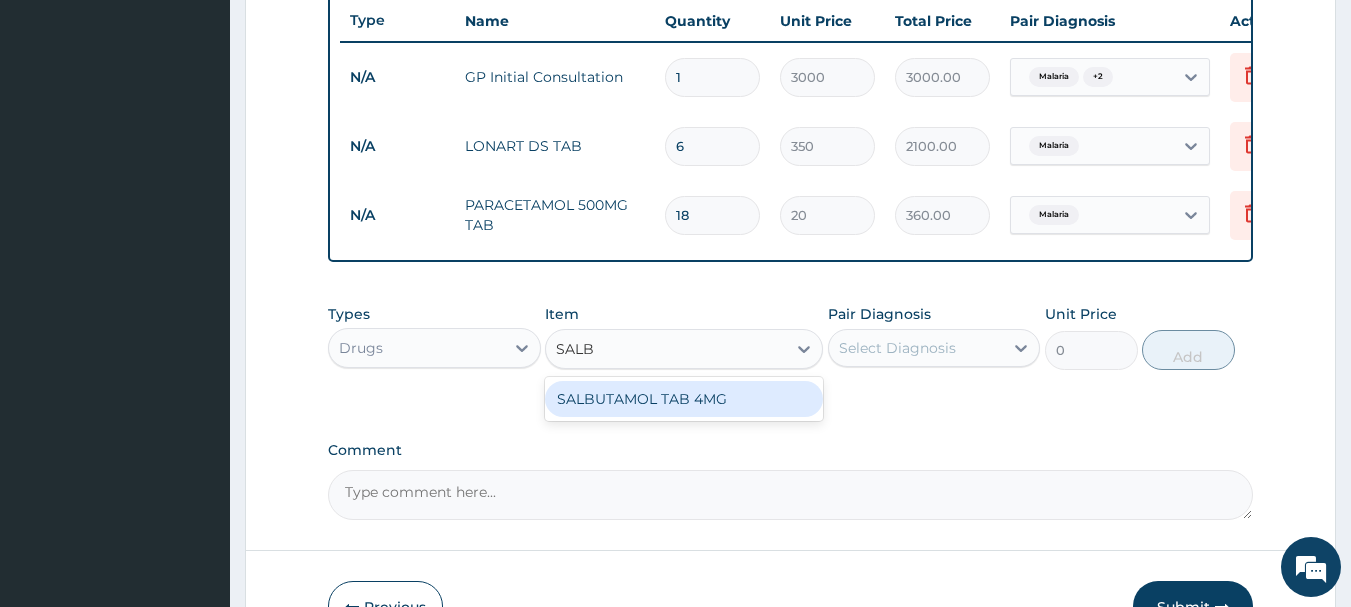 type on "SALBU" 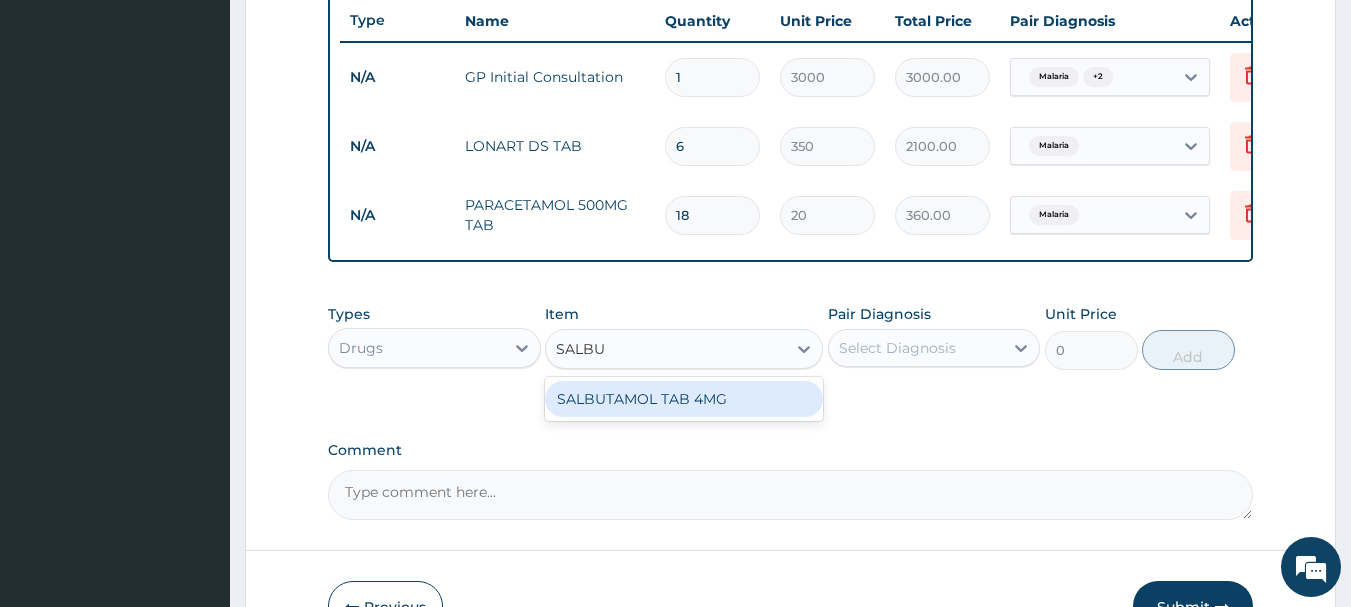click on "SALBUTAMOL TAB 4MG" at bounding box center [684, 399] 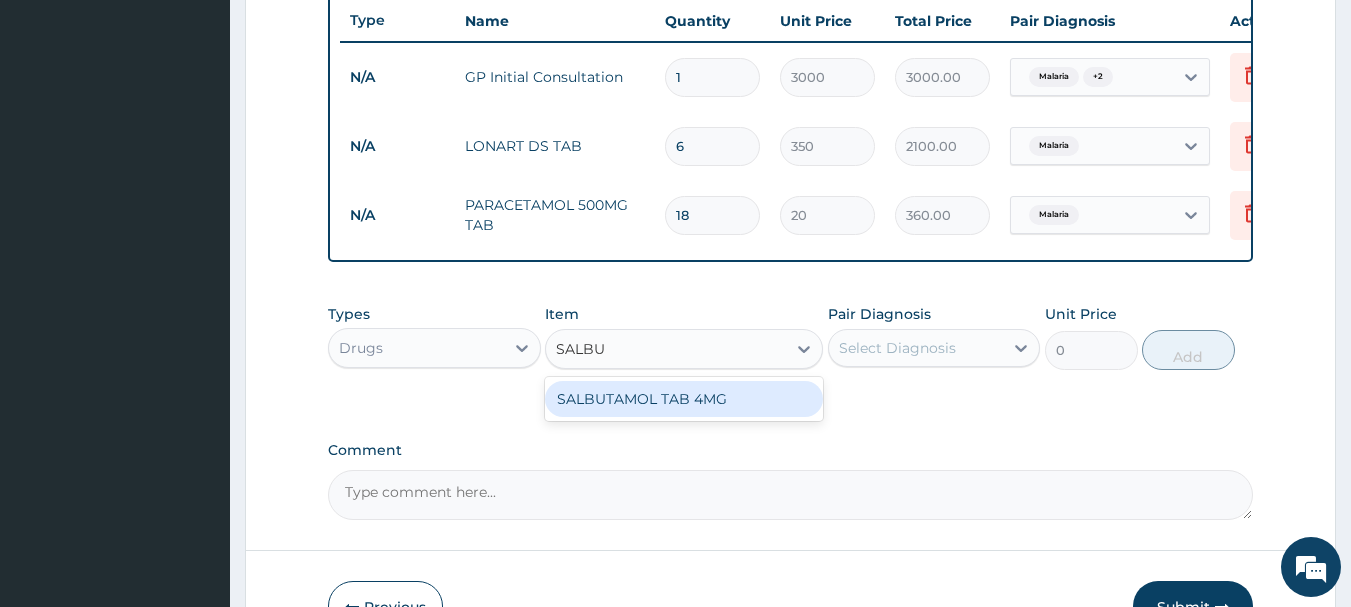 type 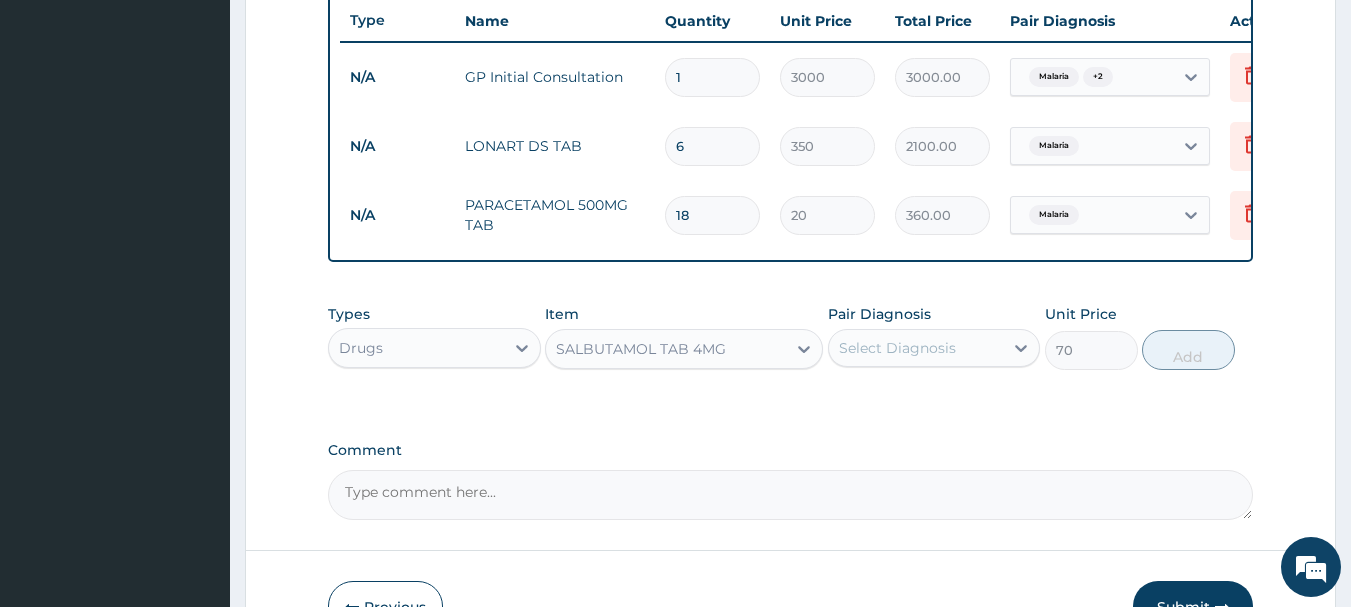 click on "Select Diagnosis" at bounding box center (897, 348) 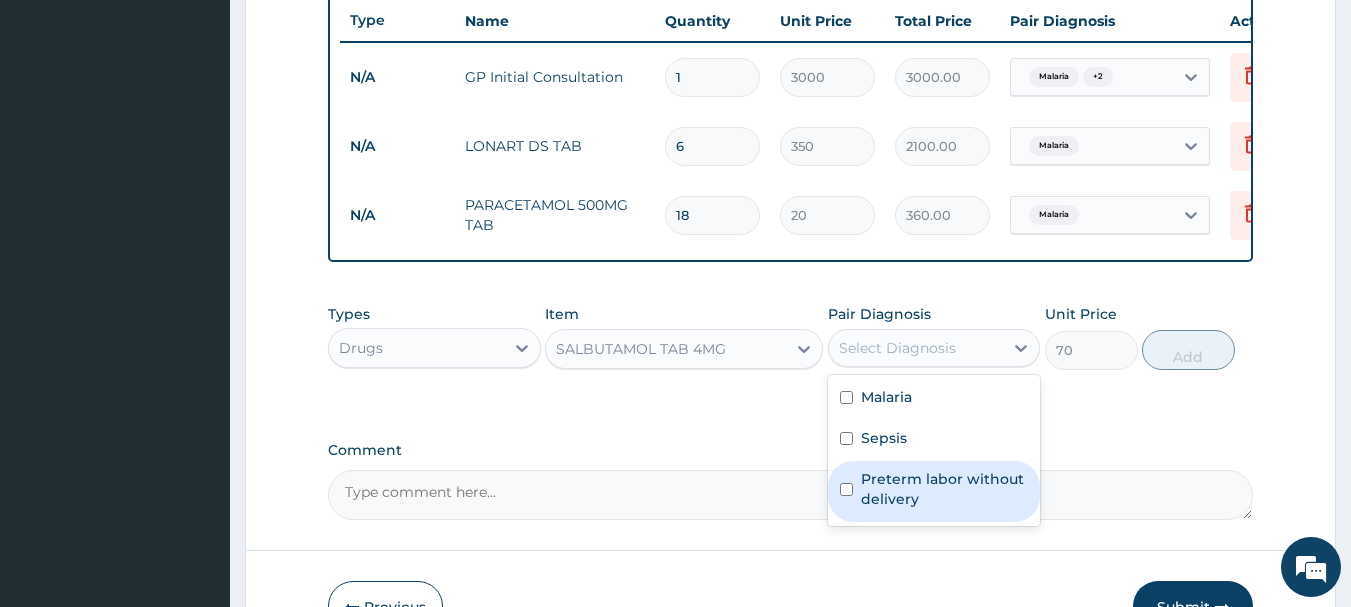 click on "Preterm labor without delivery" at bounding box center (945, 489) 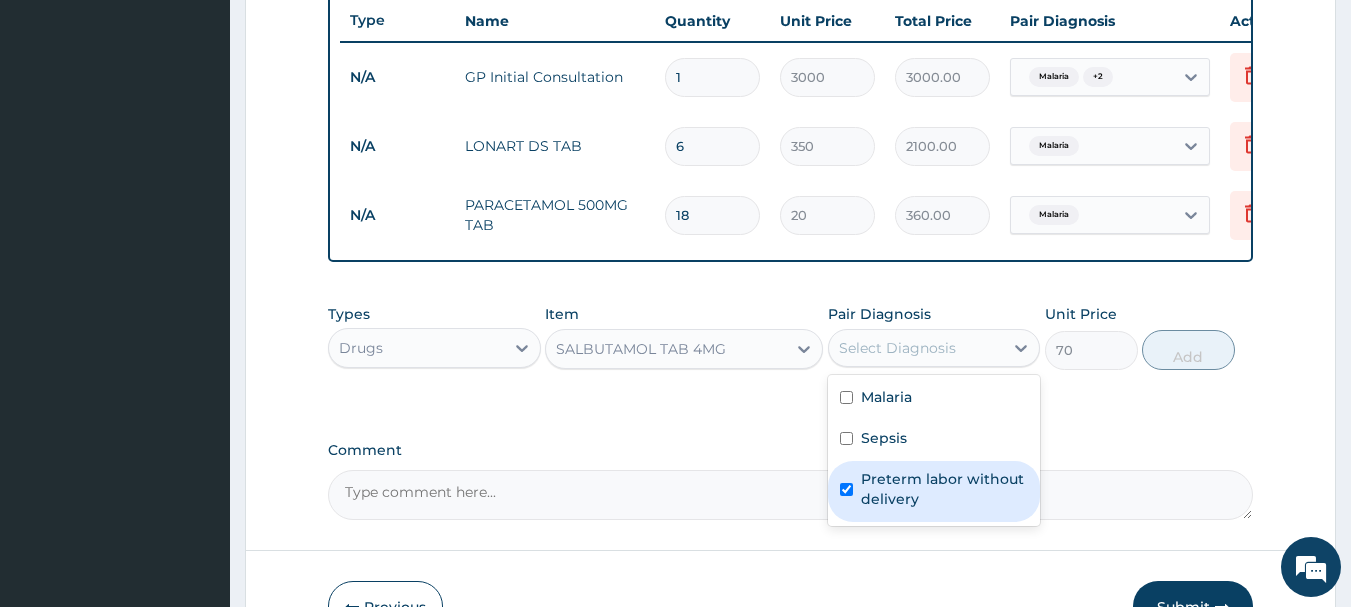 checkbox on "true" 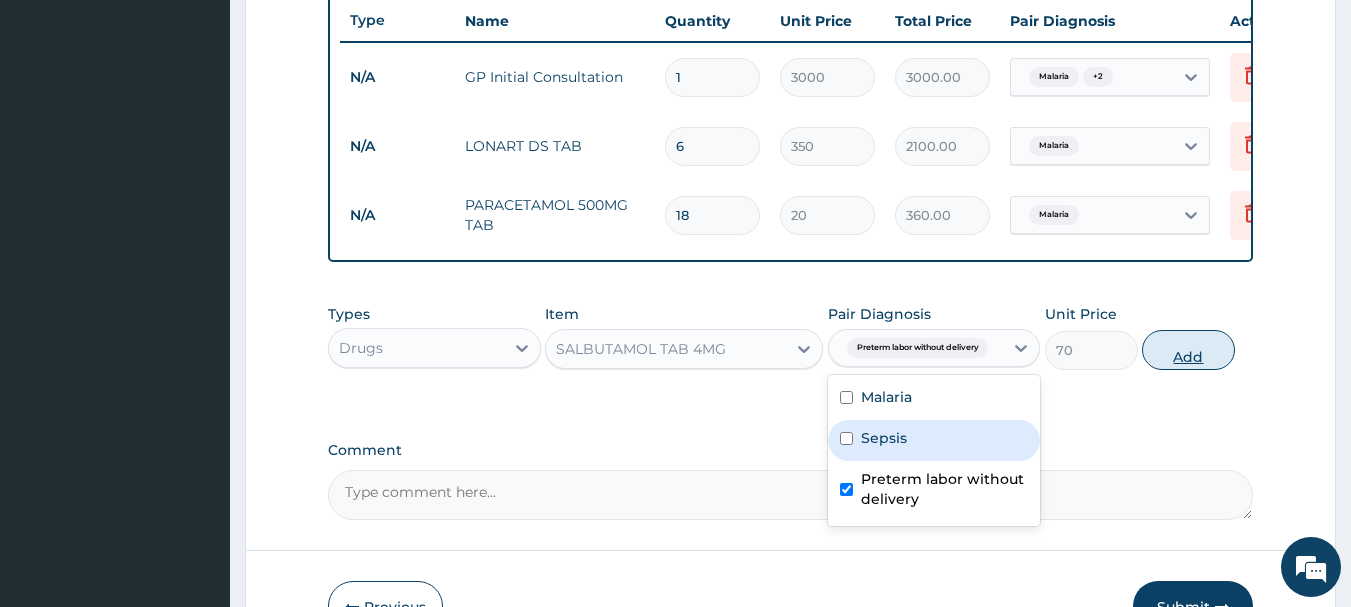 click on "Add" at bounding box center (1188, 350) 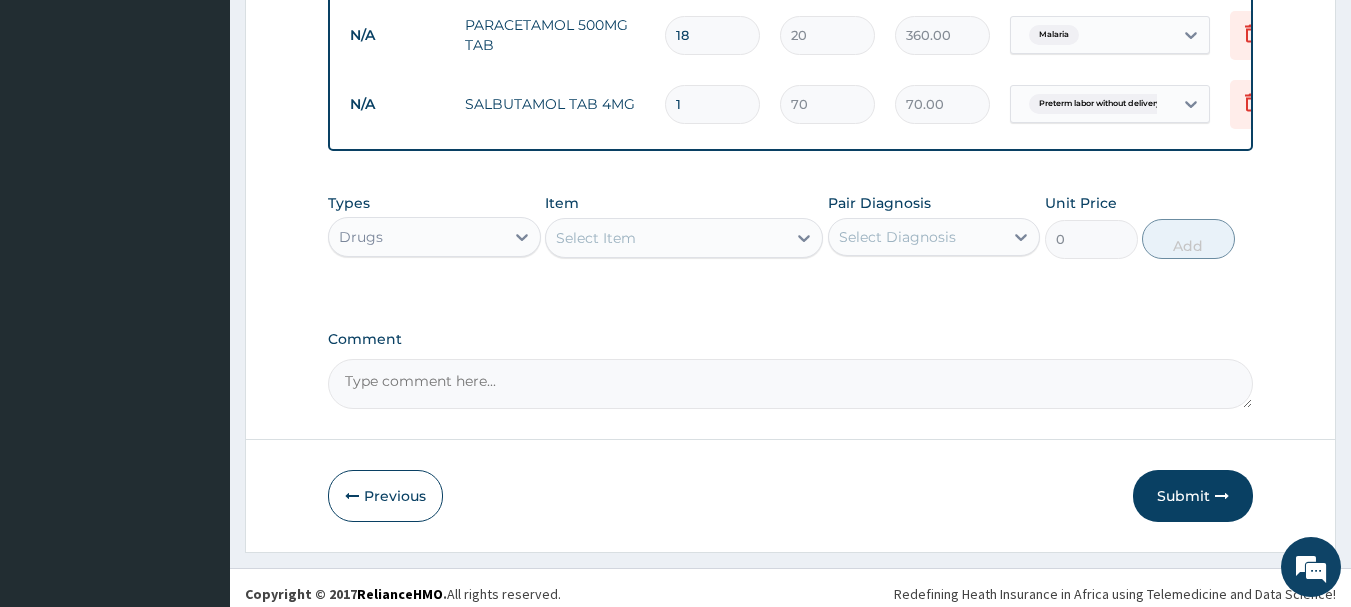 scroll, scrollTop: 962, scrollLeft: 0, axis: vertical 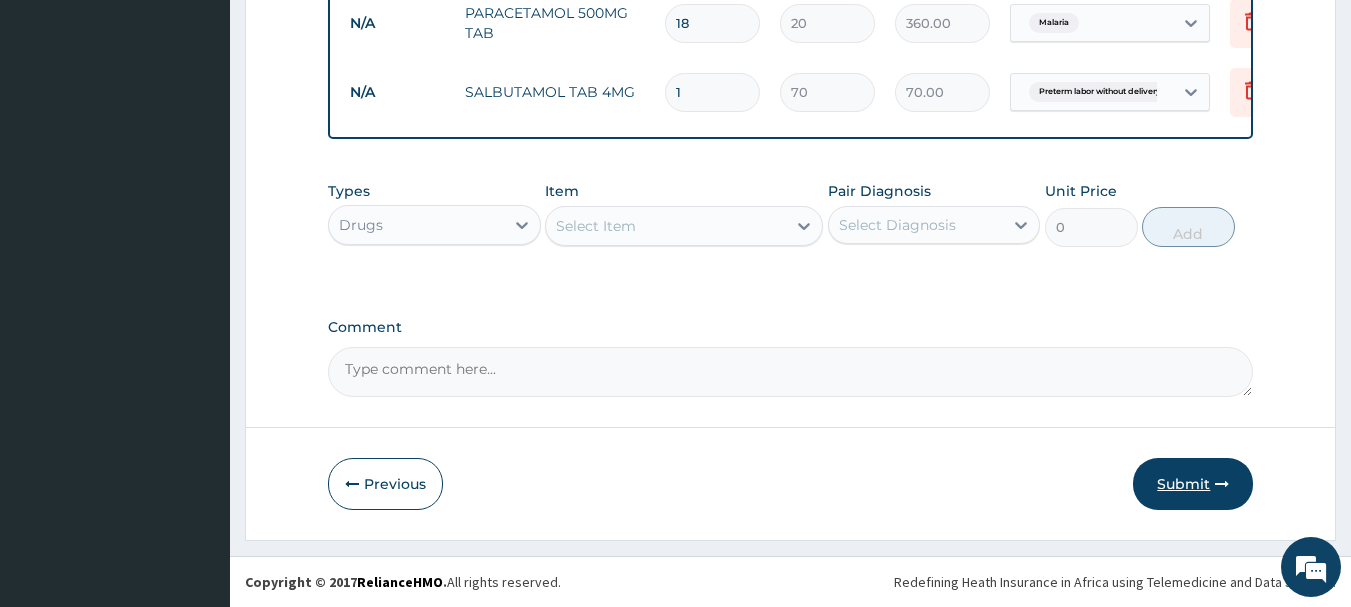 click on "Submit" at bounding box center [1193, 484] 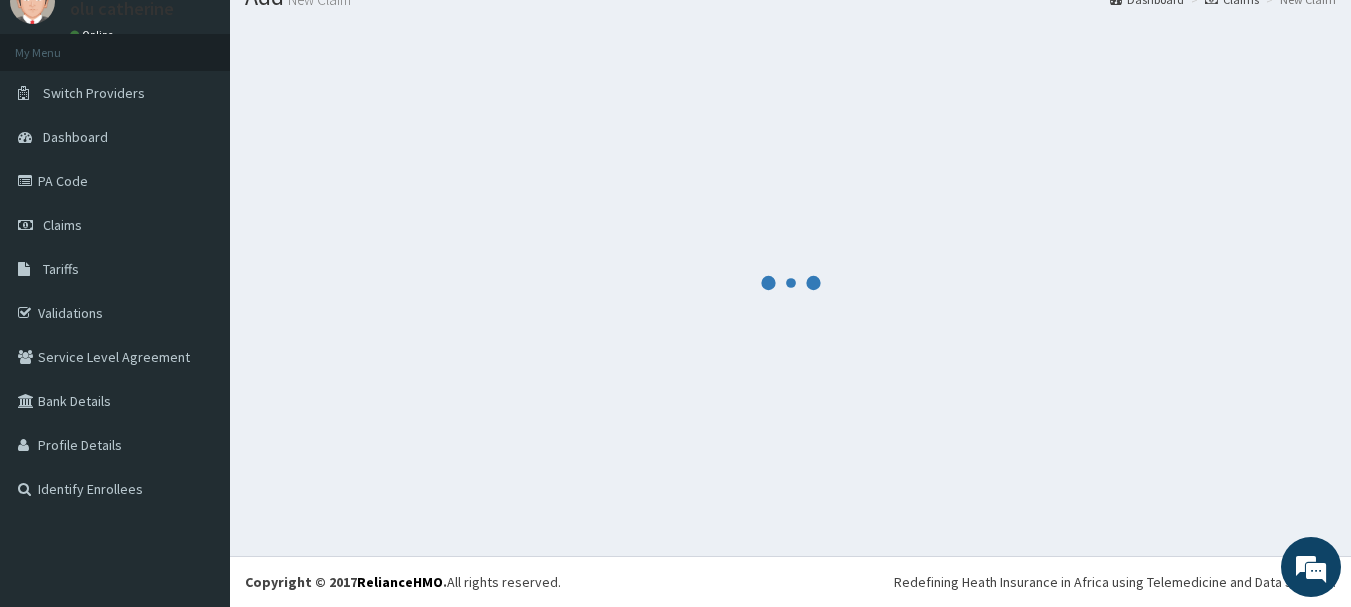 scroll, scrollTop: 962, scrollLeft: 0, axis: vertical 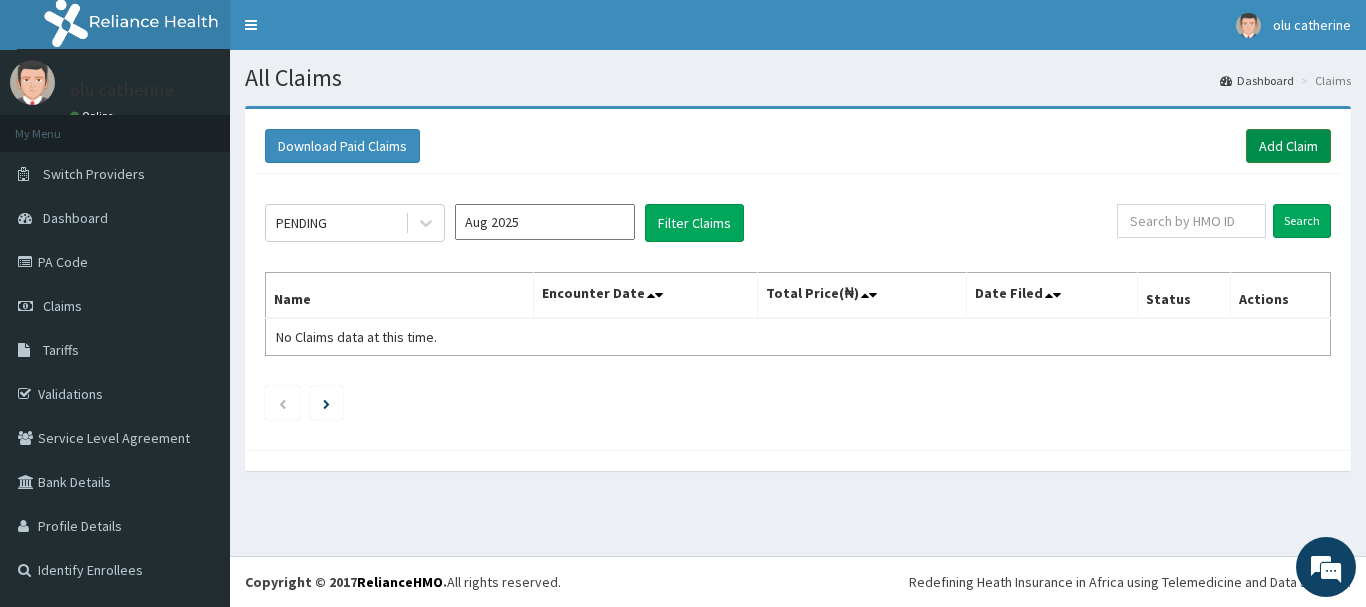 click on "Add Claim" at bounding box center (1288, 146) 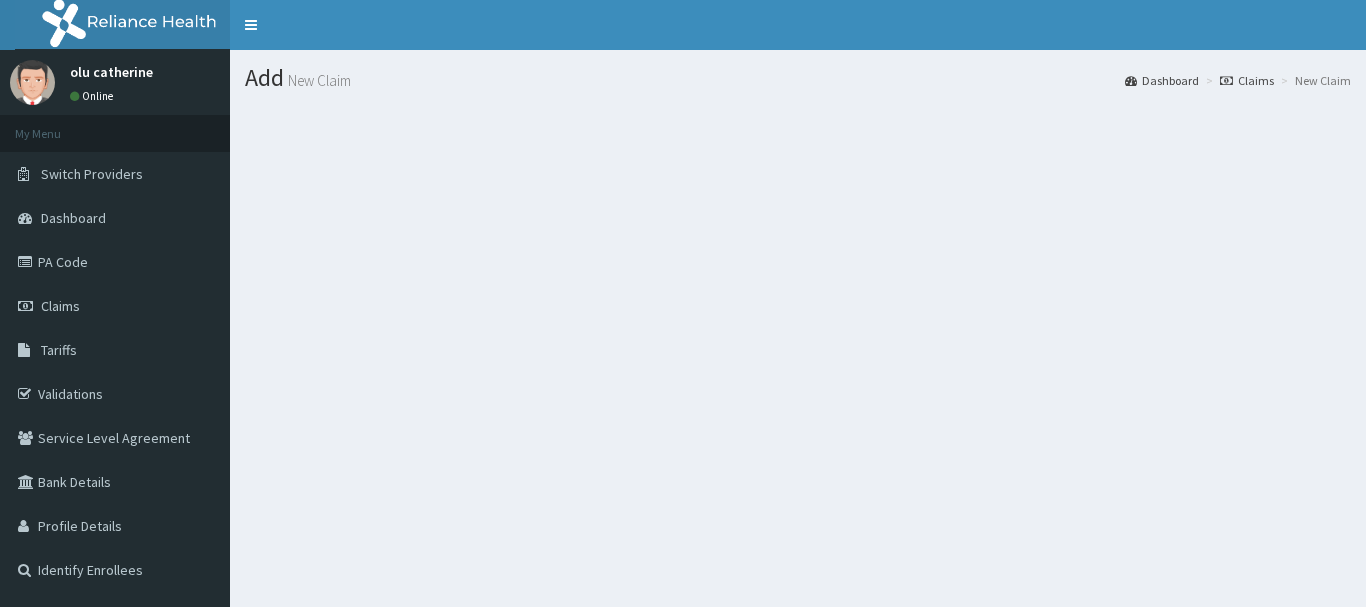 scroll, scrollTop: 0, scrollLeft: 0, axis: both 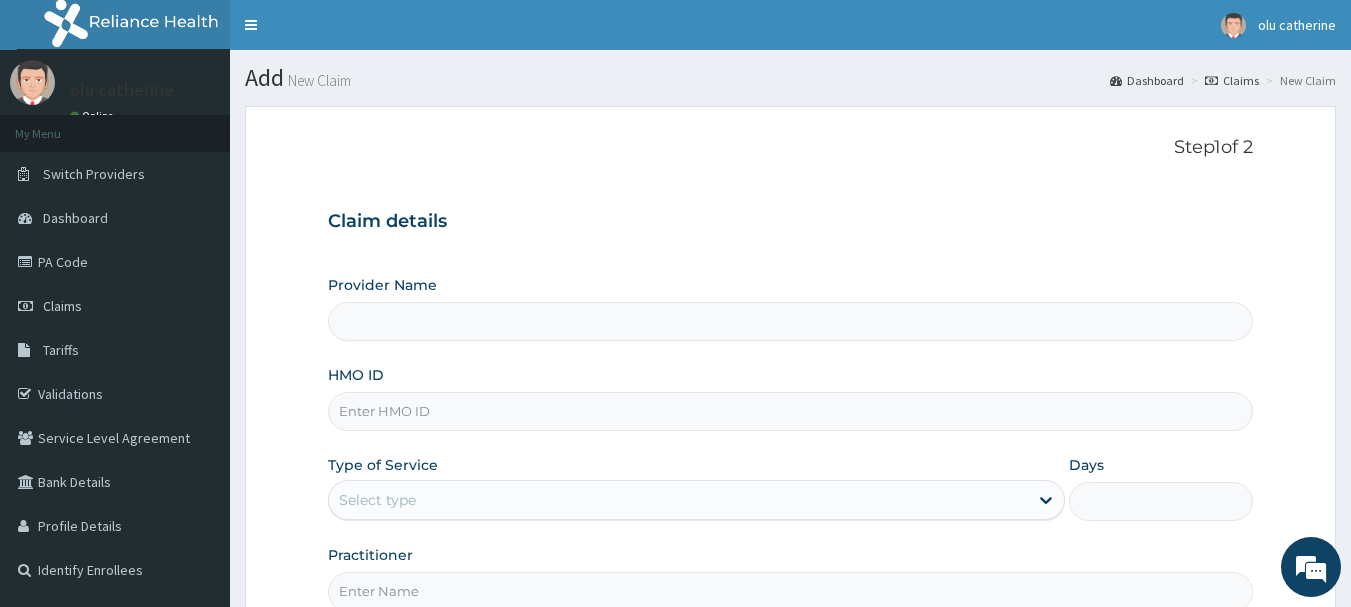 type on "INLAND SPECIALIST HOSPITAL- OGUDU" 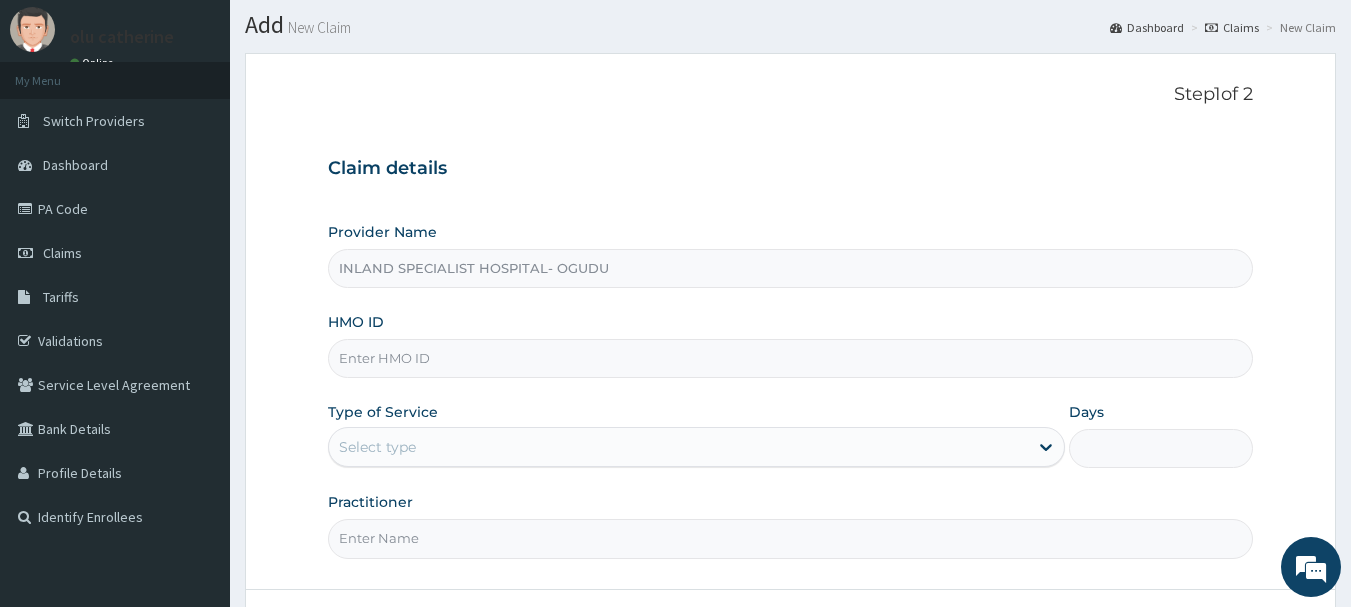 scroll, scrollTop: 100, scrollLeft: 0, axis: vertical 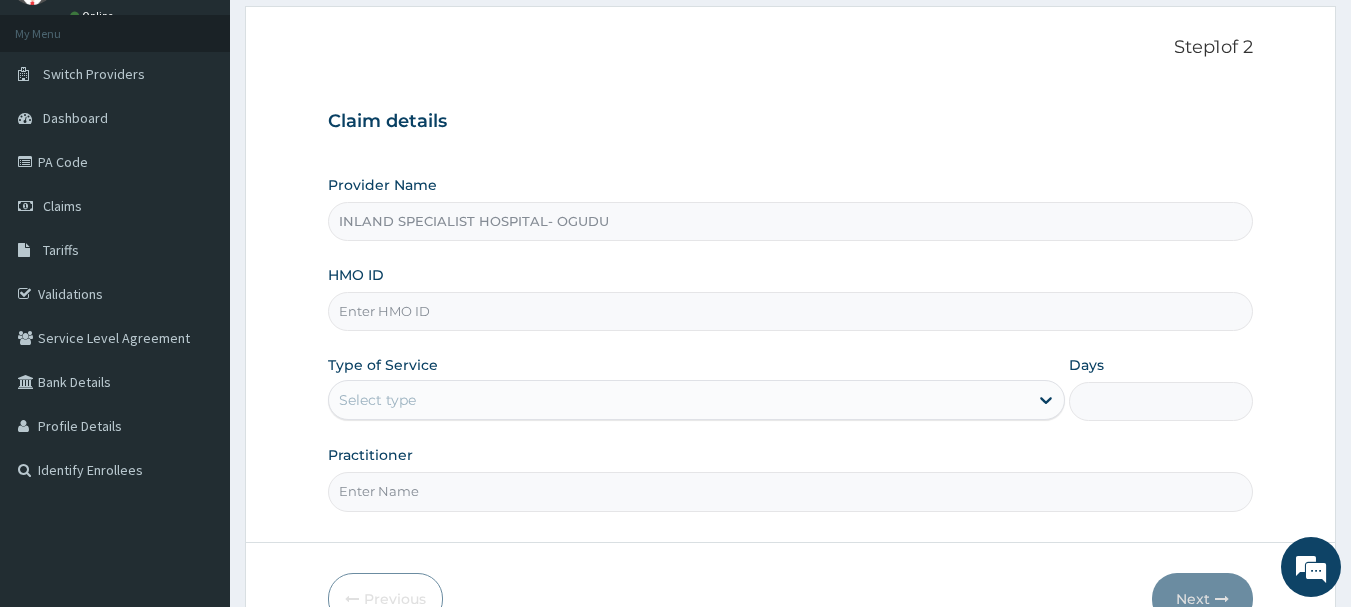 click on "HMO ID" at bounding box center [791, 311] 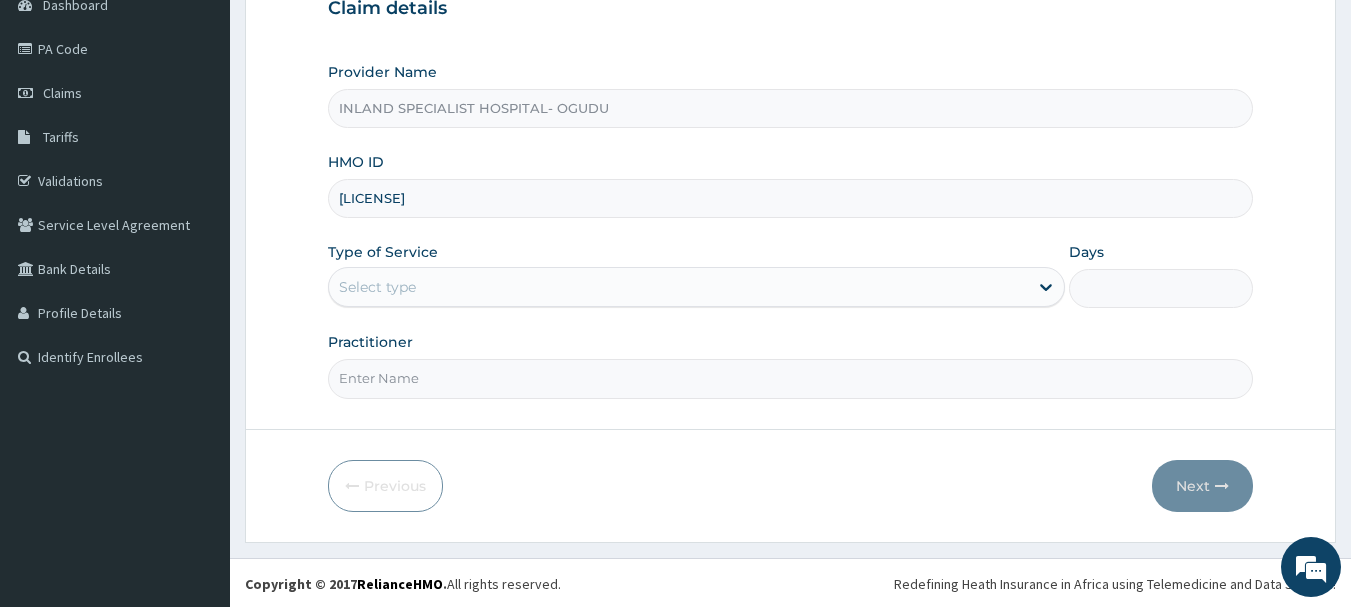 scroll, scrollTop: 215, scrollLeft: 0, axis: vertical 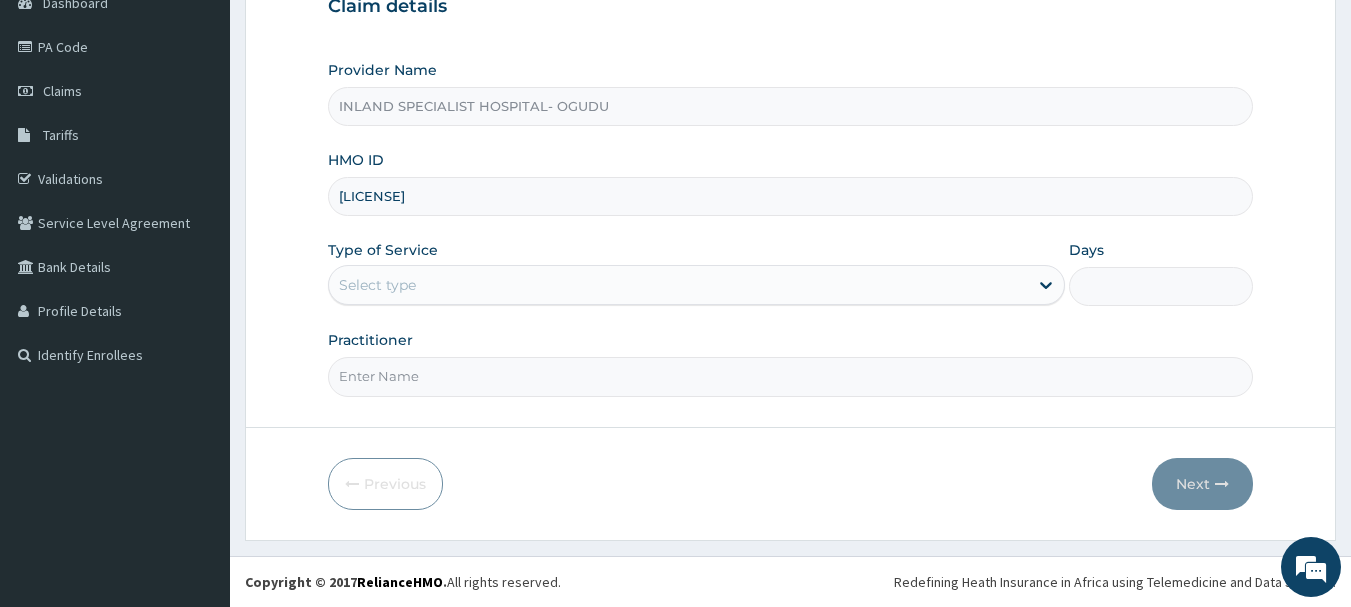 type on "JEE/10059/A" 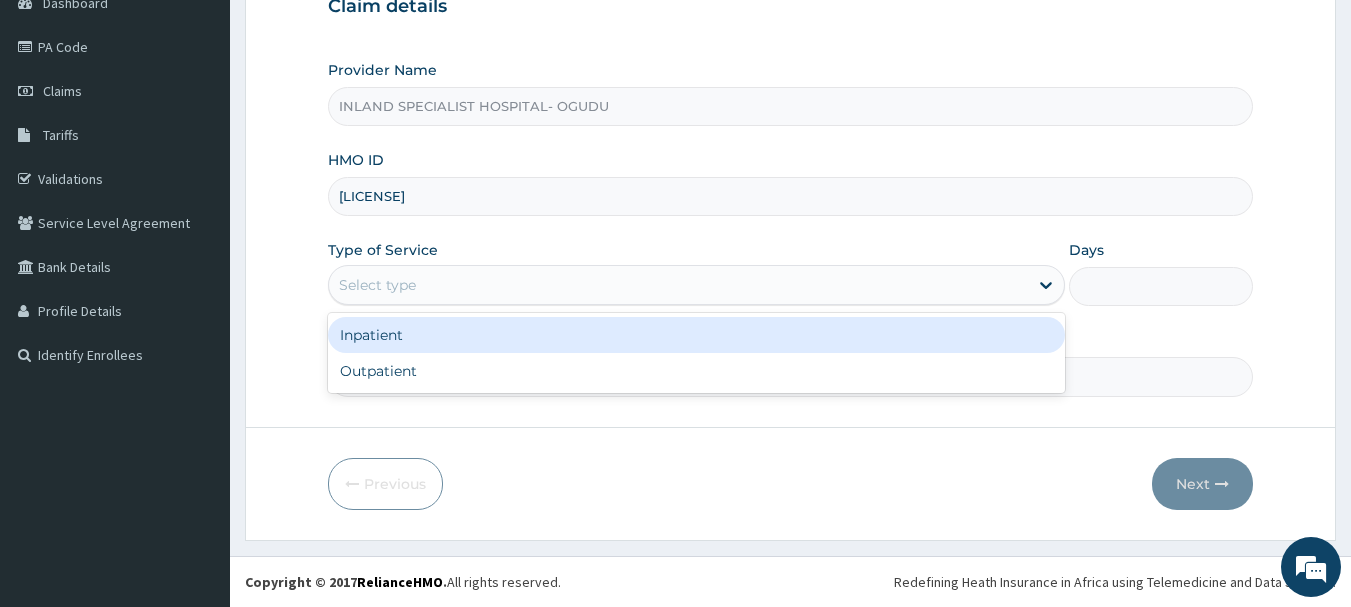 click on "Select type" at bounding box center [678, 285] 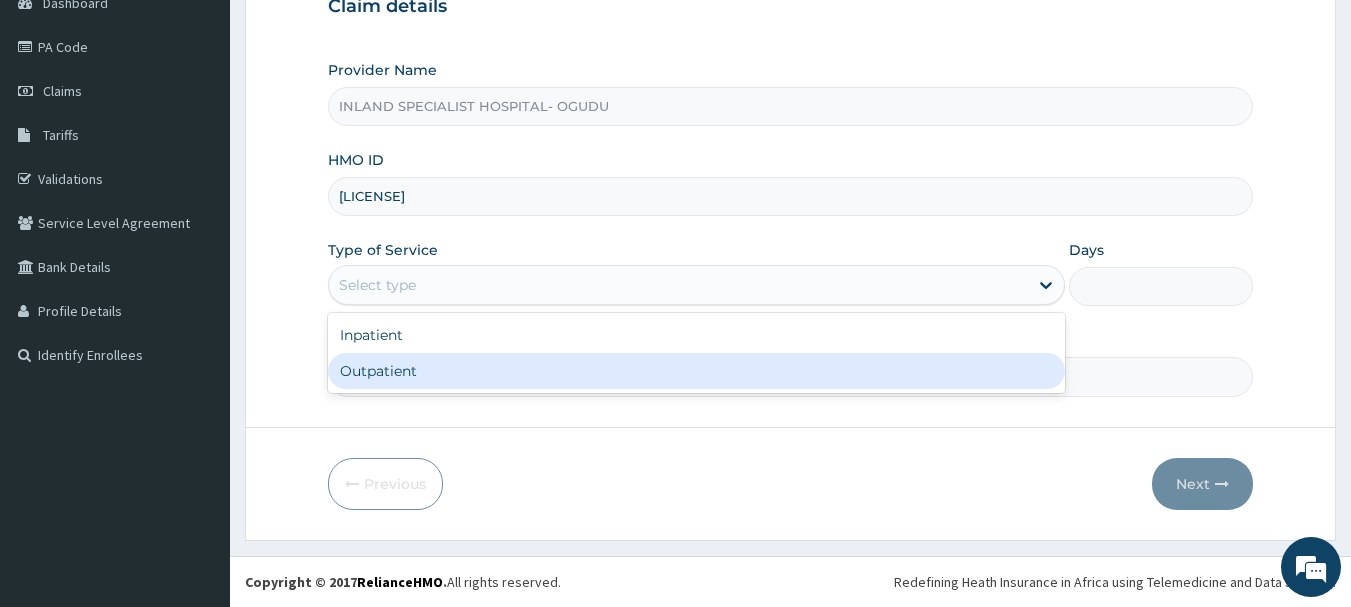 click on "Outpatient" at bounding box center (696, 371) 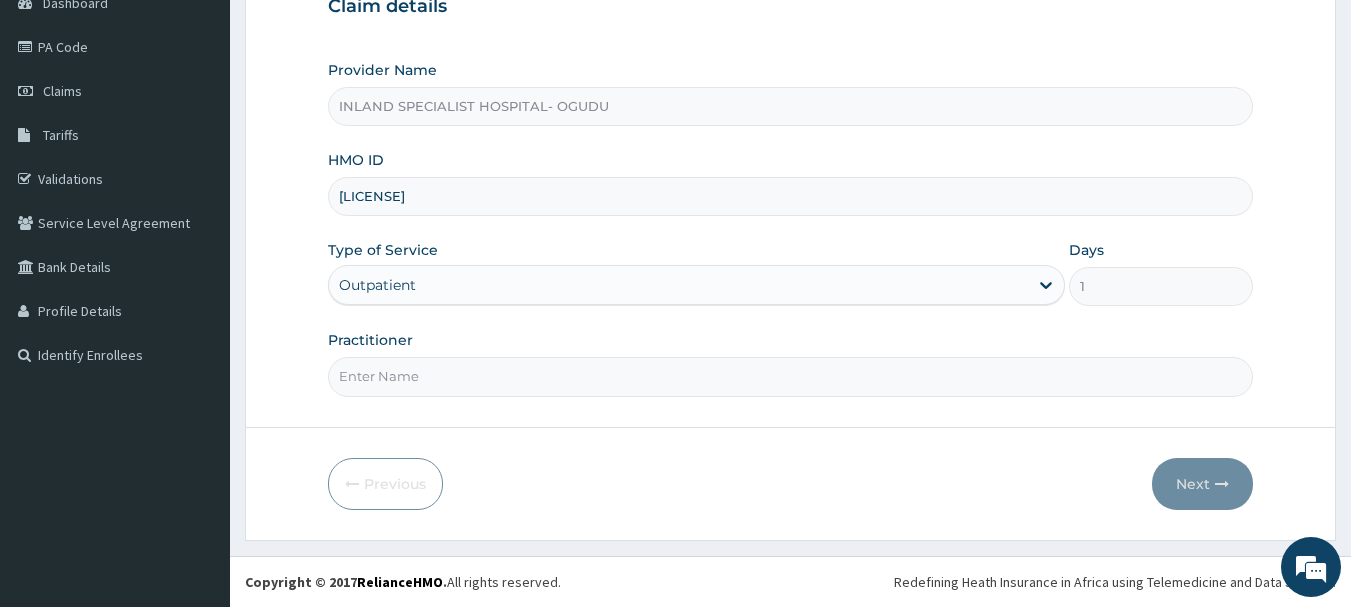 click on "Practitioner" at bounding box center (791, 376) 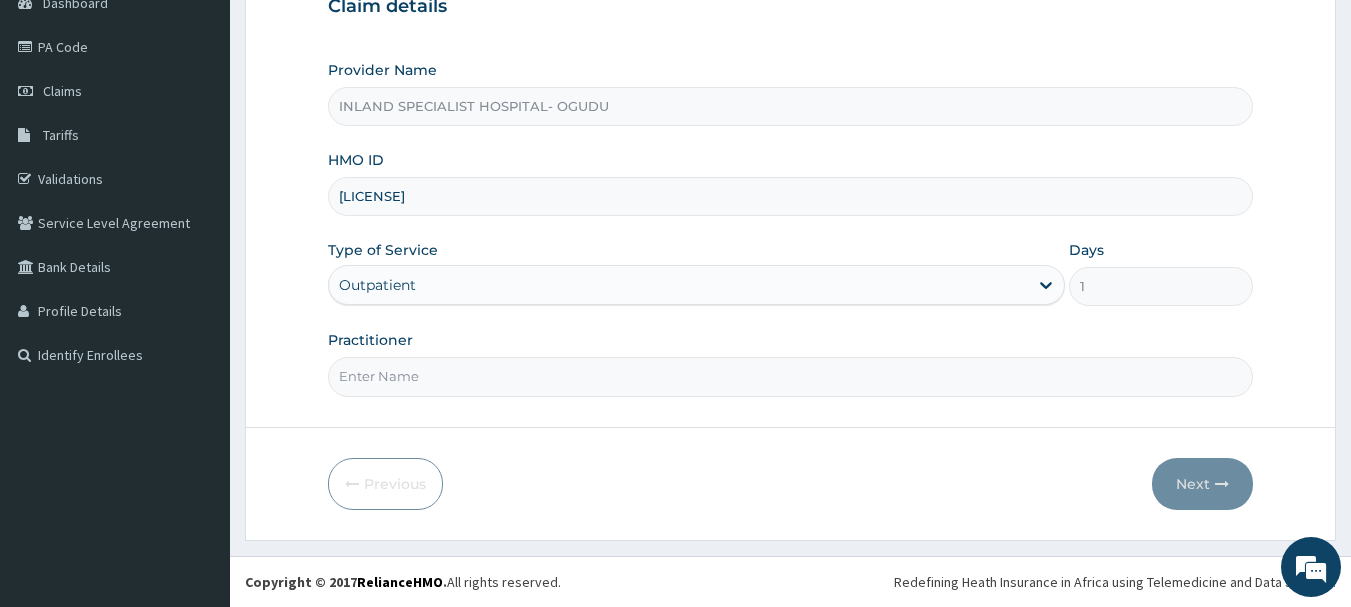 scroll, scrollTop: 0, scrollLeft: 0, axis: both 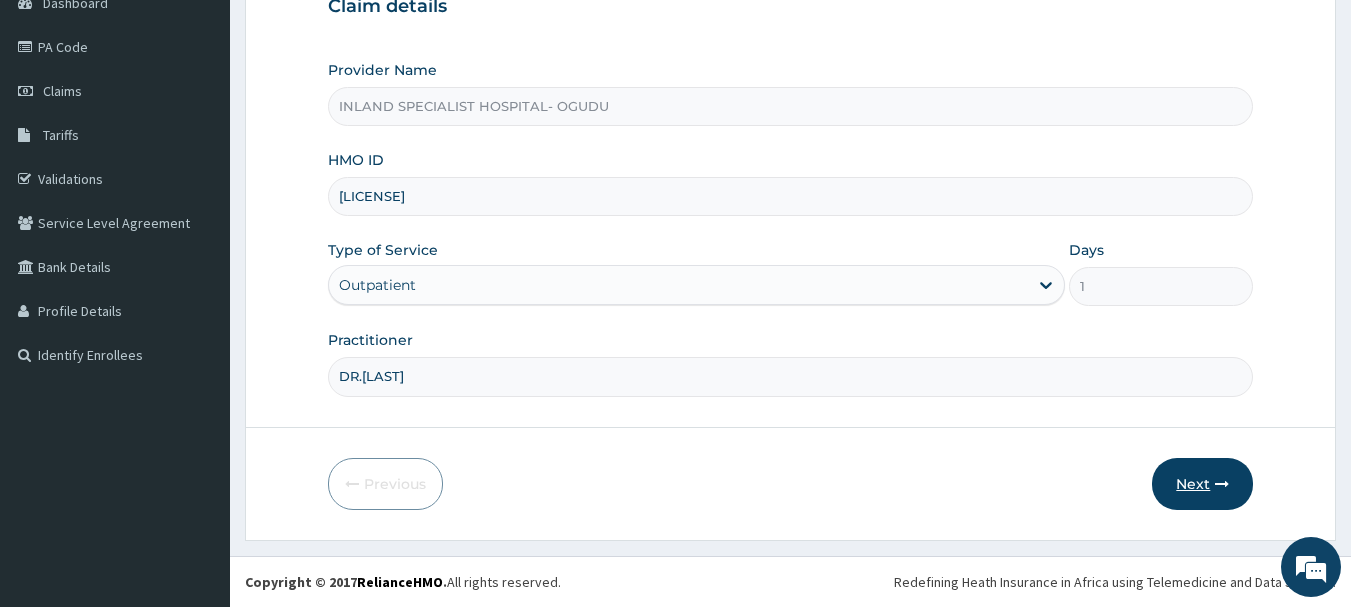 type on "DR.OKONKWO" 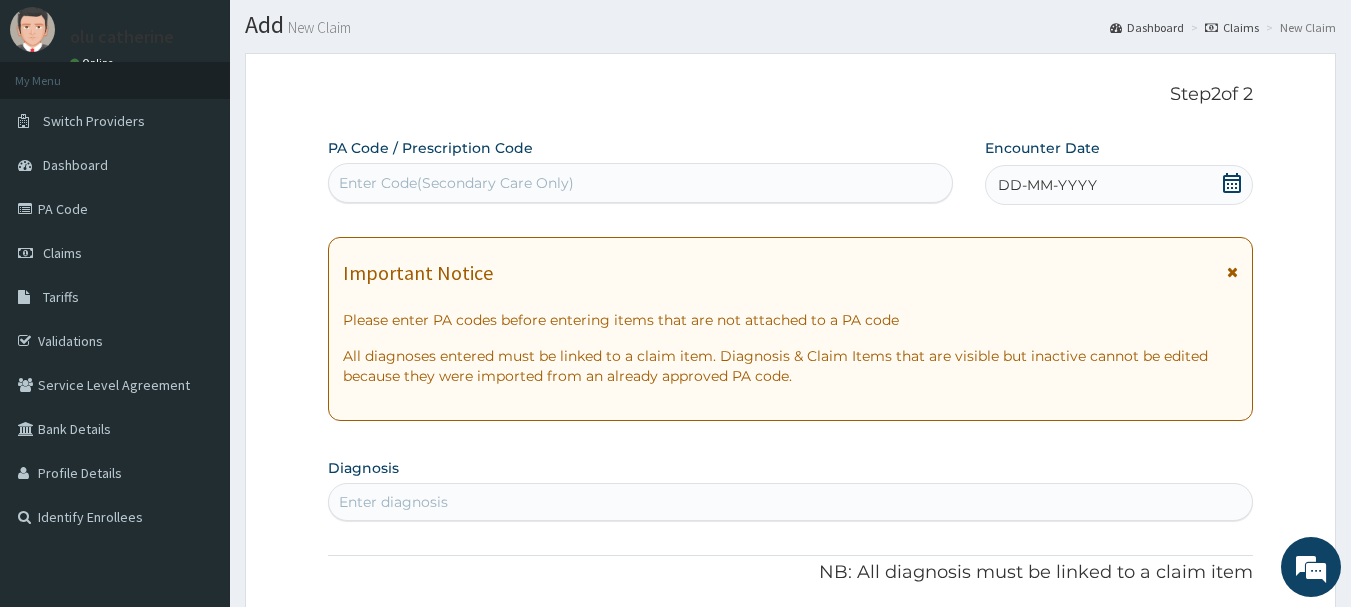 scroll, scrollTop: 0, scrollLeft: 0, axis: both 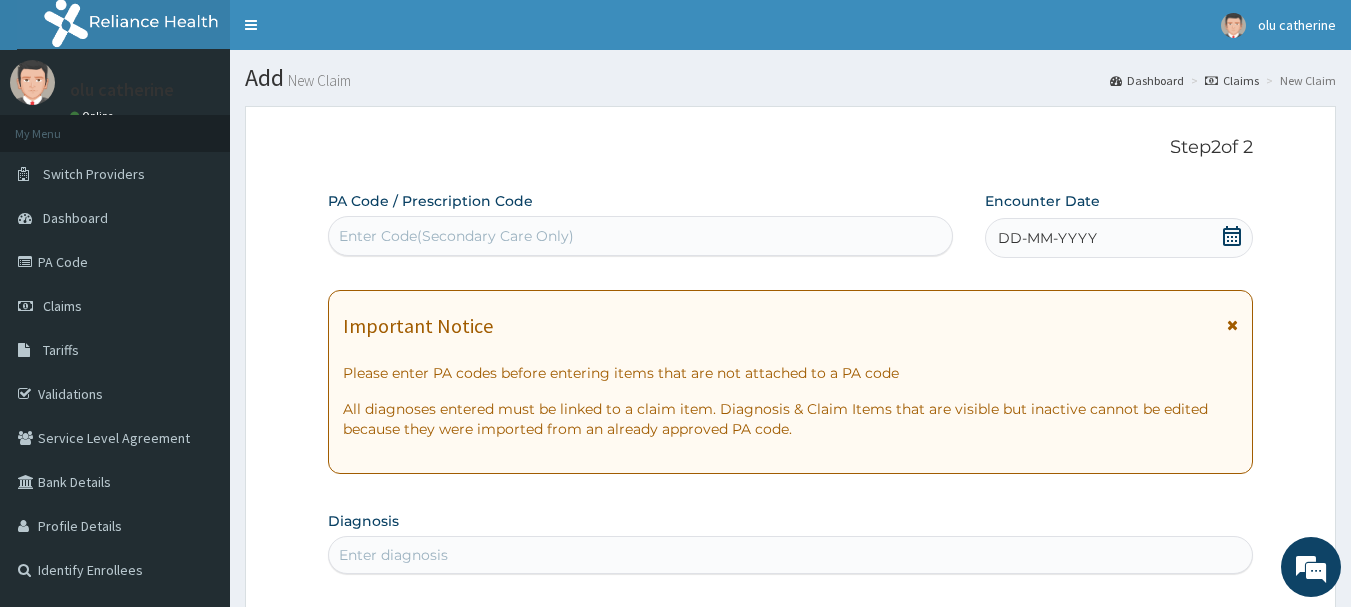 click 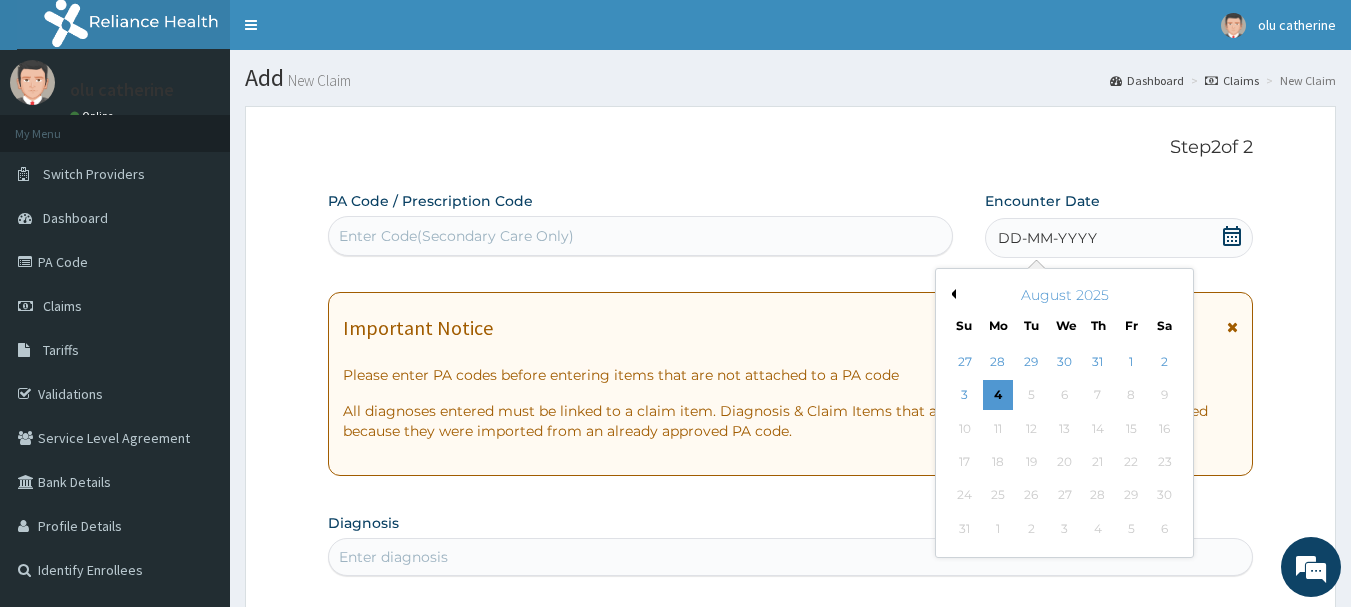 click on "Previous Month" at bounding box center [951, 294] 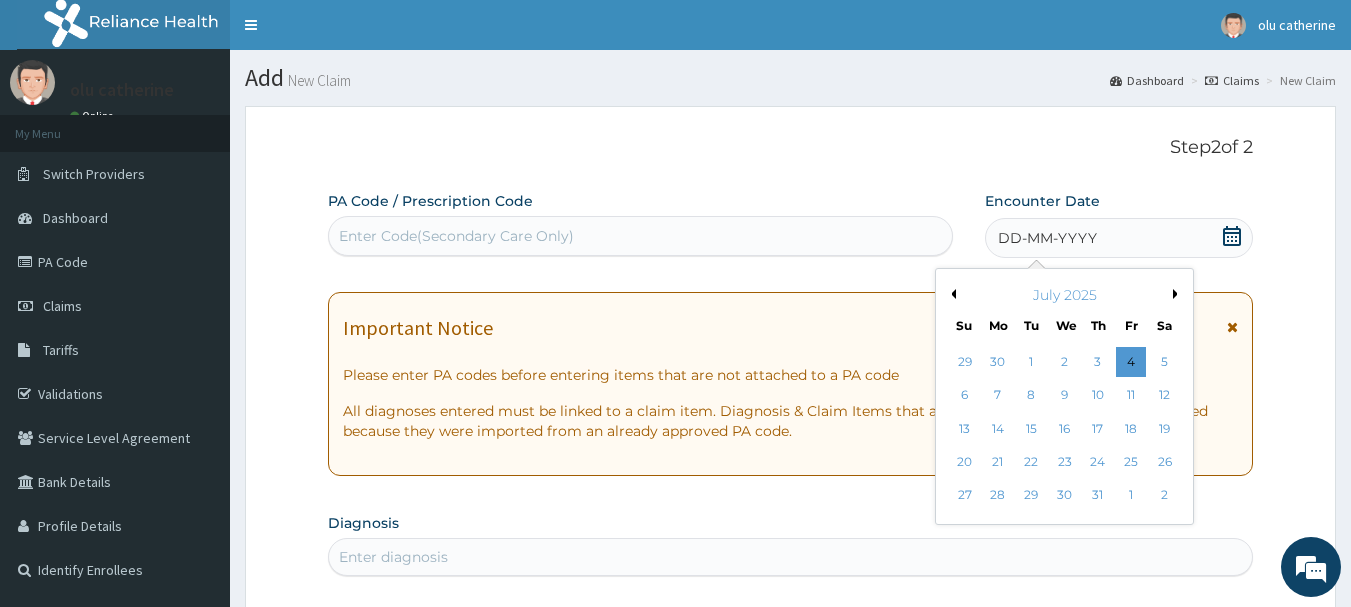 click on "Previous Month" at bounding box center [951, 294] 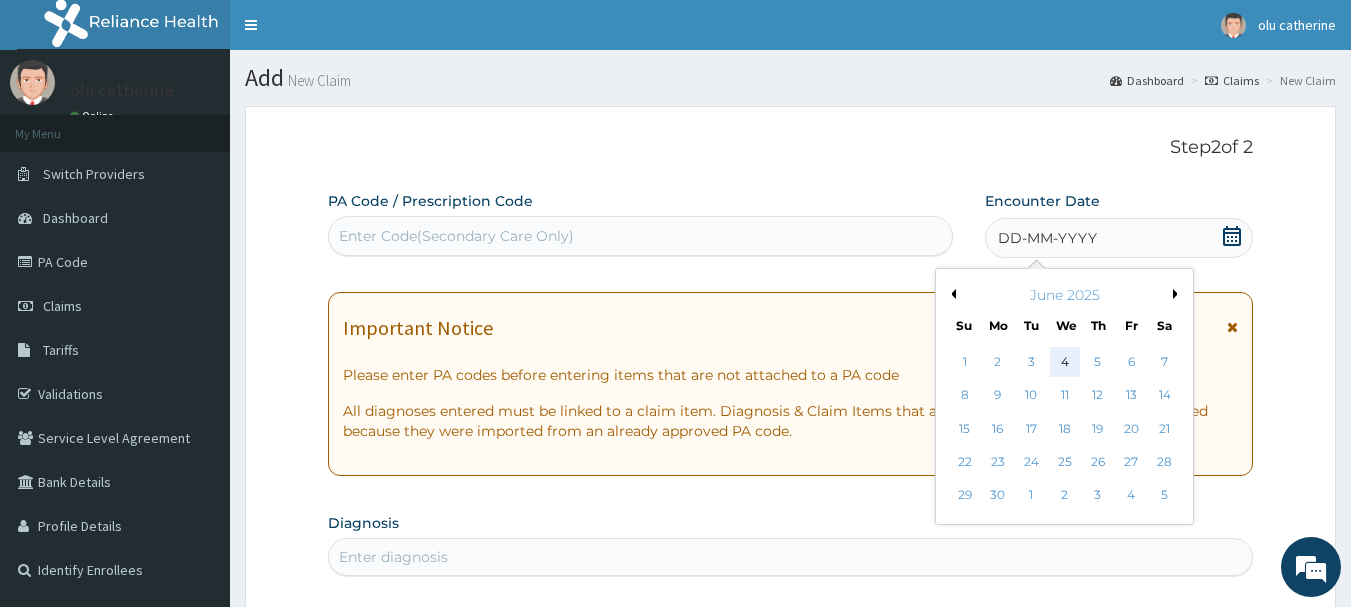 click on "4" at bounding box center [1065, 362] 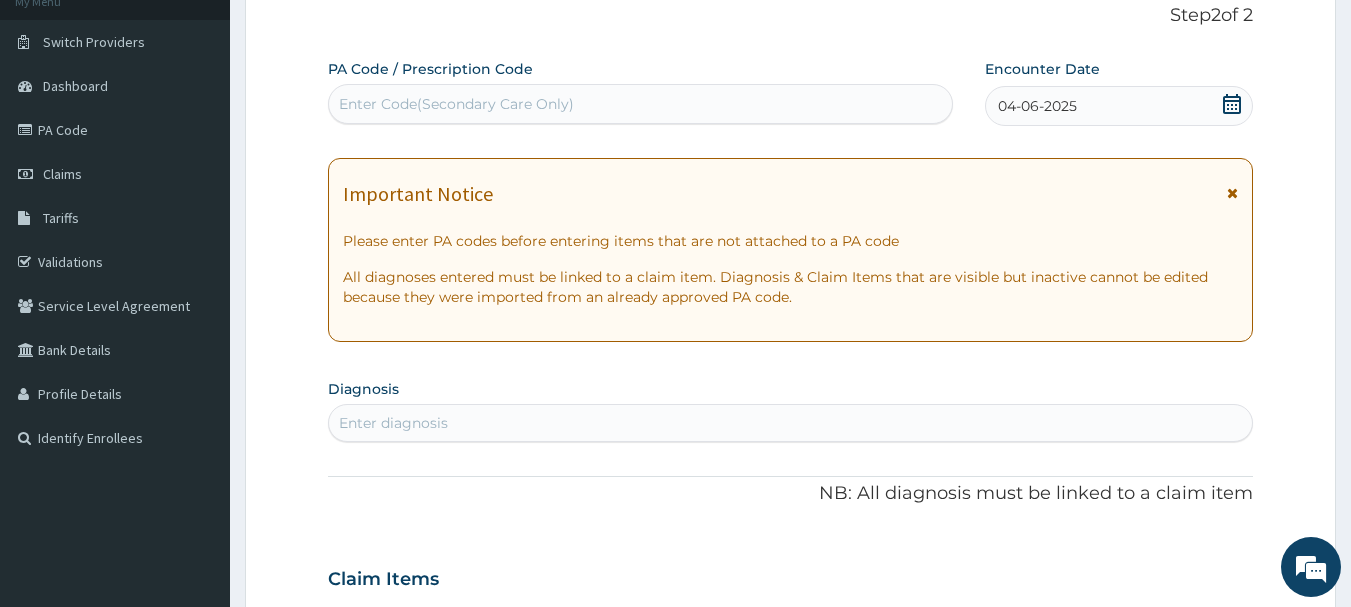 scroll, scrollTop: 400, scrollLeft: 0, axis: vertical 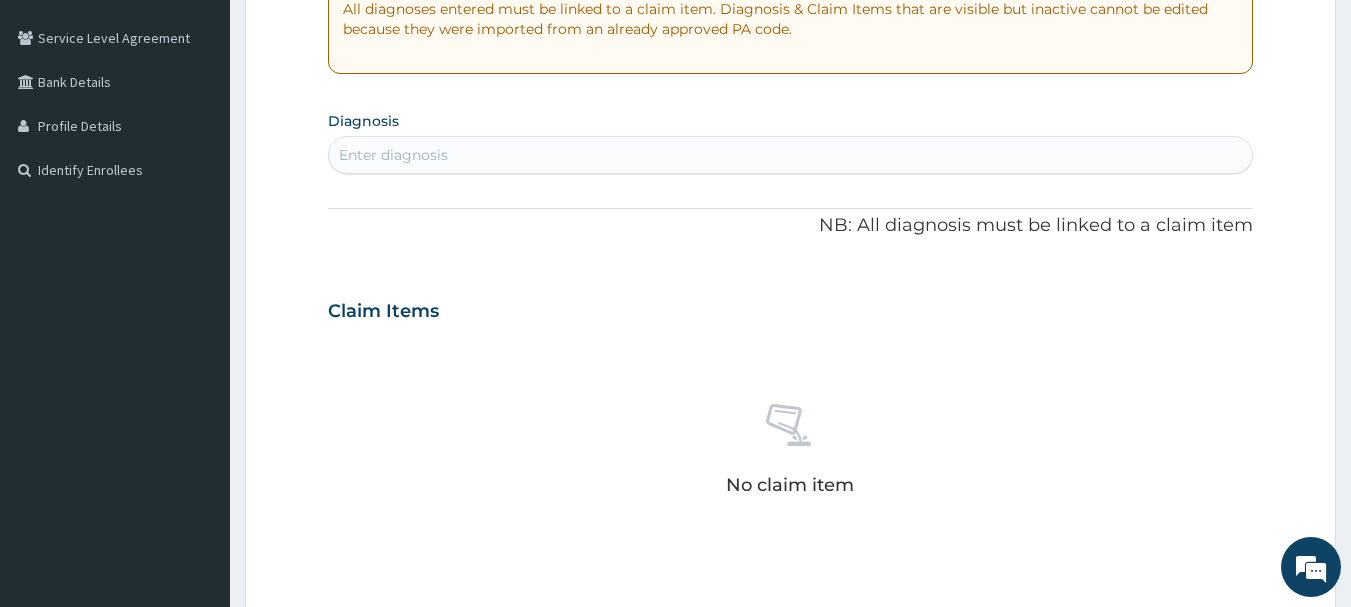 click on "Enter diagnosis" at bounding box center (791, 155) 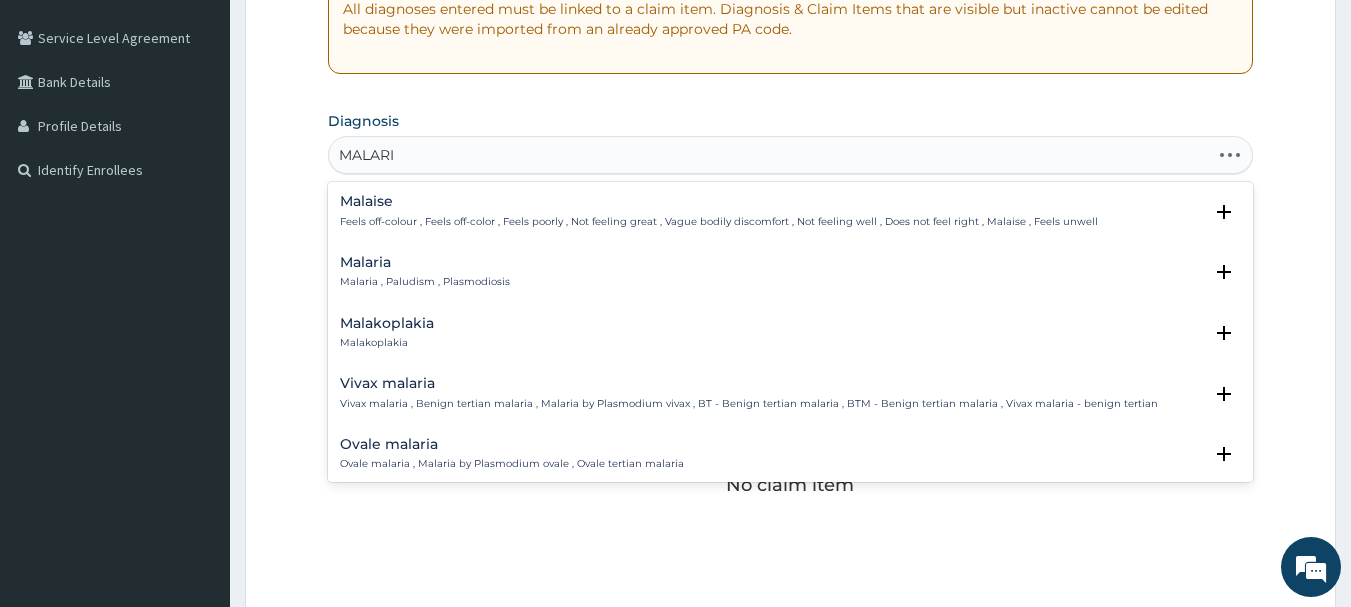 type on "MALARIA" 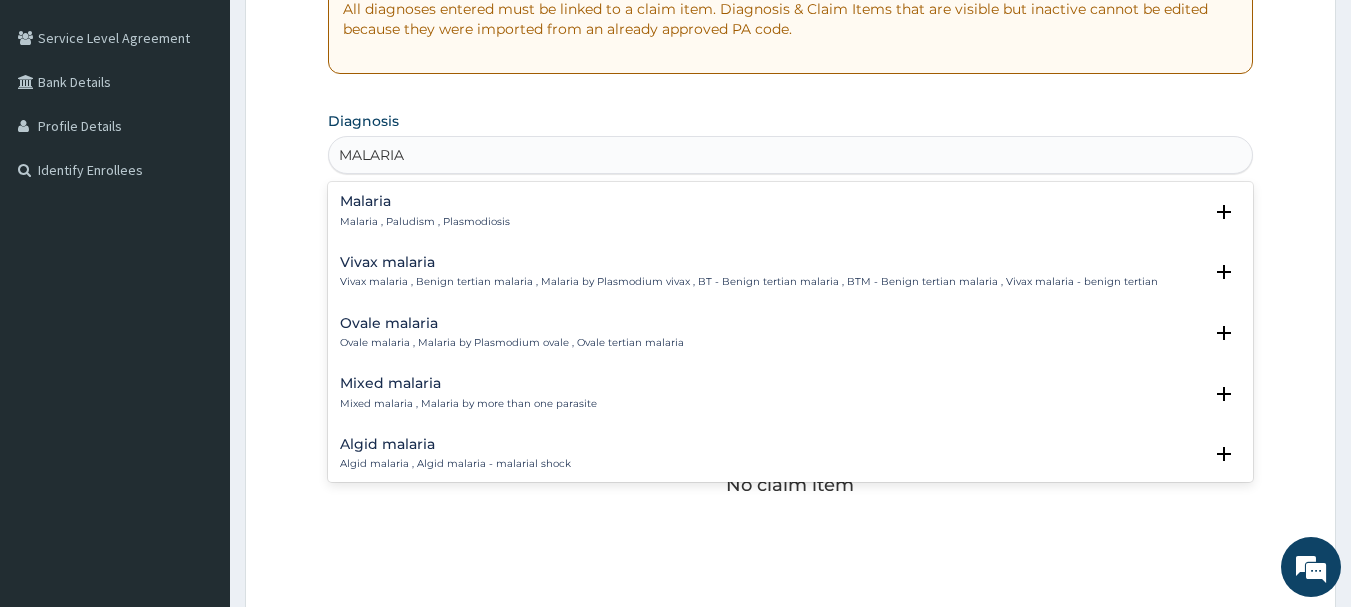 click on "Malaria" at bounding box center [425, 201] 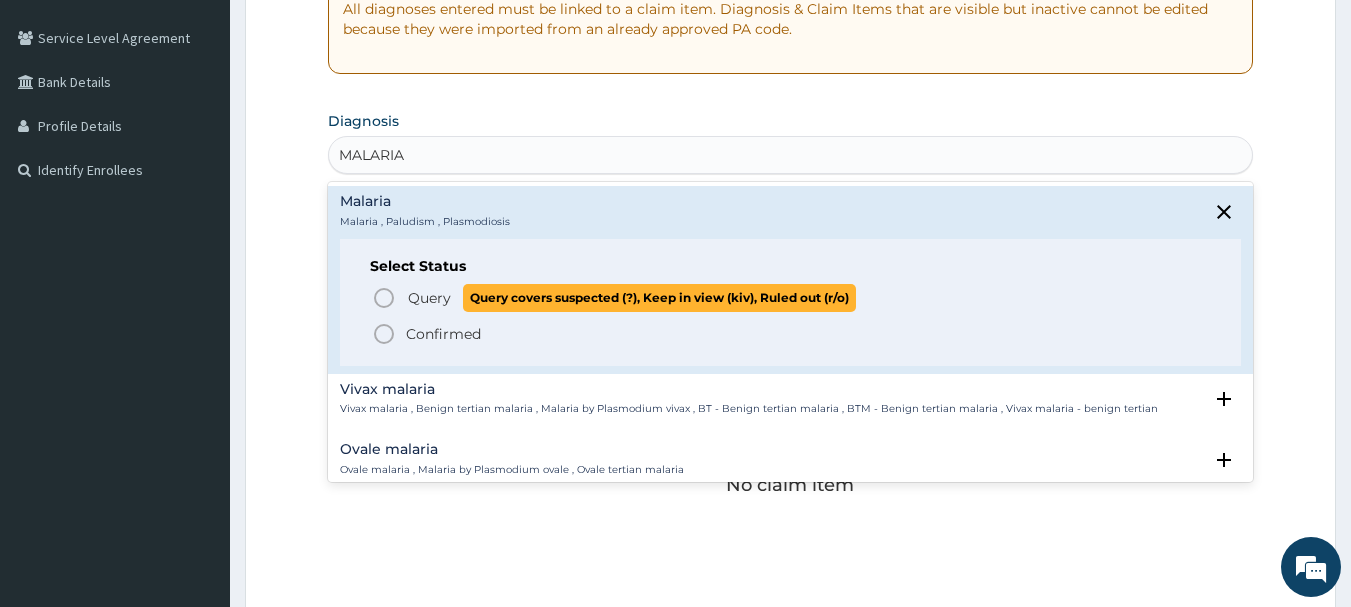 click 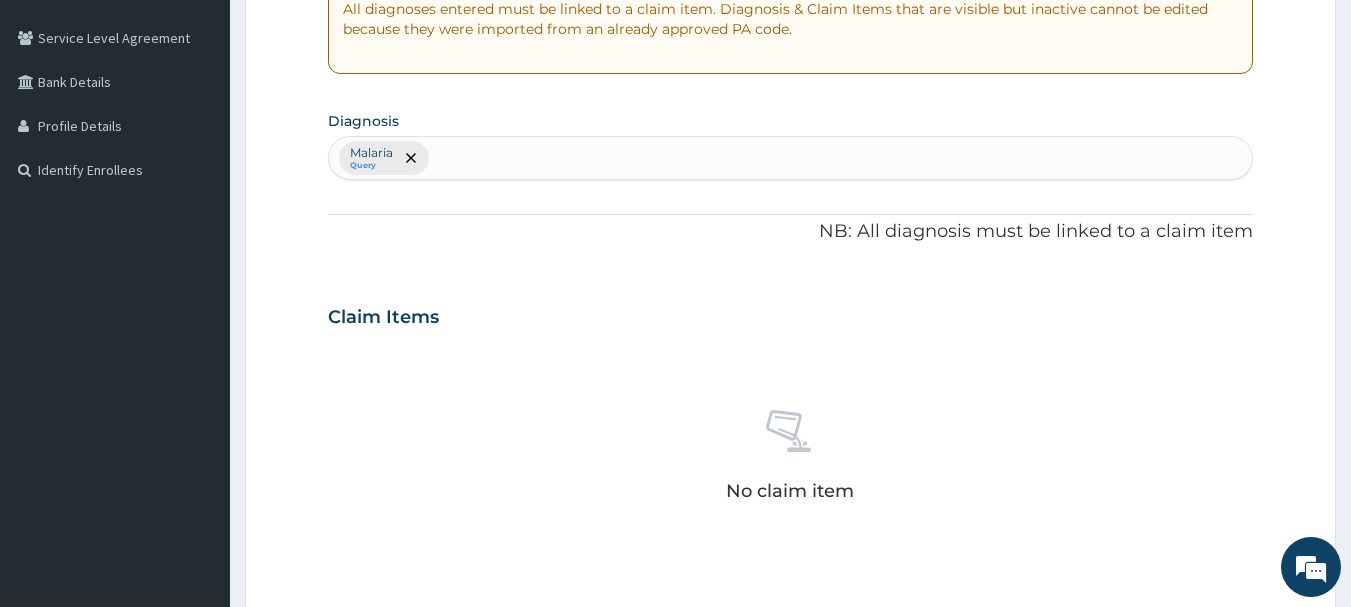 click on "Malaria Query" at bounding box center (791, 158) 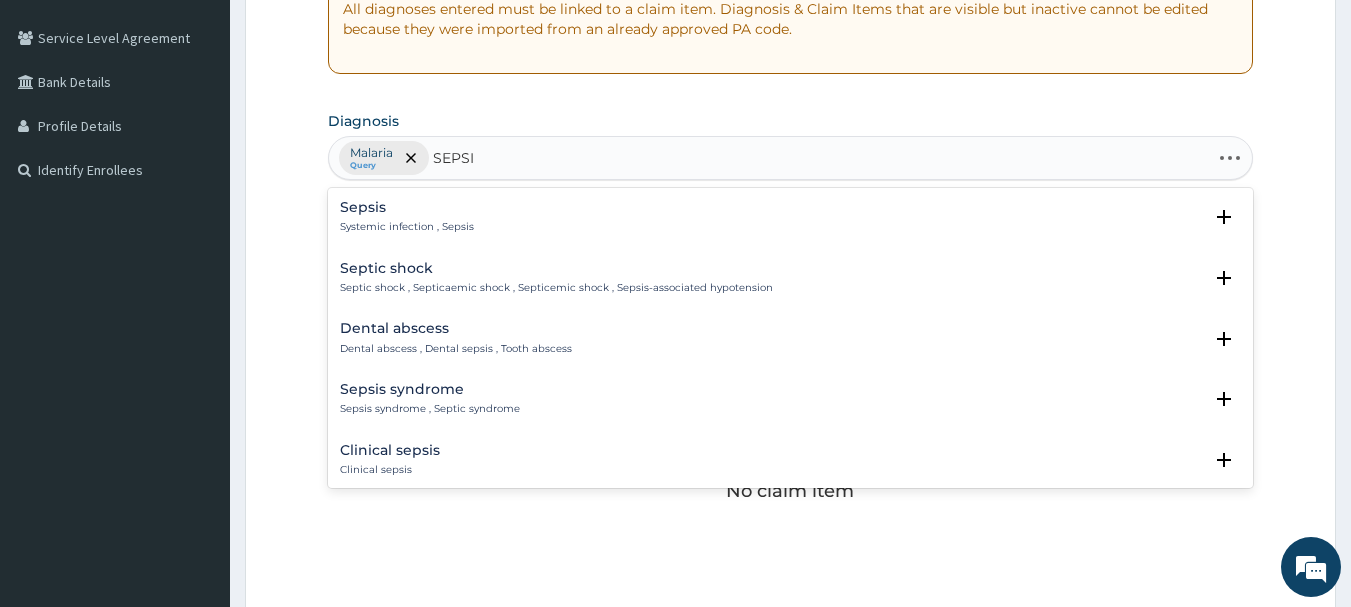 type on "SEPSIS" 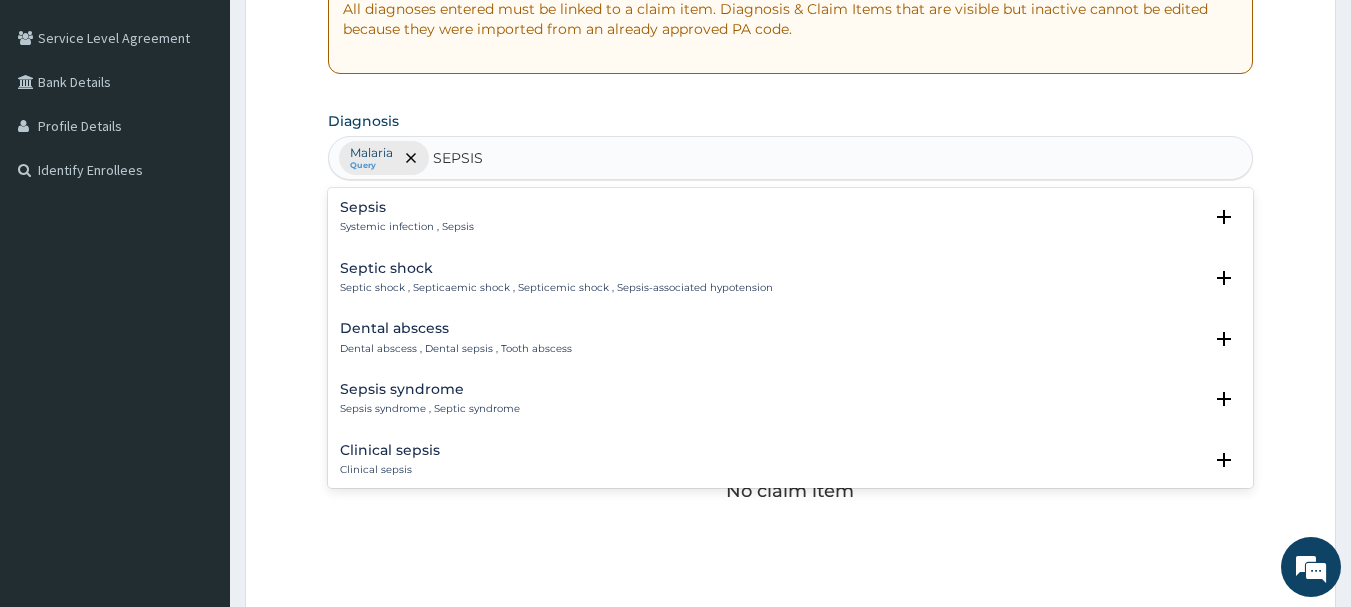 click on "Sepsis" at bounding box center (407, 207) 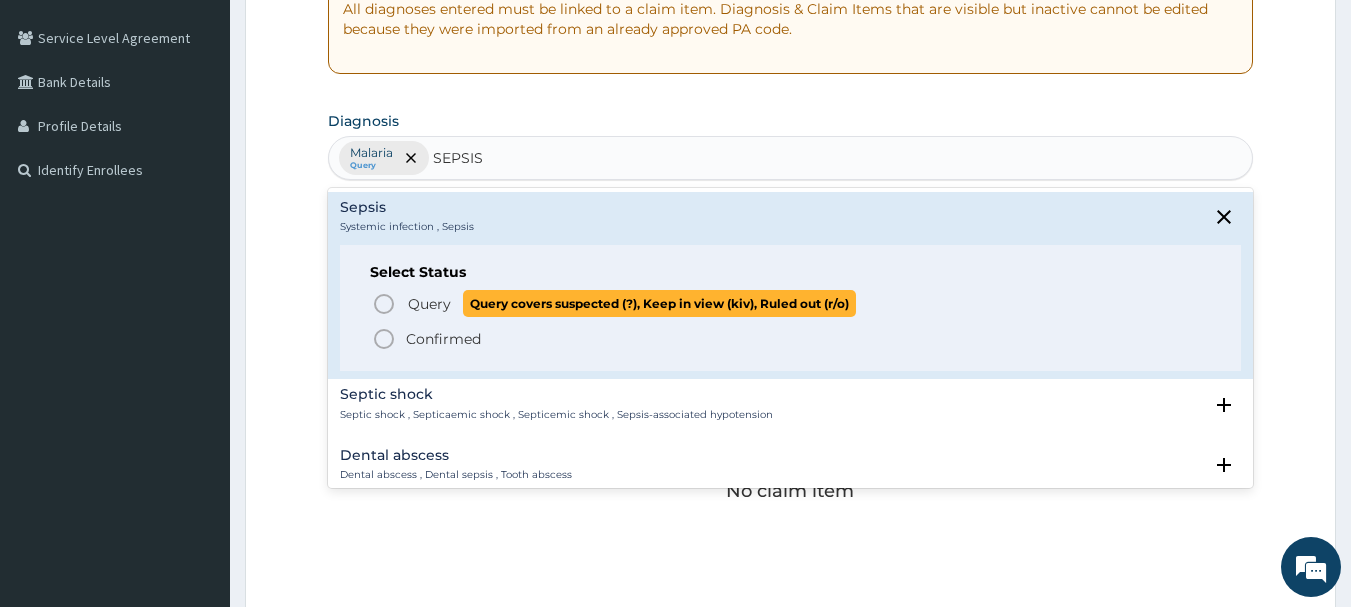 click 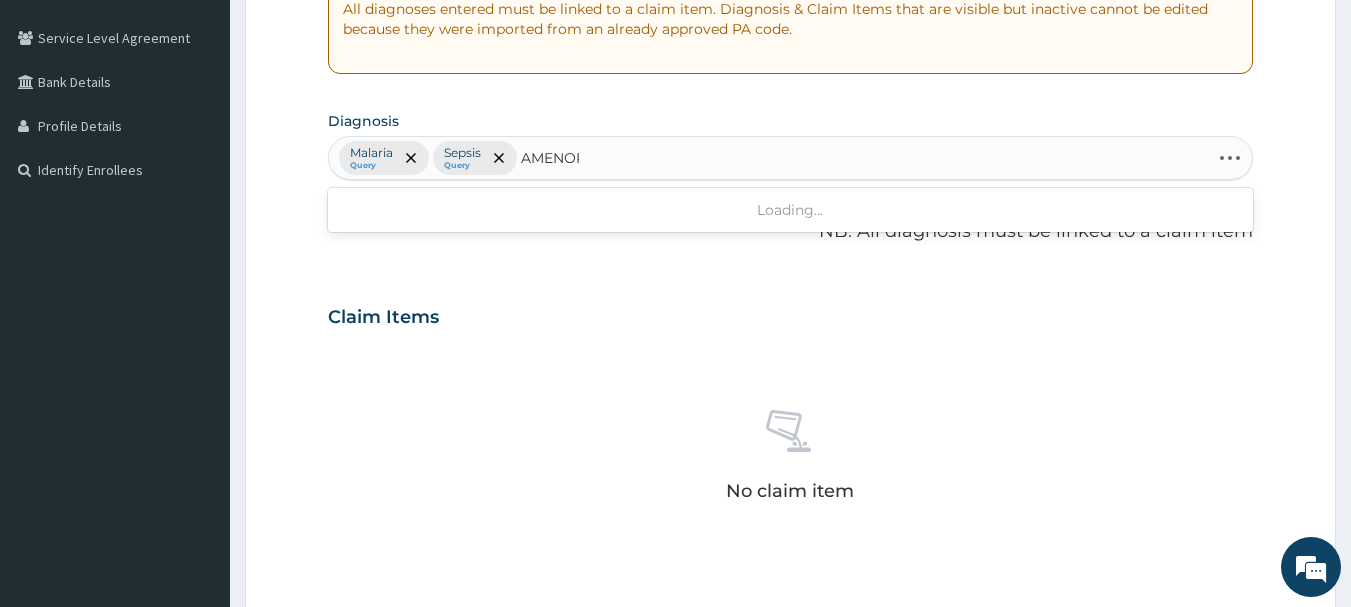 type on "AMENORR" 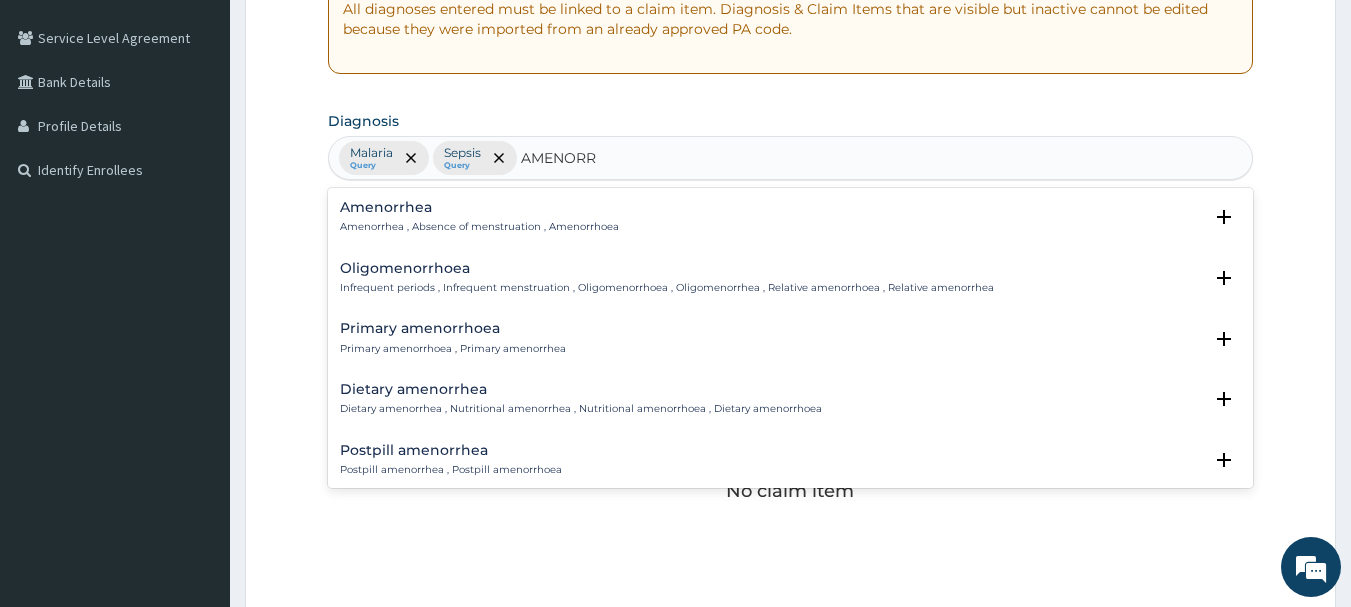 click on "Amenorrhea , Absence of menstruation , Amenorrhoea" at bounding box center (479, 227) 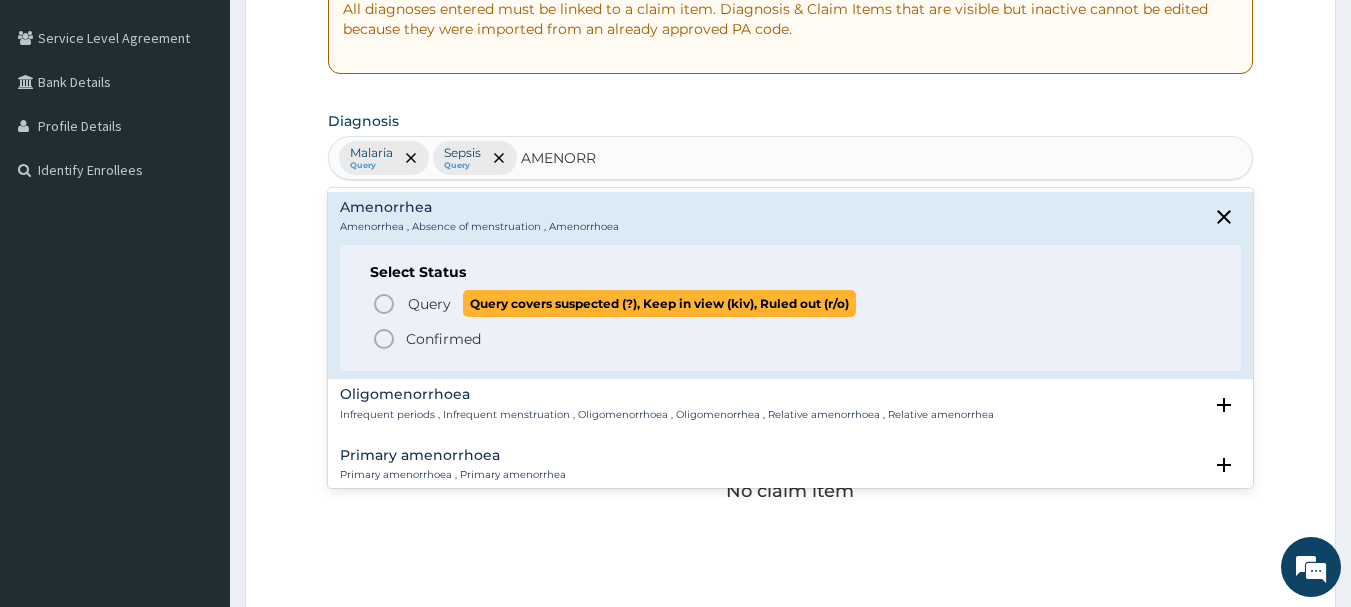 click 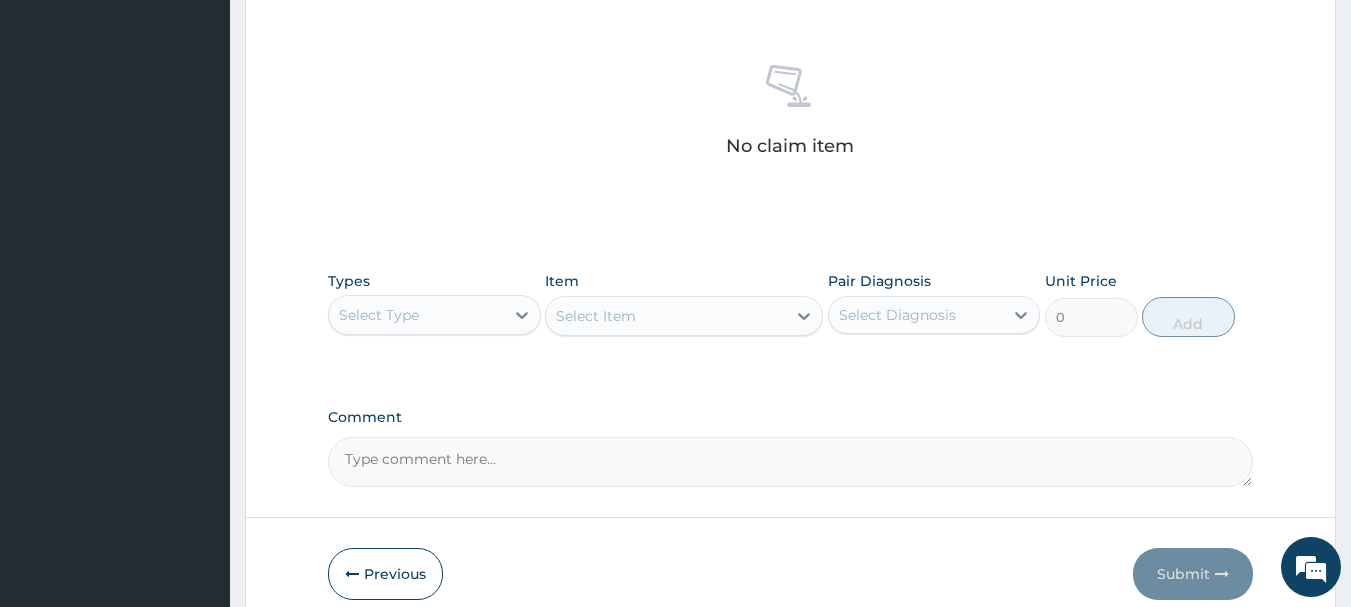 scroll, scrollTop: 800, scrollLeft: 0, axis: vertical 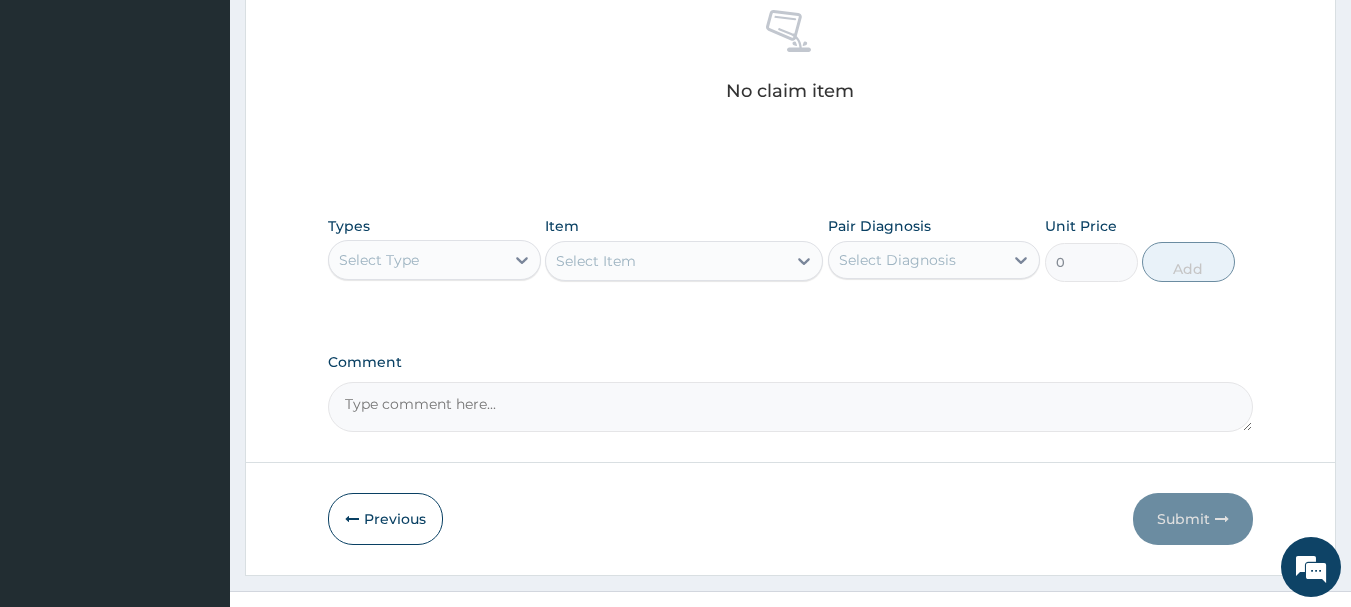 click on "Select Type" at bounding box center [416, 260] 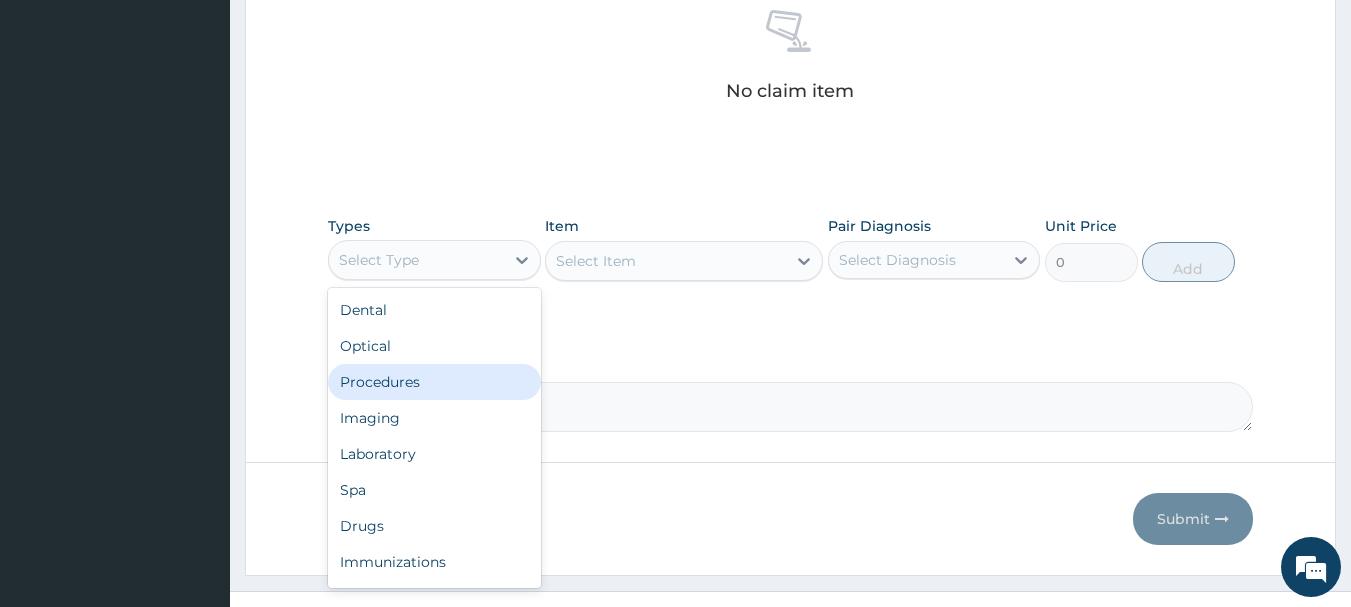 click on "Procedures" at bounding box center (434, 382) 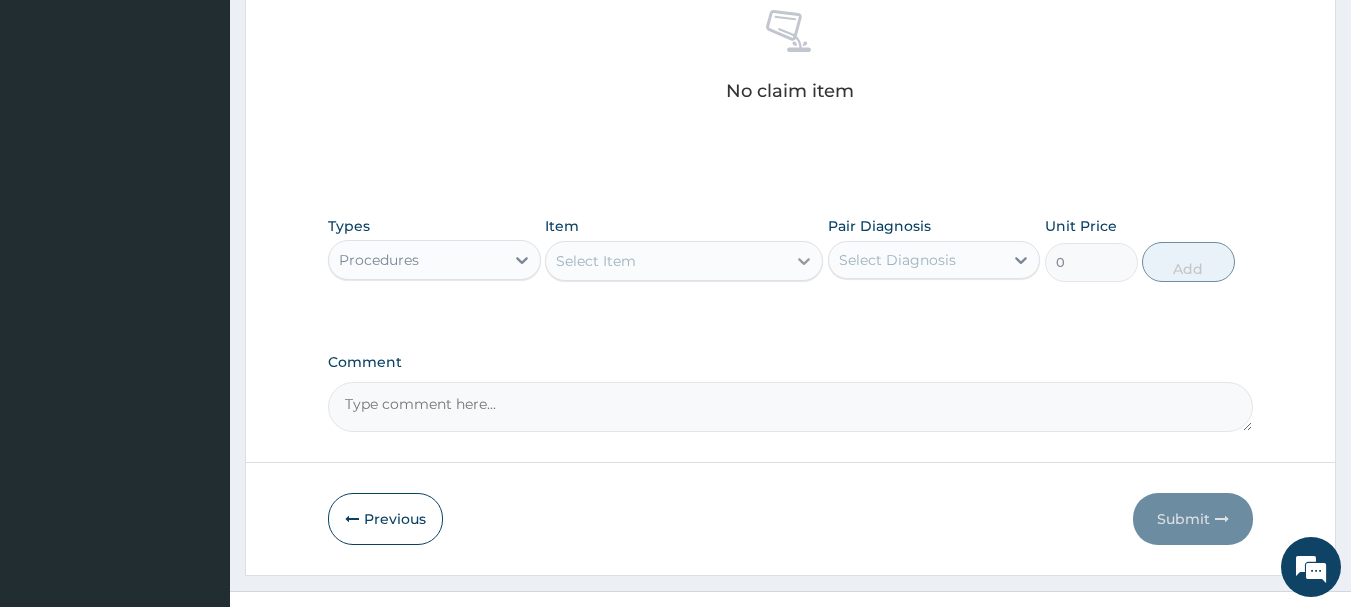 click 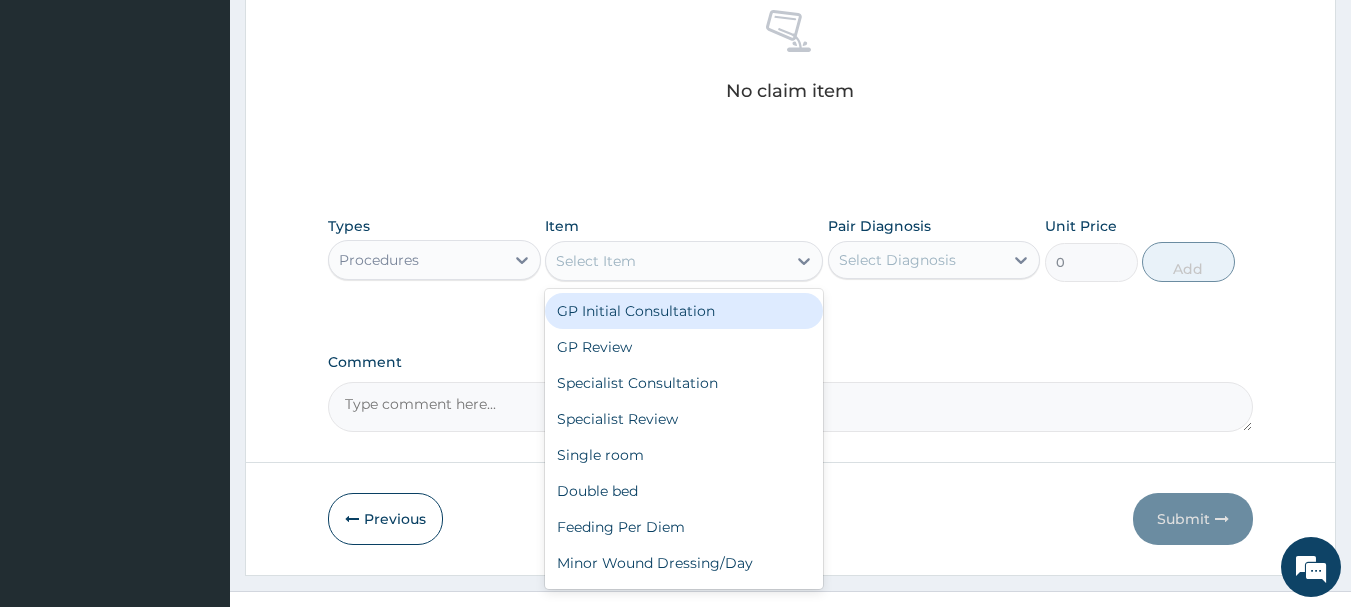 click on "GP Initial Consultation" at bounding box center [684, 311] 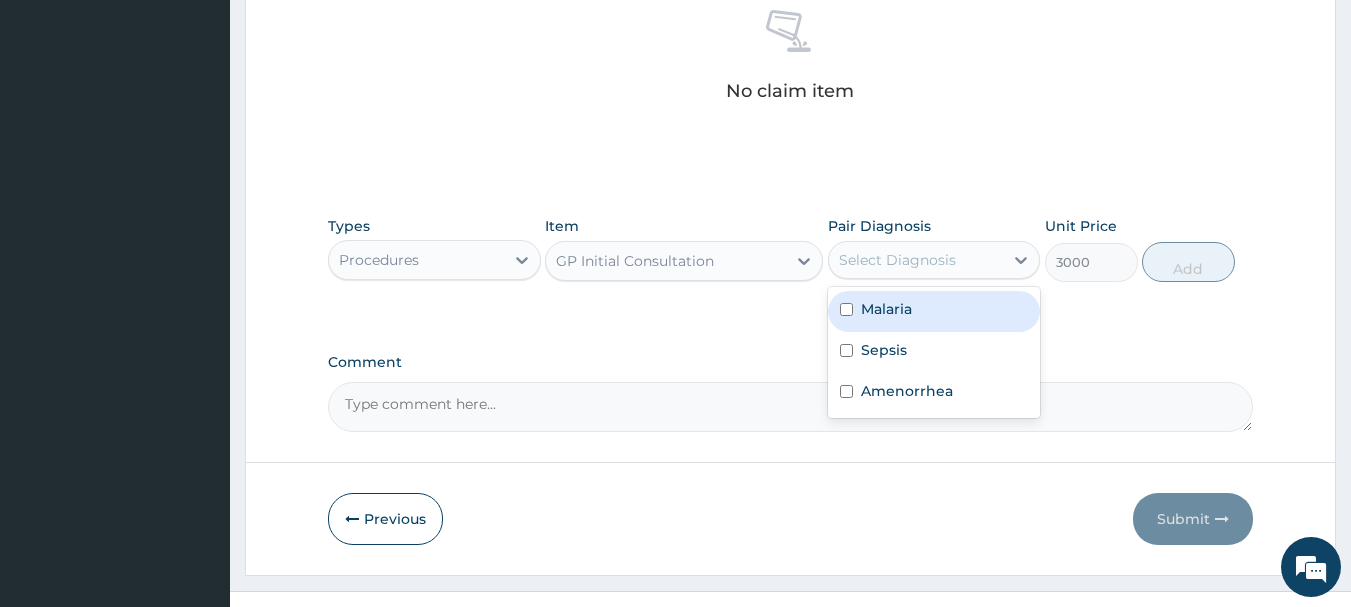 click on "Select Diagnosis" at bounding box center (897, 260) 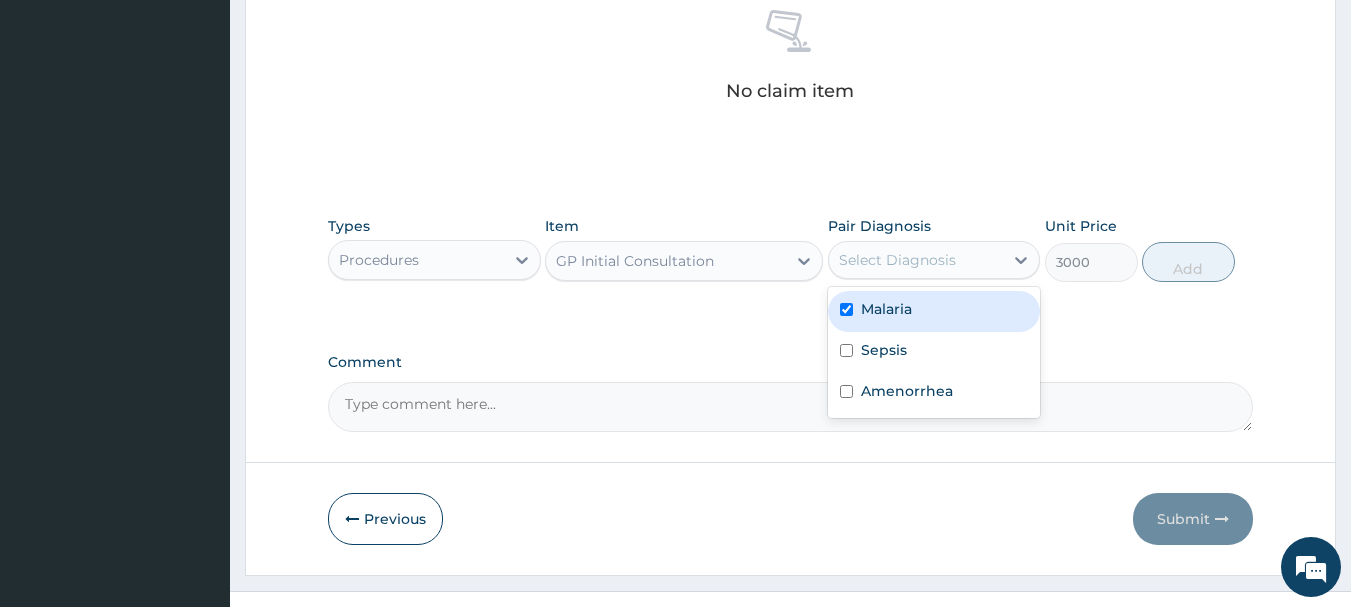 checkbox on "true" 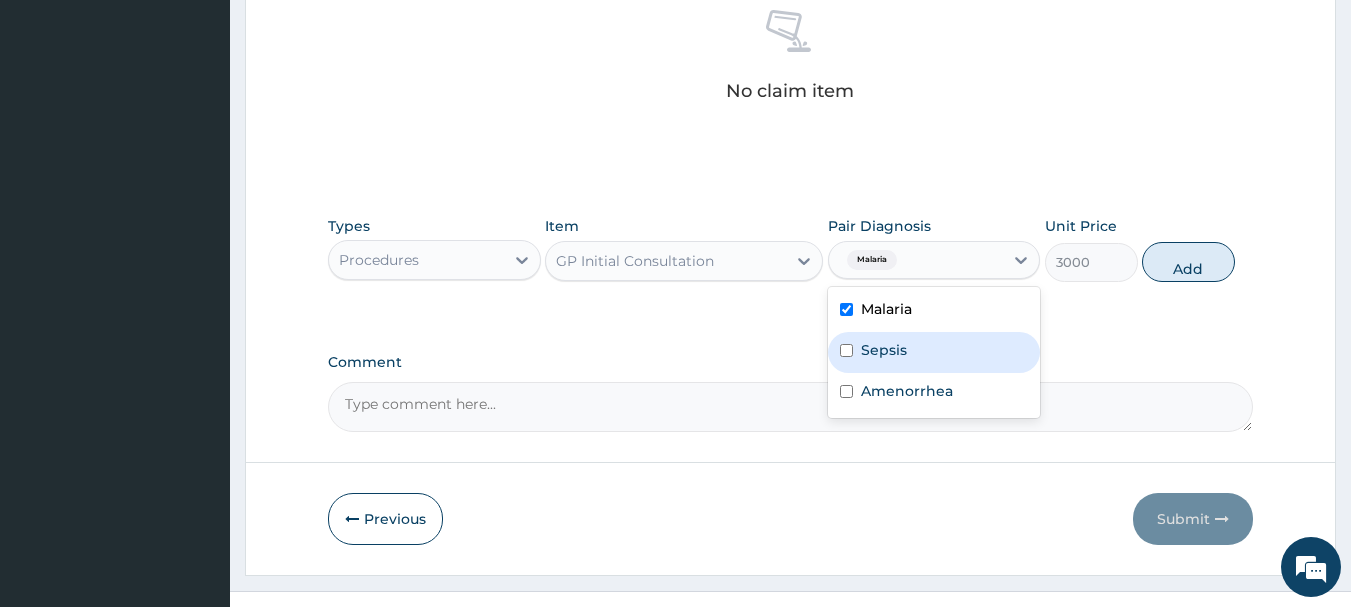 click on "Sepsis" at bounding box center [884, 350] 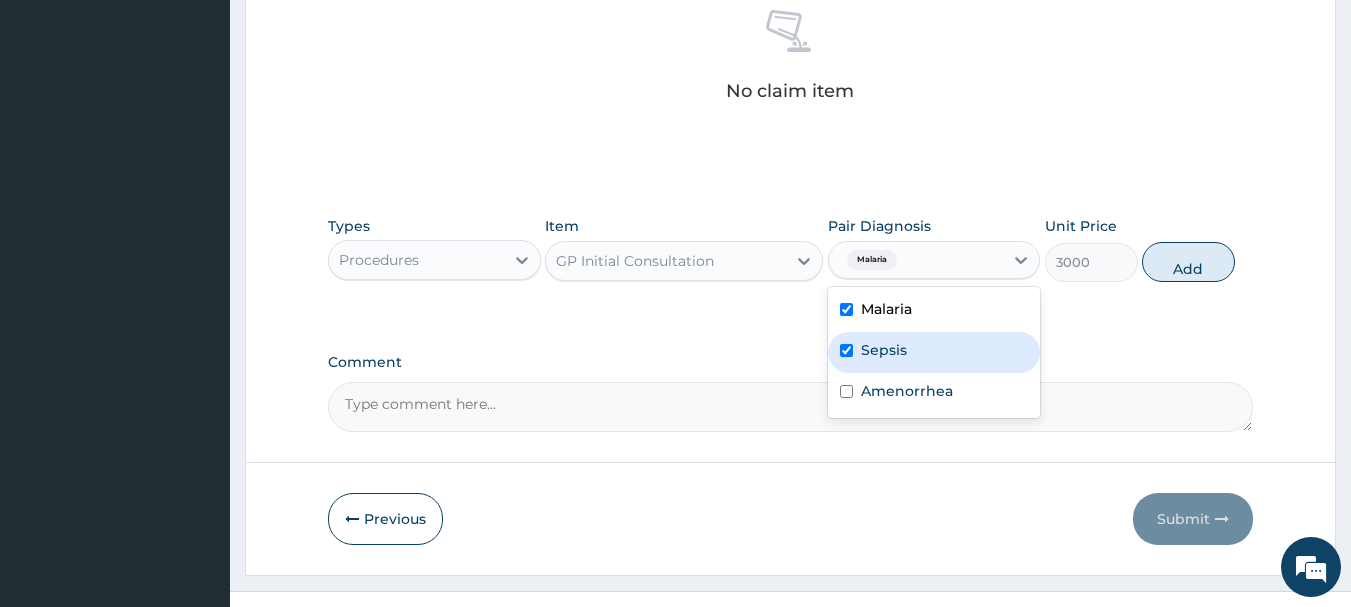 checkbox on "true" 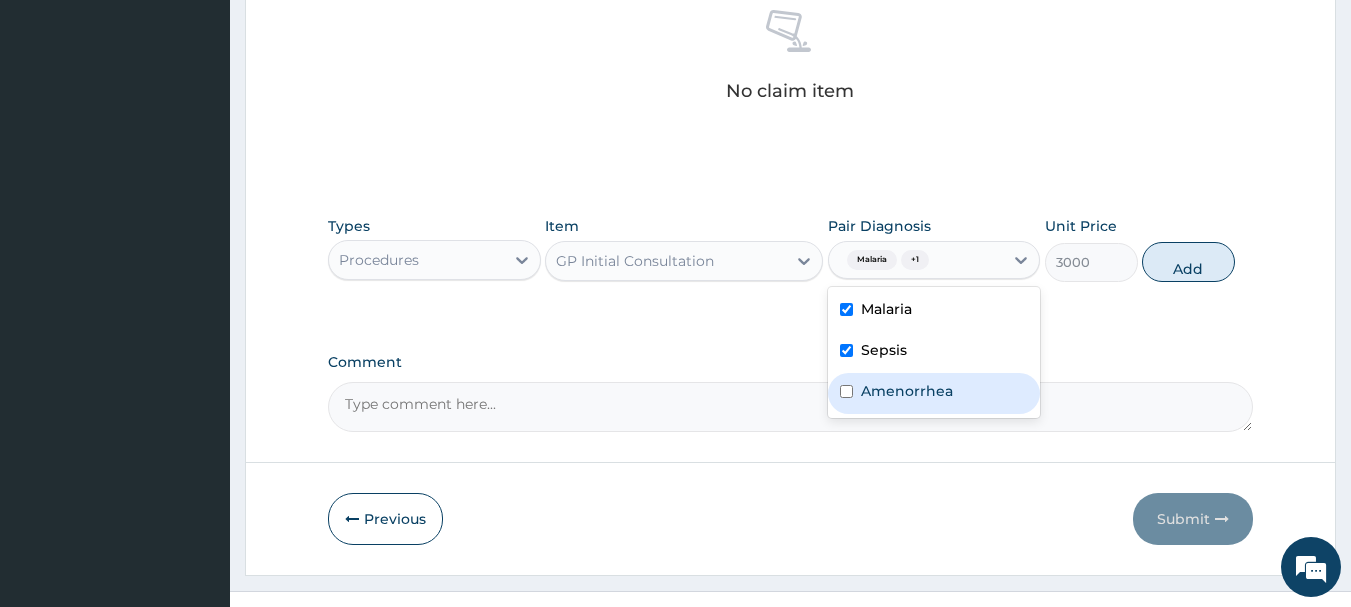 click on "Amenorrhea" at bounding box center (907, 391) 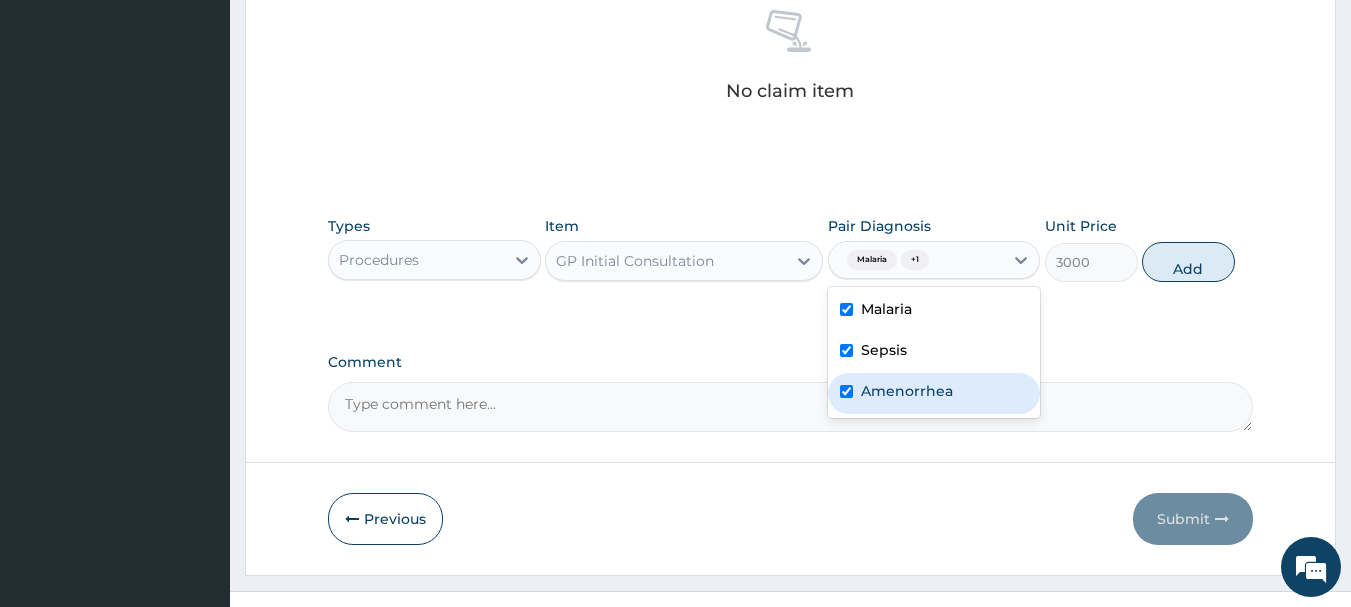 checkbox on "true" 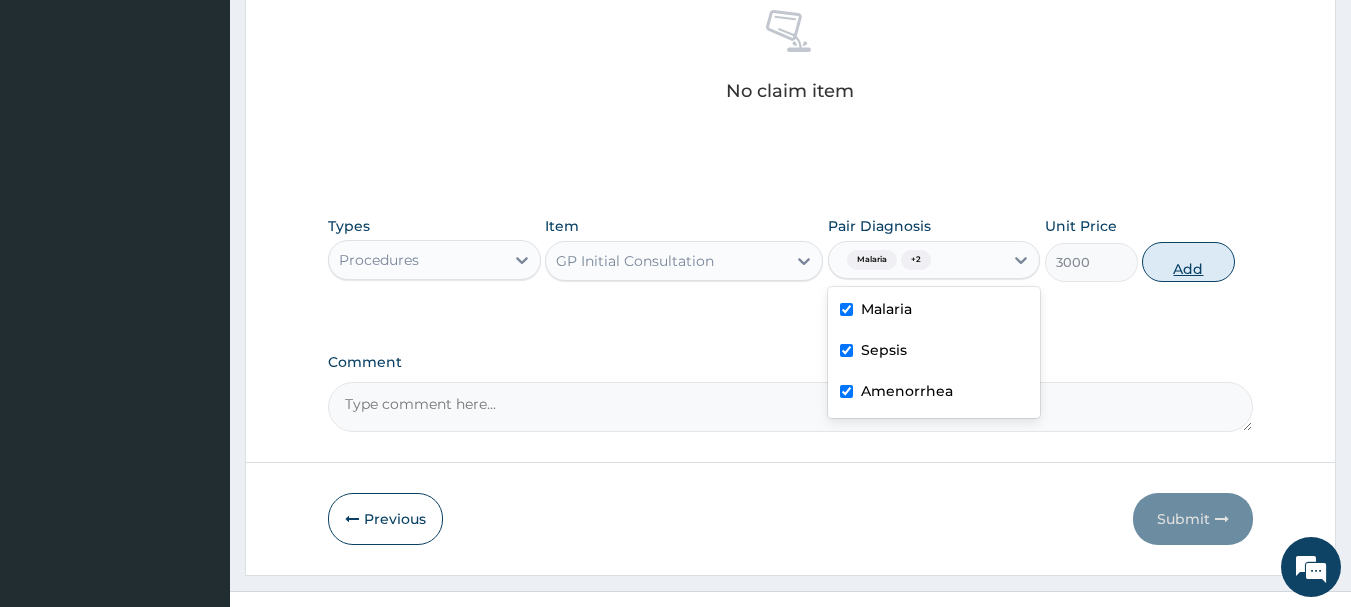 click on "Add" at bounding box center [1188, 262] 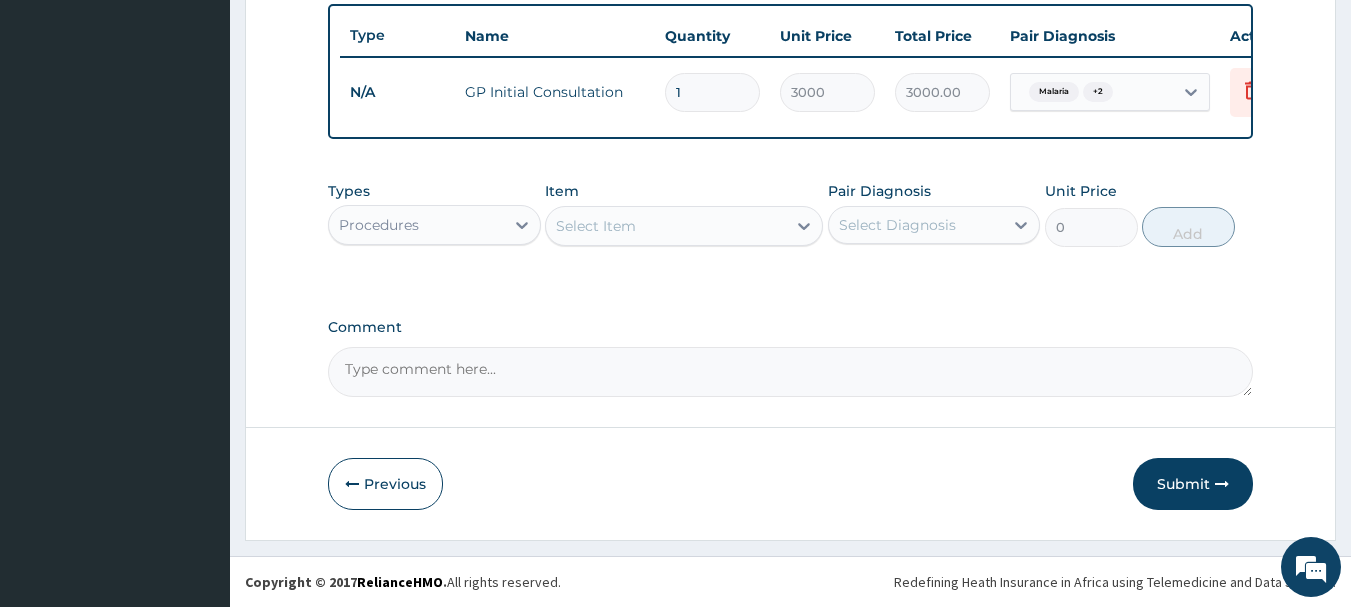 scroll, scrollTop: 755, scrollLeft: 0, axis: vertical 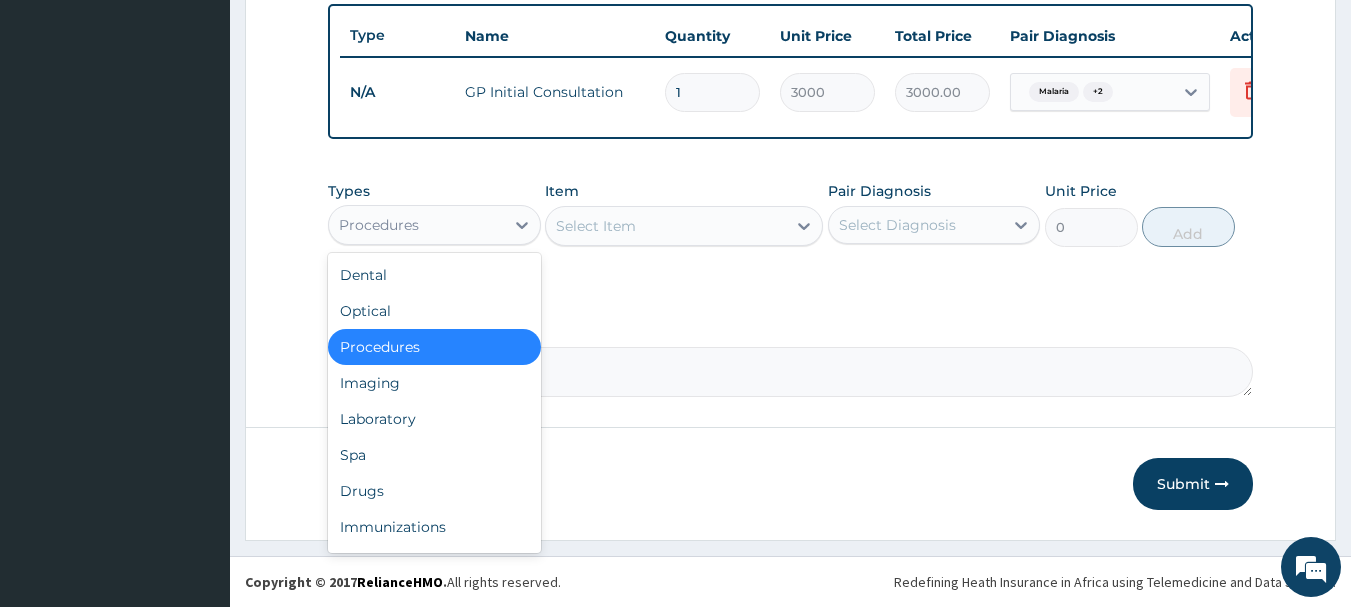 click on "Procedures" at bounding box center (416, 225) 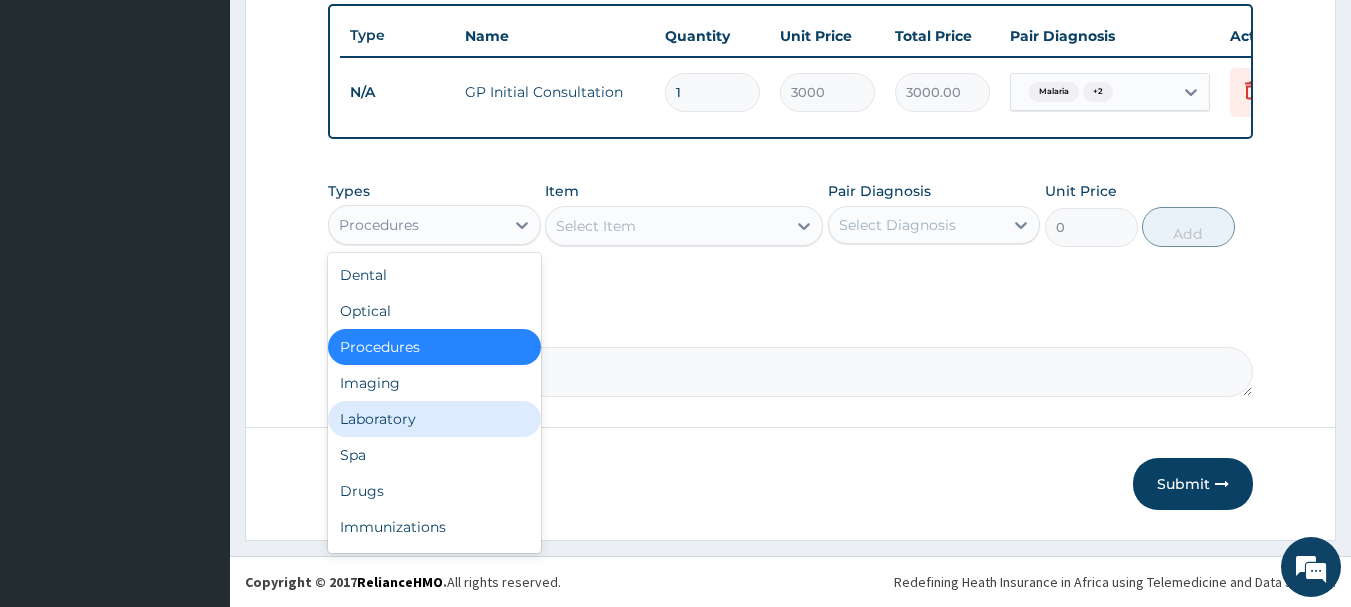click on "Laboratory" at bounding box center [434, 419] 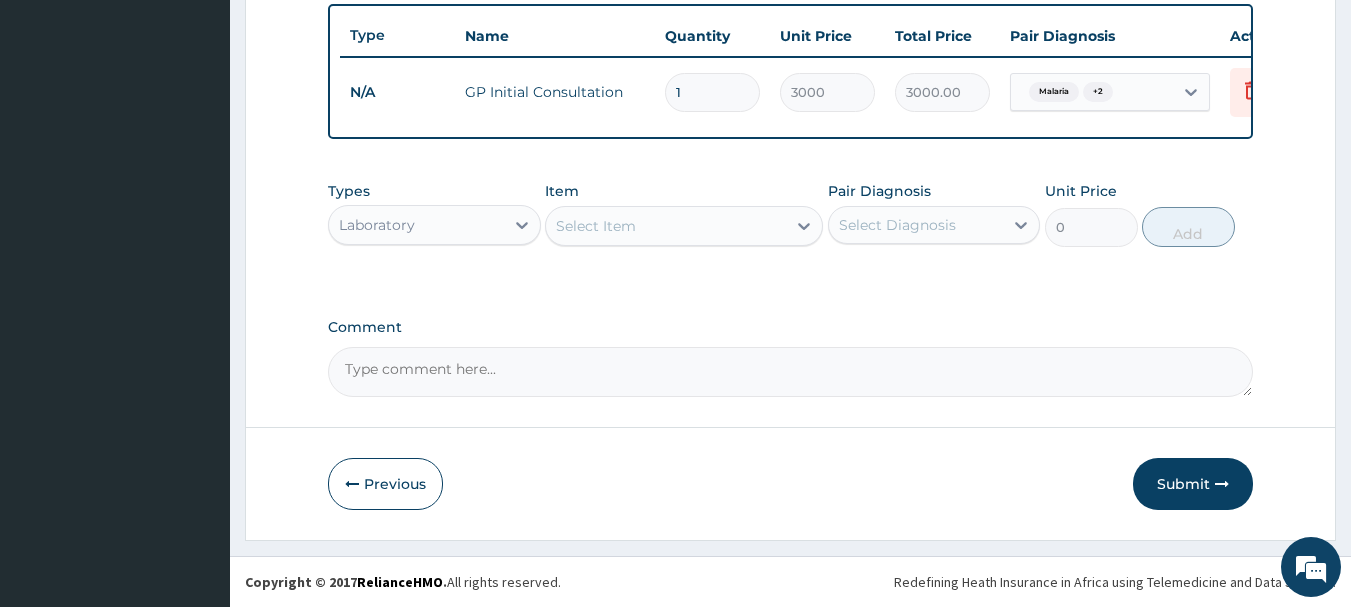 click on "Select Item" at bounding box center [666, 226] 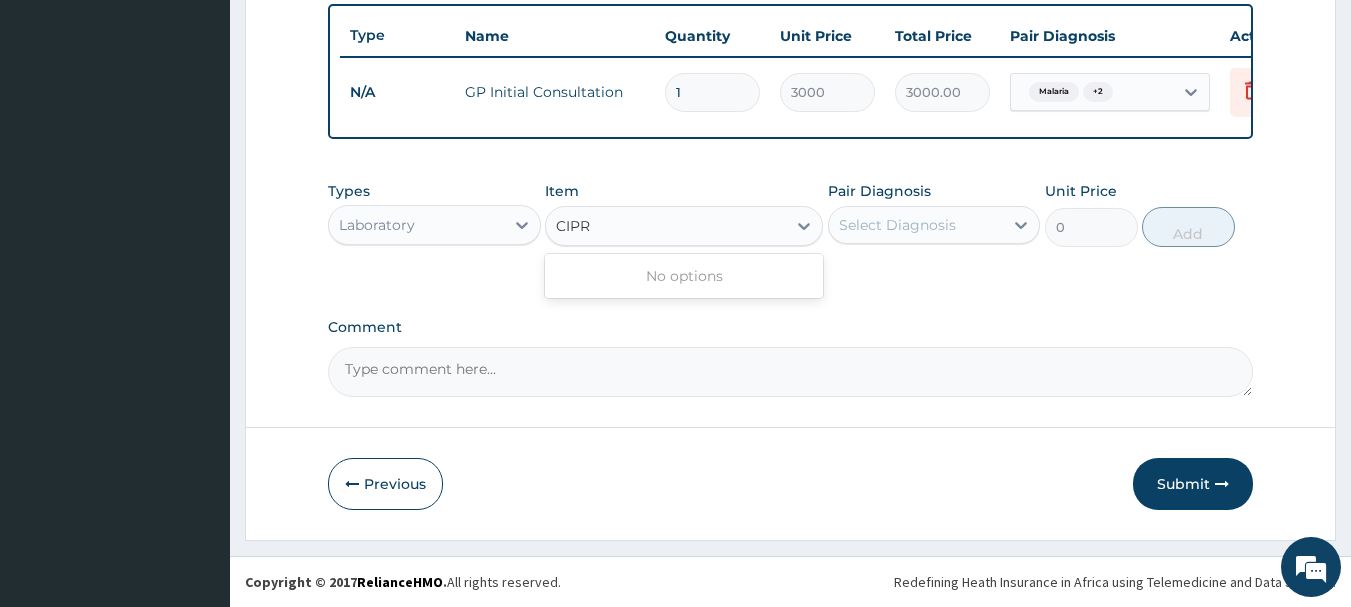 type on "CIPRO" 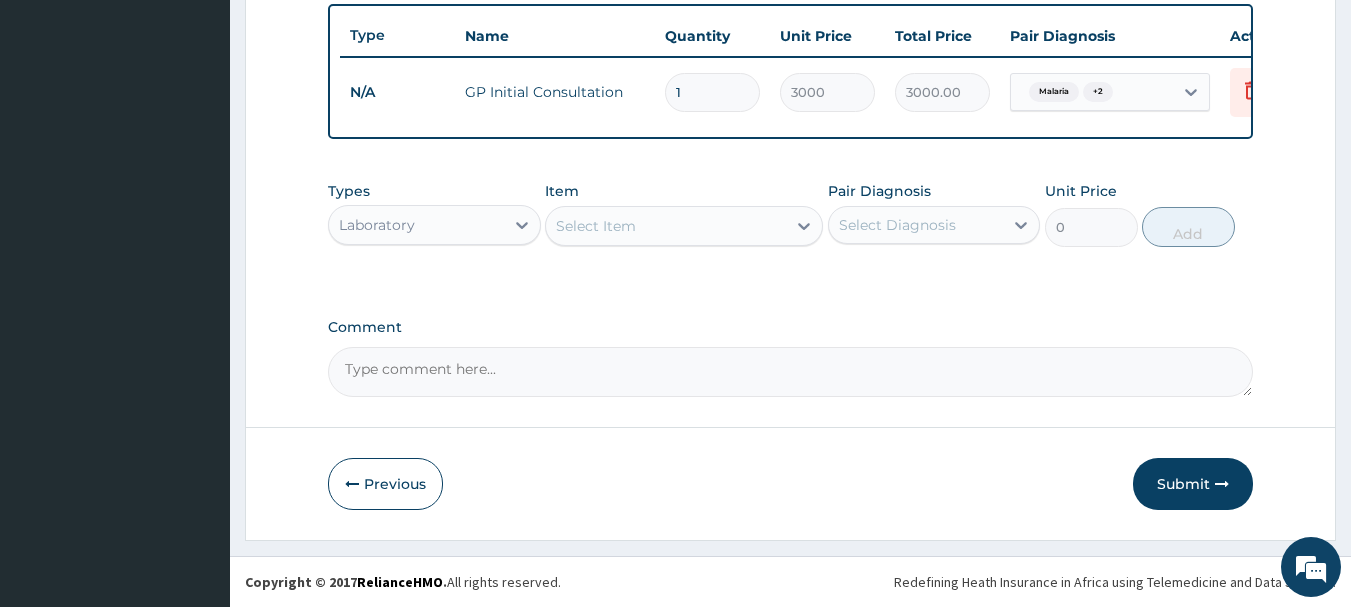 drag, startPoint x: 628, startPoint y: 222, endPoint x: 574, endPoint y: 225, distance: 54.08327 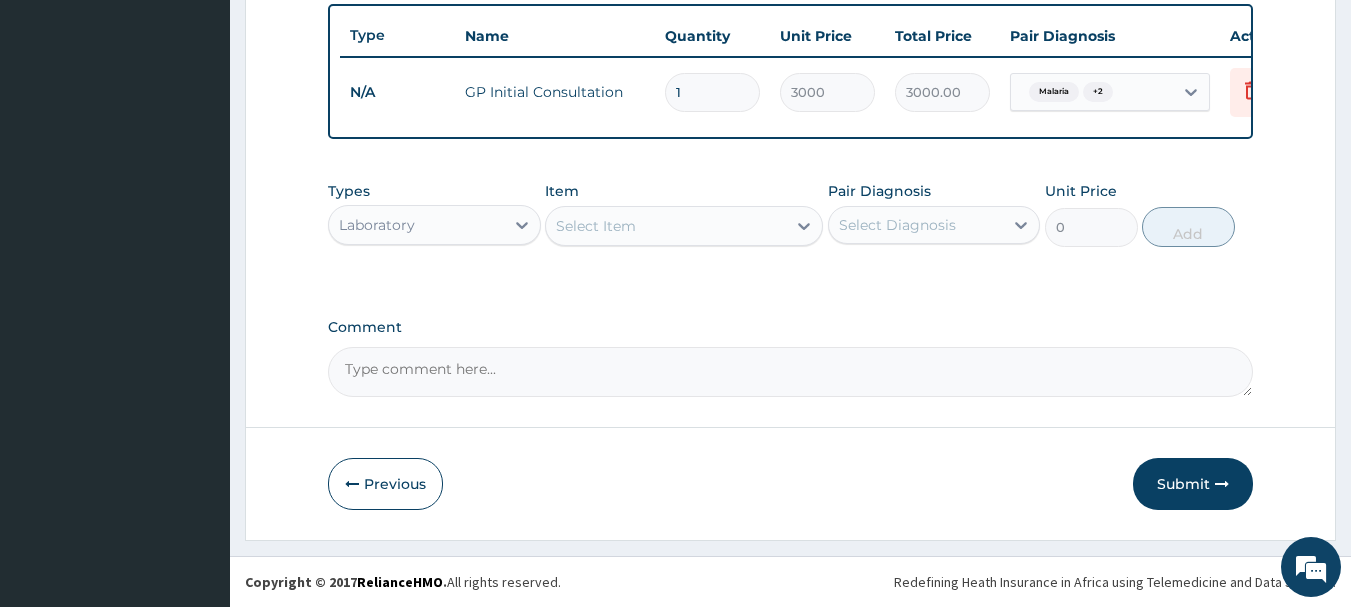 click on "Select Item" at bounding box center [666, 226] 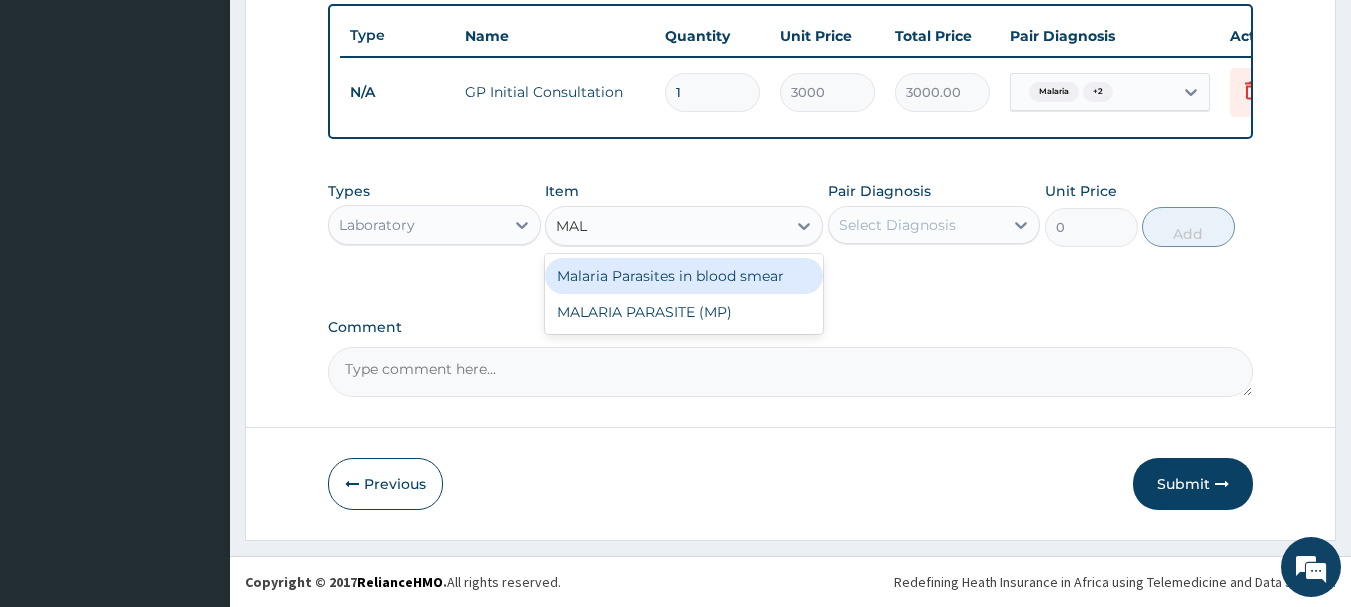 type on "MALA" 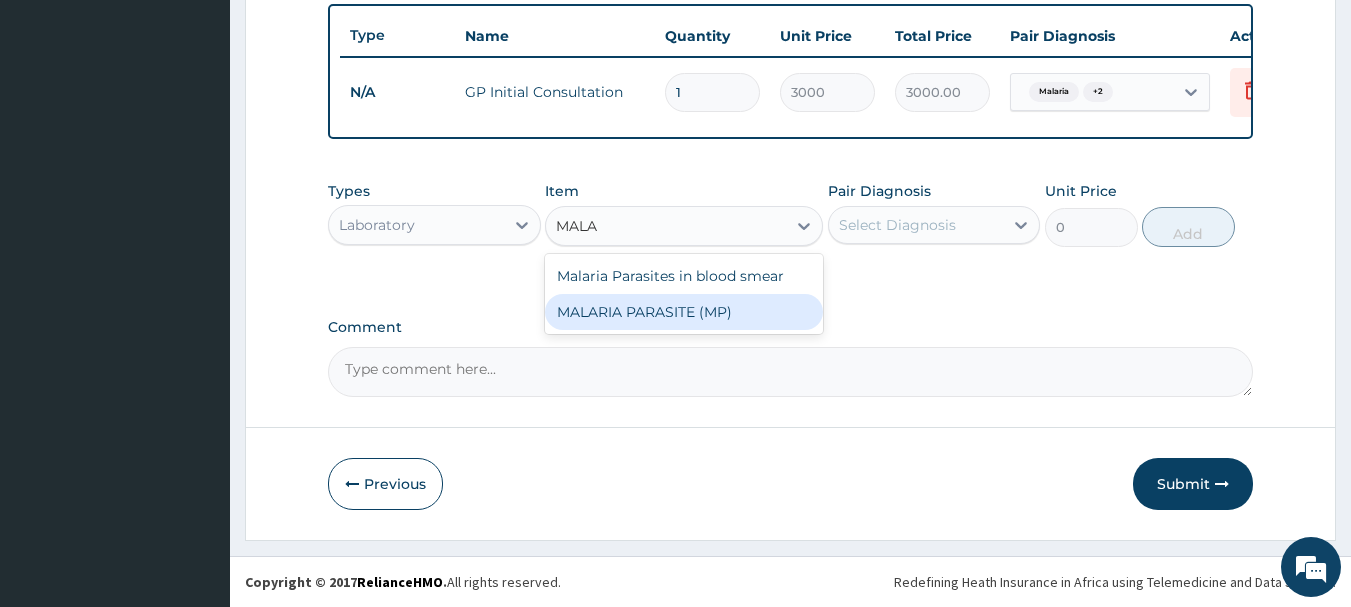 click on "MALARIA PARASITE (MP)" at bounding box center [684, 312] 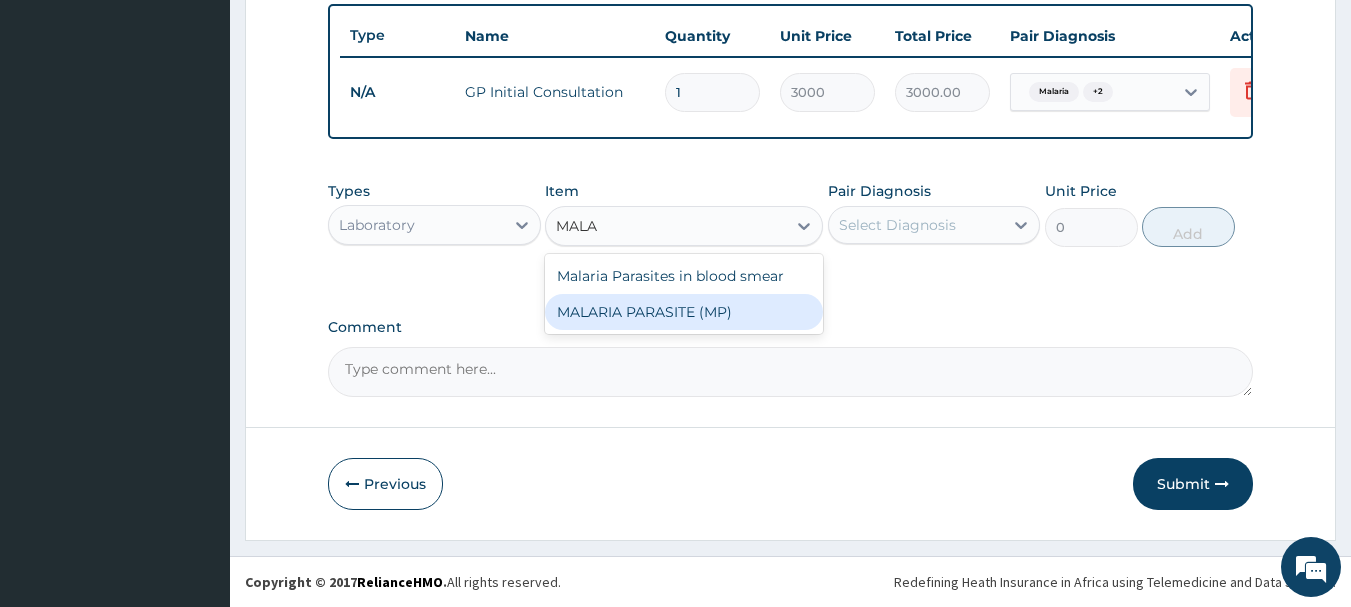 type 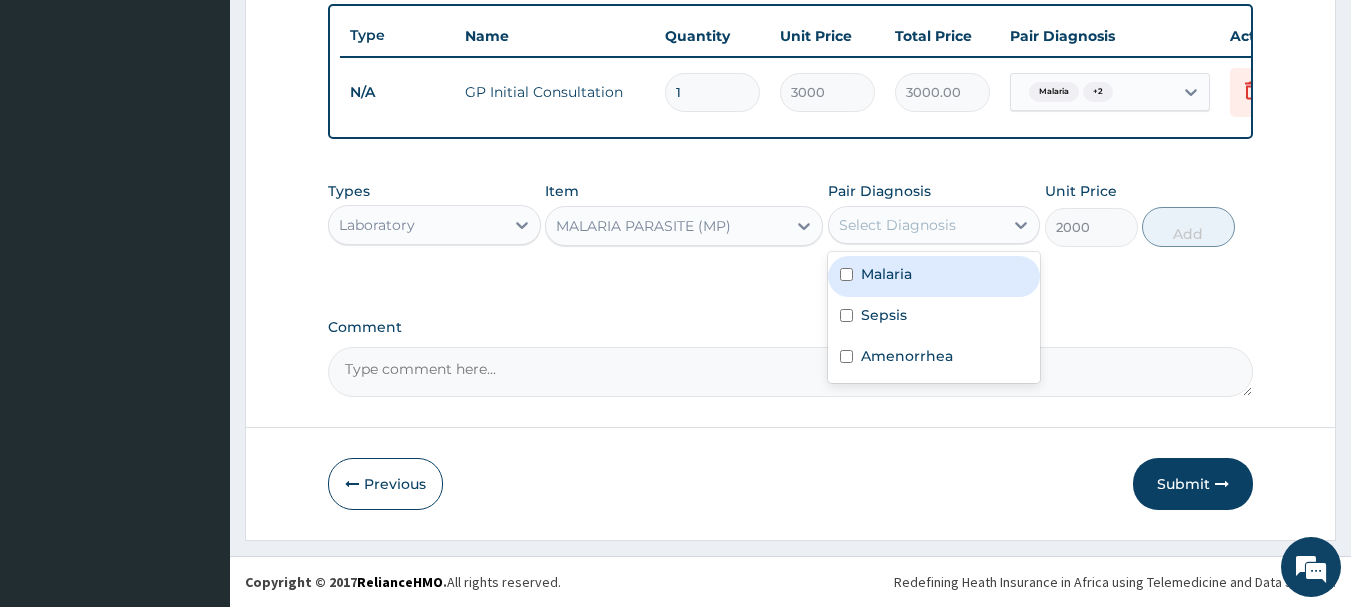 click on "Select Diagnosis" at bounding box center [897, 225] 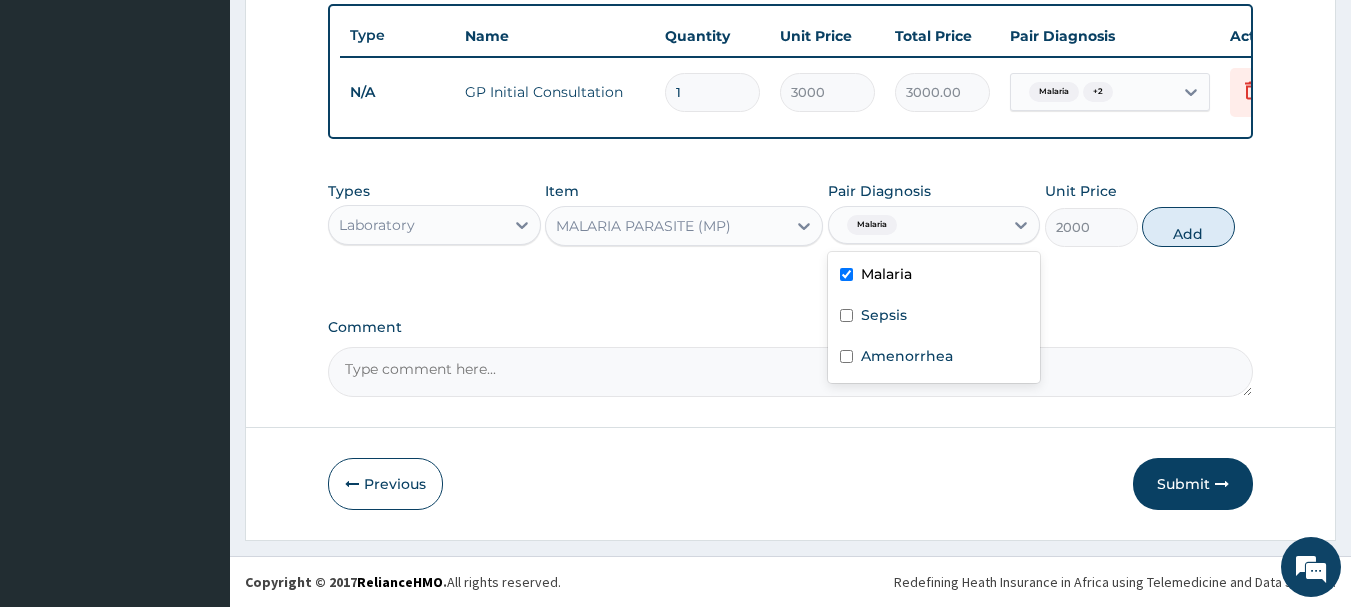 checkbox on "true" 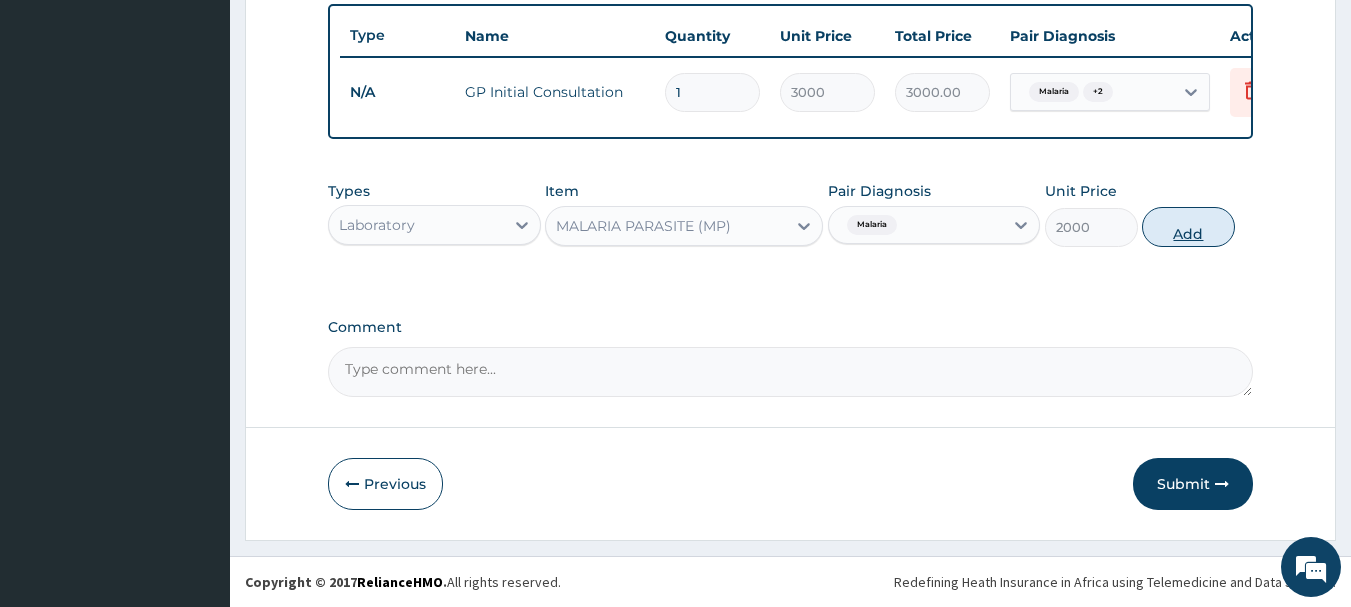 click on "Add" at bounding box center [1188, 227] 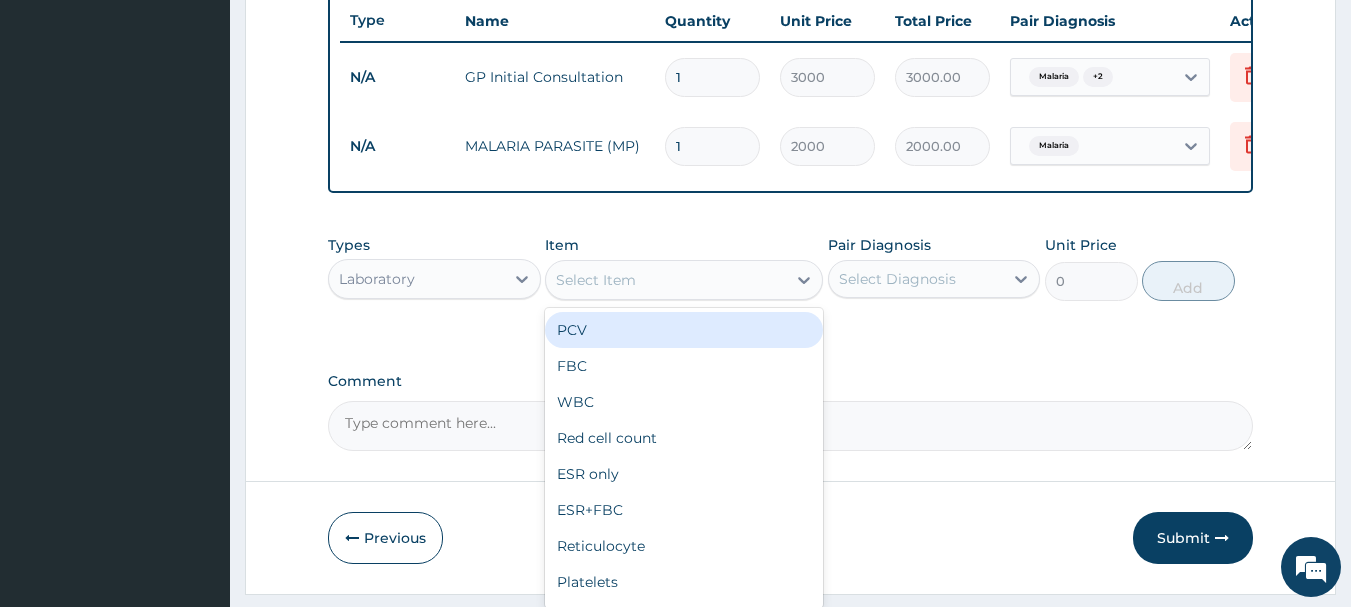 click on "Select Item" at bounding box center (666, 280) 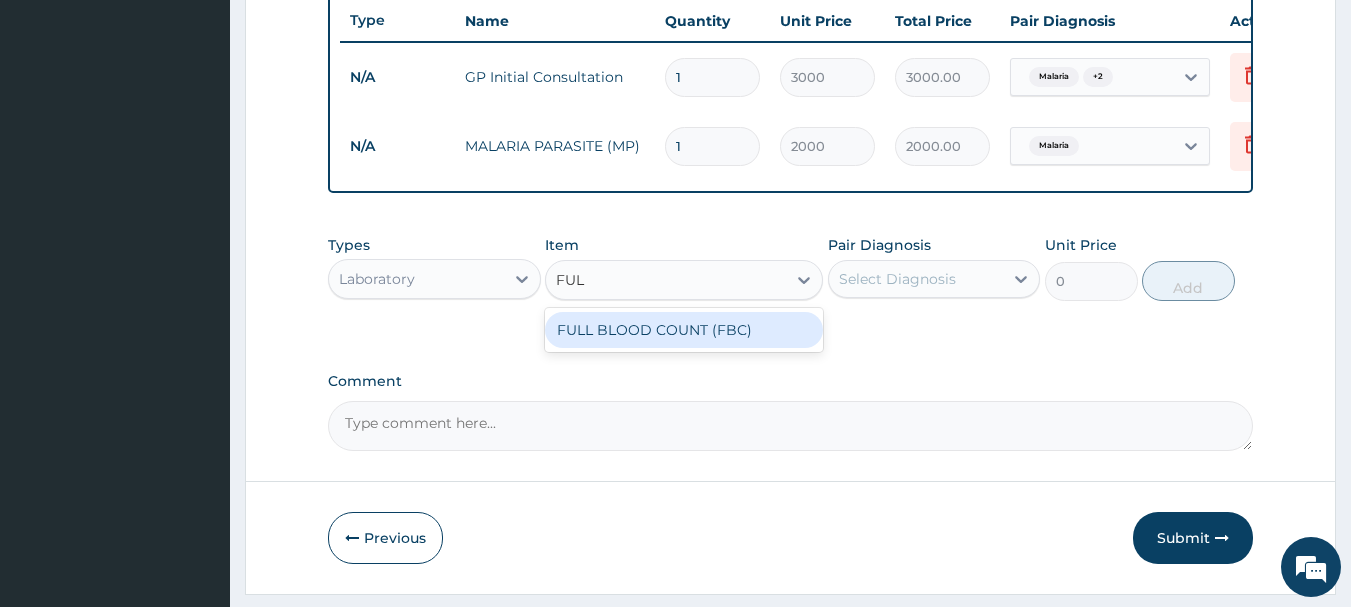 type on "FULL" 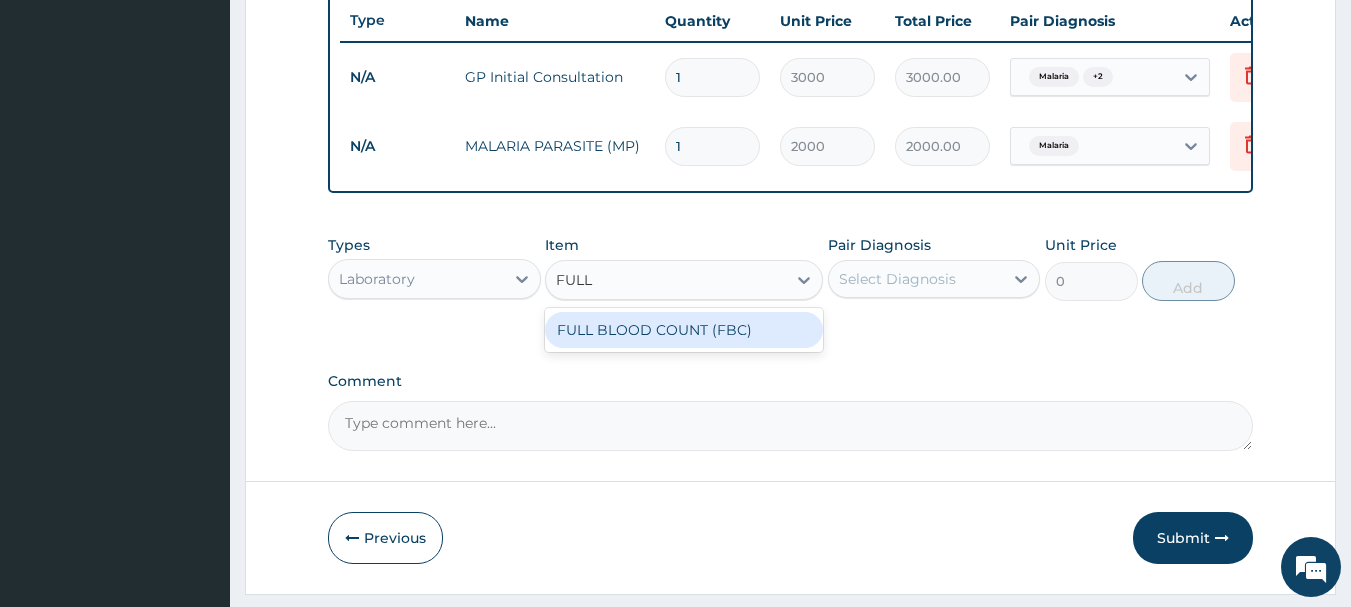 click on "FULL BLOOD COUNT (FBC)" at bounding box center (684, 330) 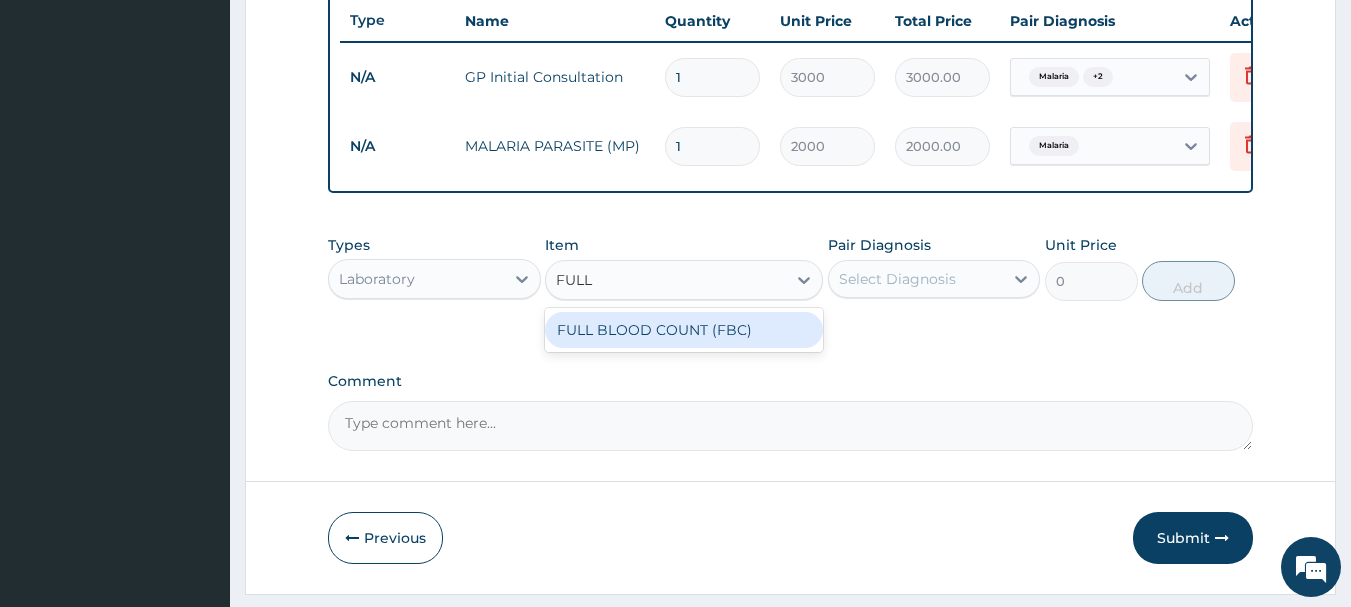 type 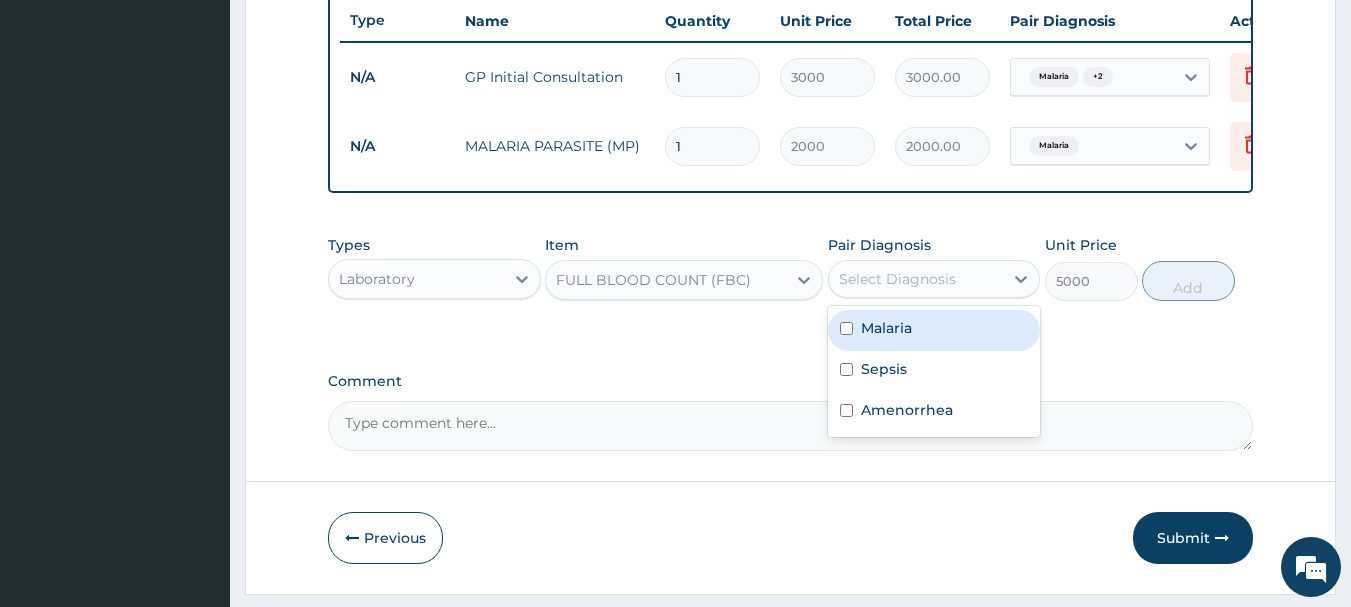 click on "Select Diagnosis" at bounding box center [897, 279] 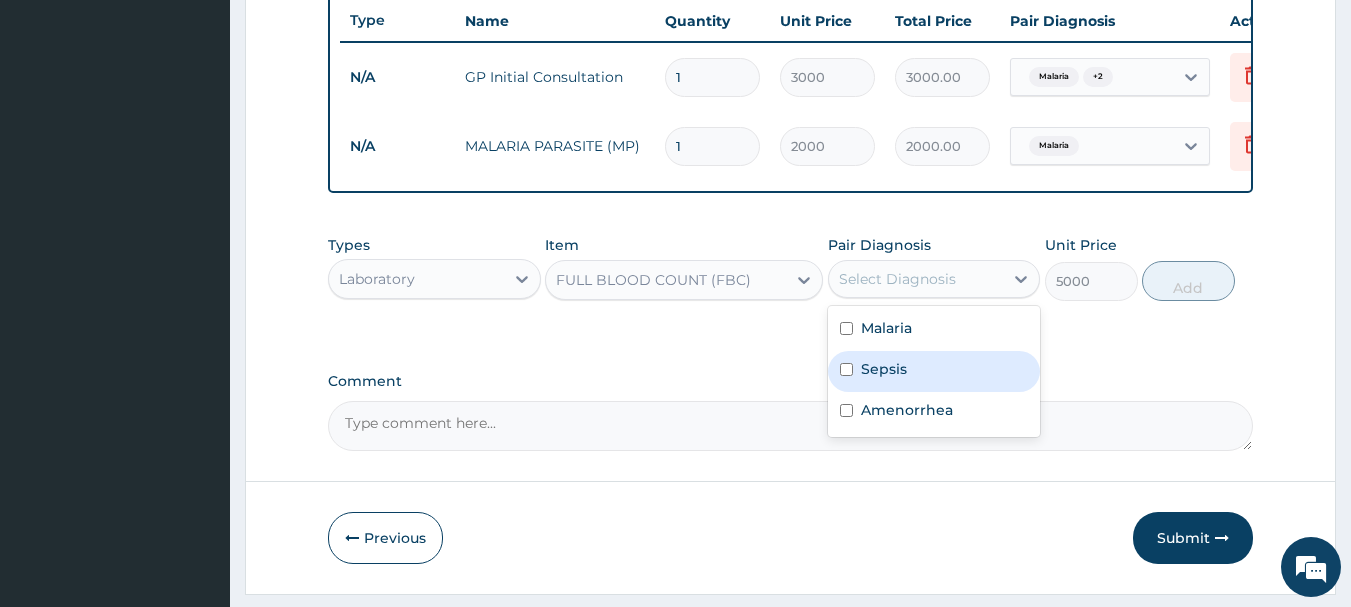 click on "Sepsis" at bounding box center [884, 369] 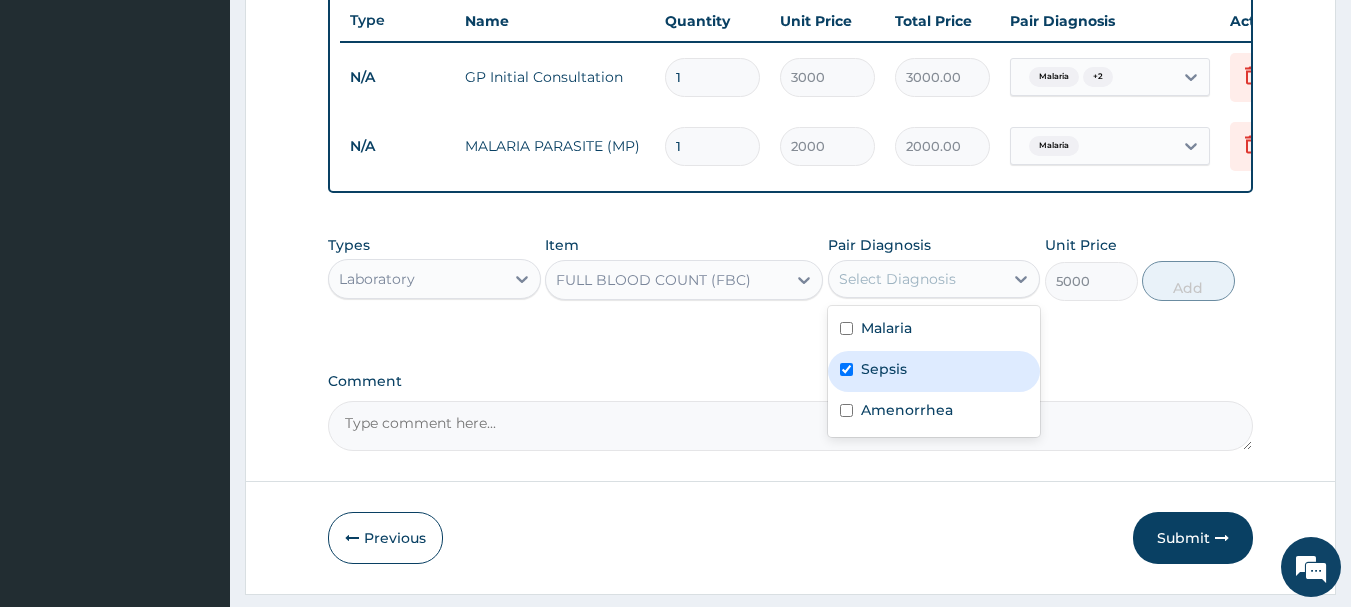 checkbox on "true" 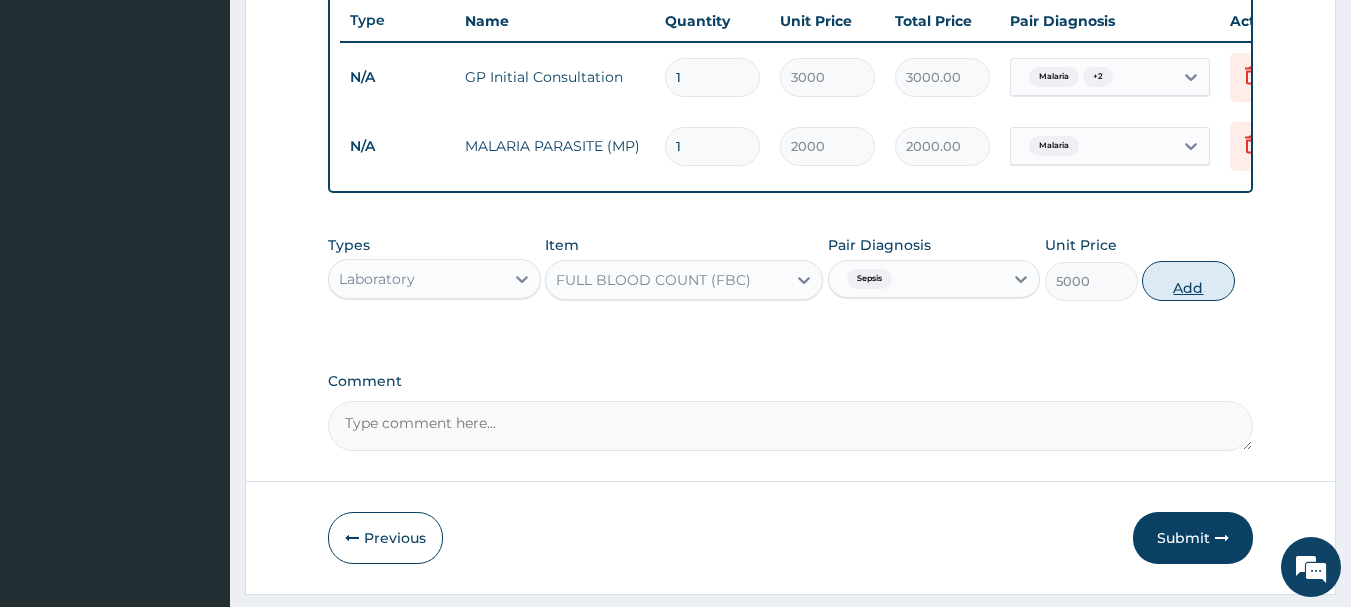 click on "Add" at bounding box center (1188, 281) 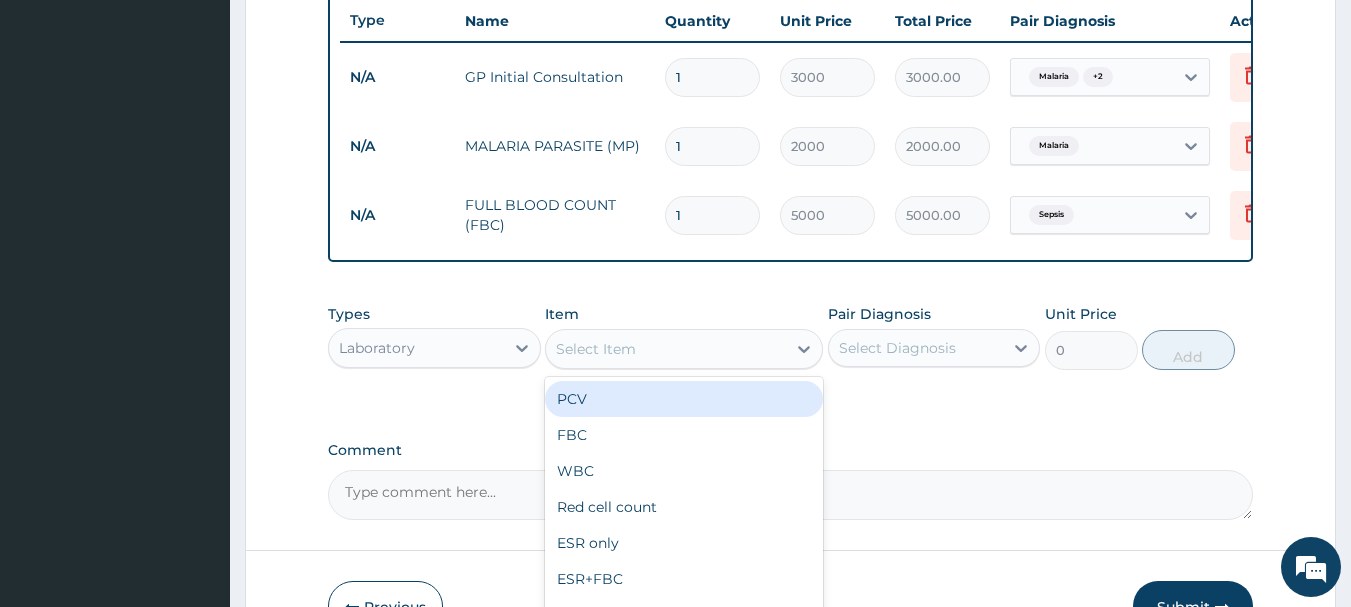 click on "Select Item" at bounding box center [666, 349] 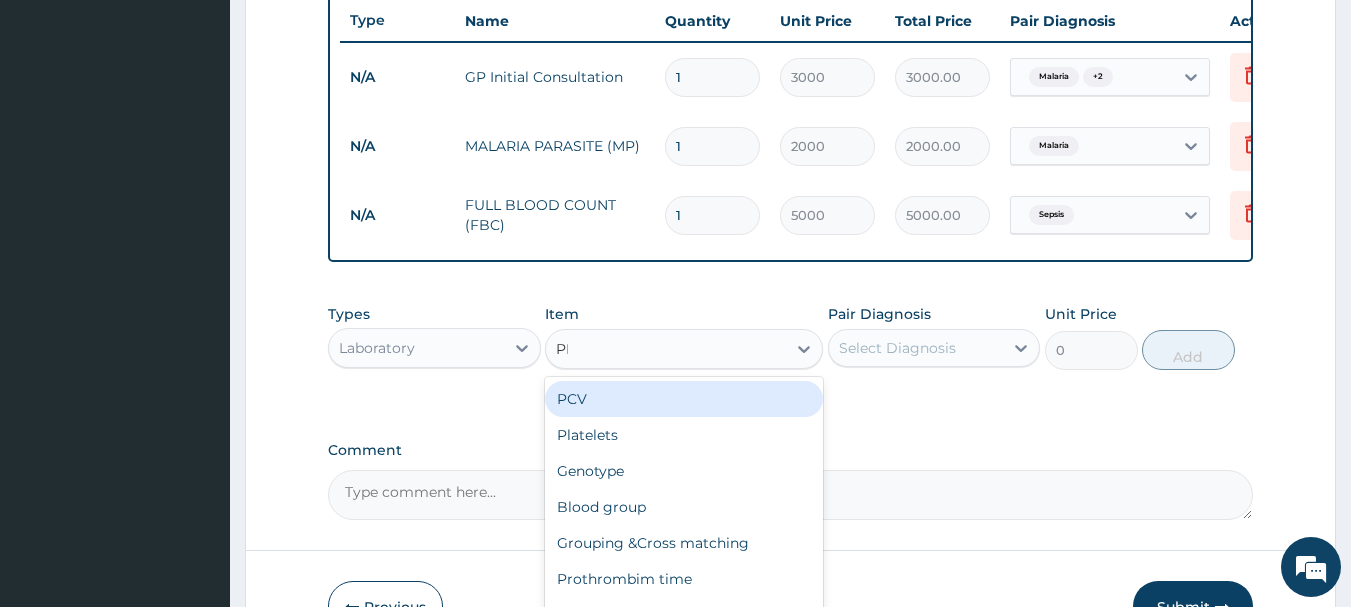 type on "PRE" 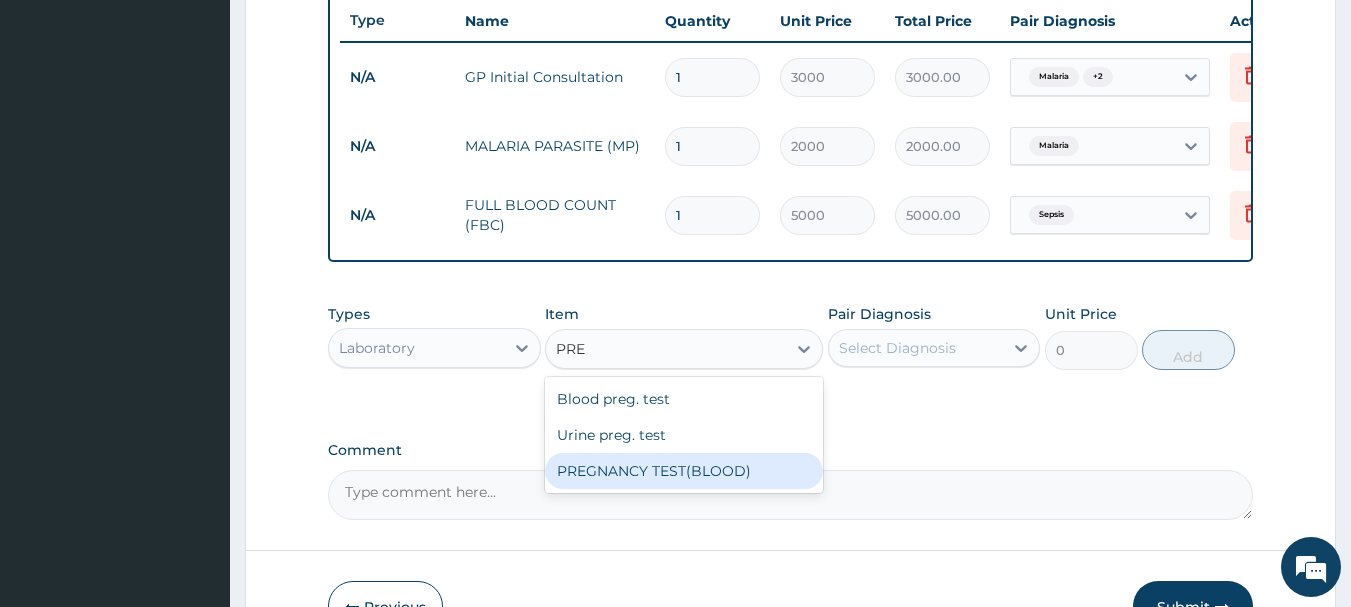click on "PREGNANCY TEST(BLOOD)" at bounding box center (684, 471) 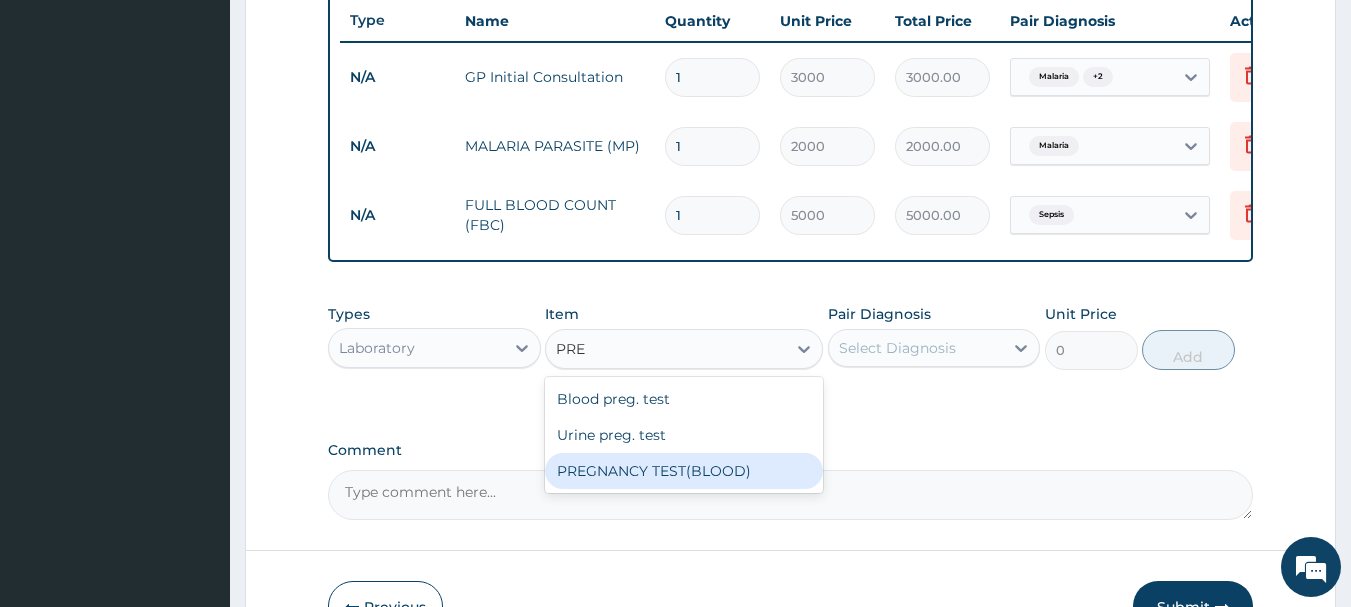 type 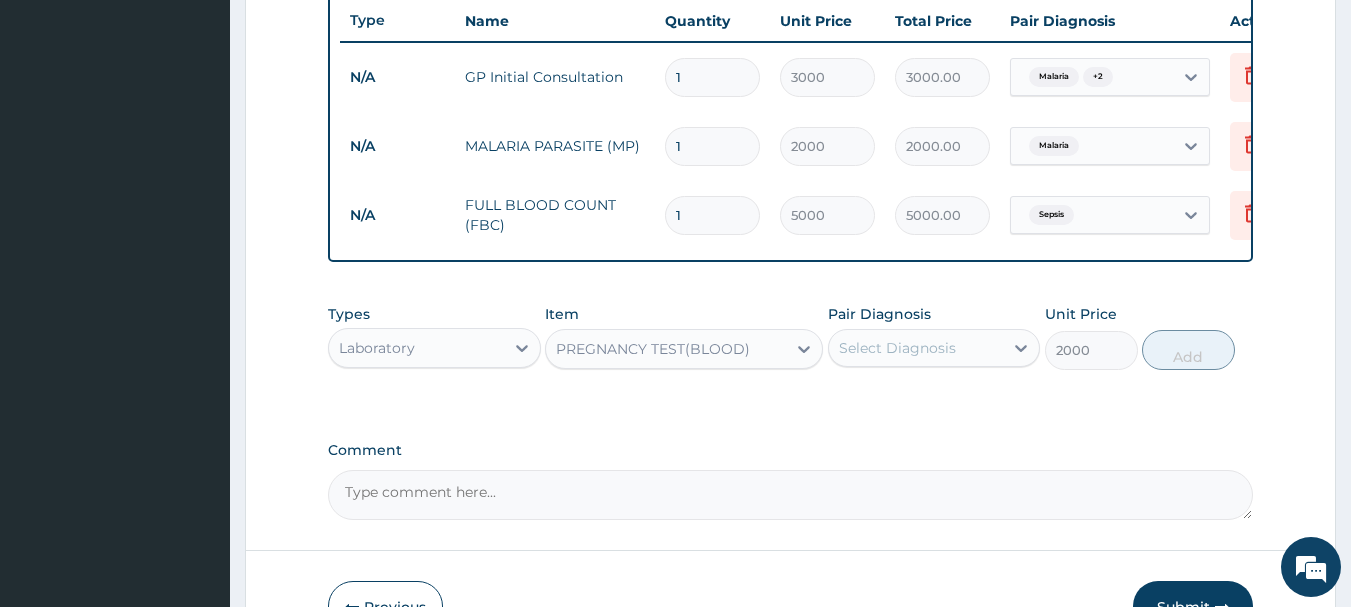 click on "Select Diagnosis" at bounding box center [897, 348] 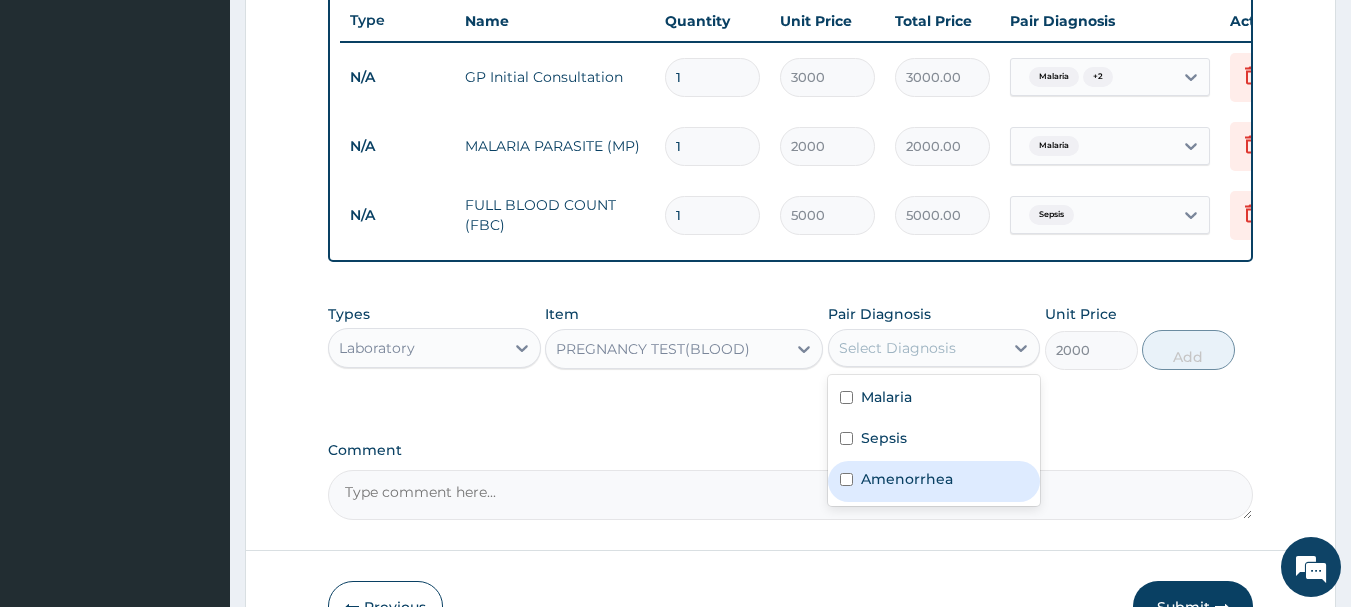click on "Amenorrhea" at bounding box center (907, 479) 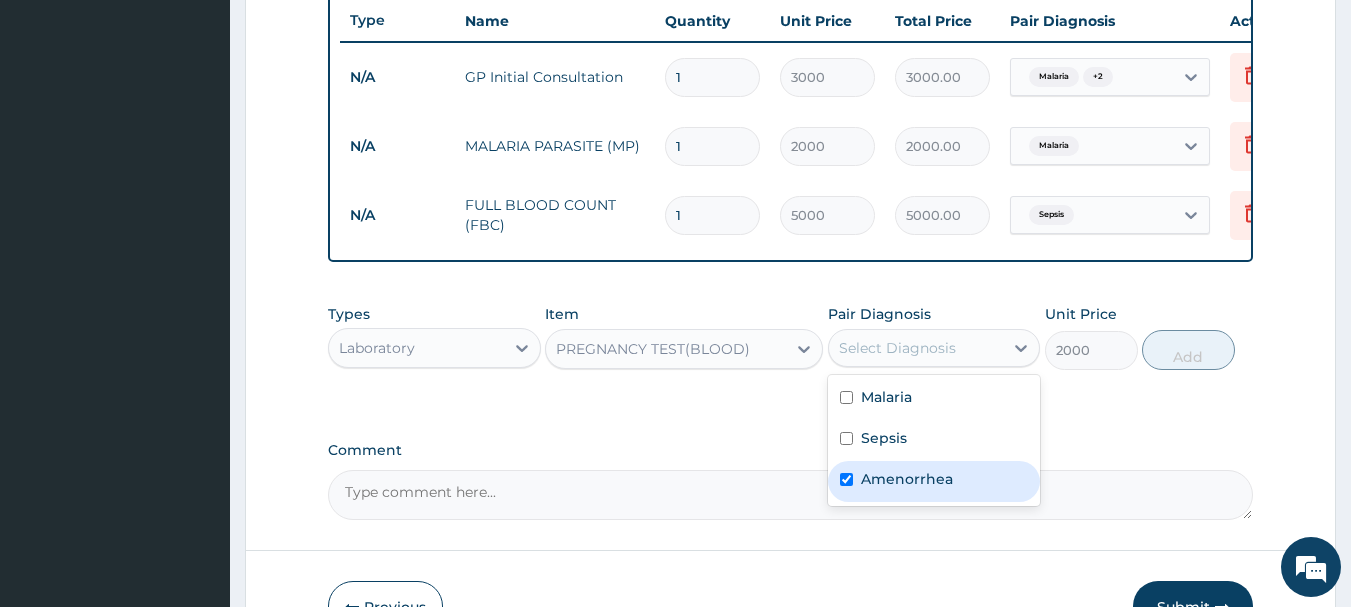 checkbox on "true" 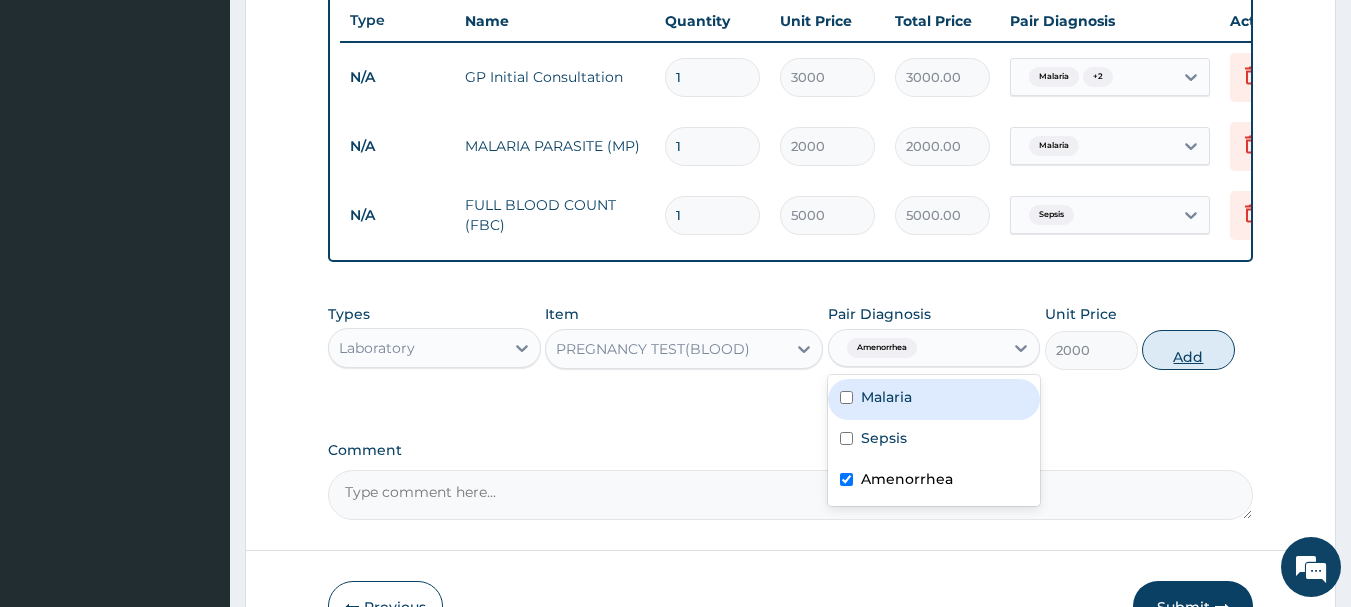 click on "Add" at bounding box center (1188, 350) 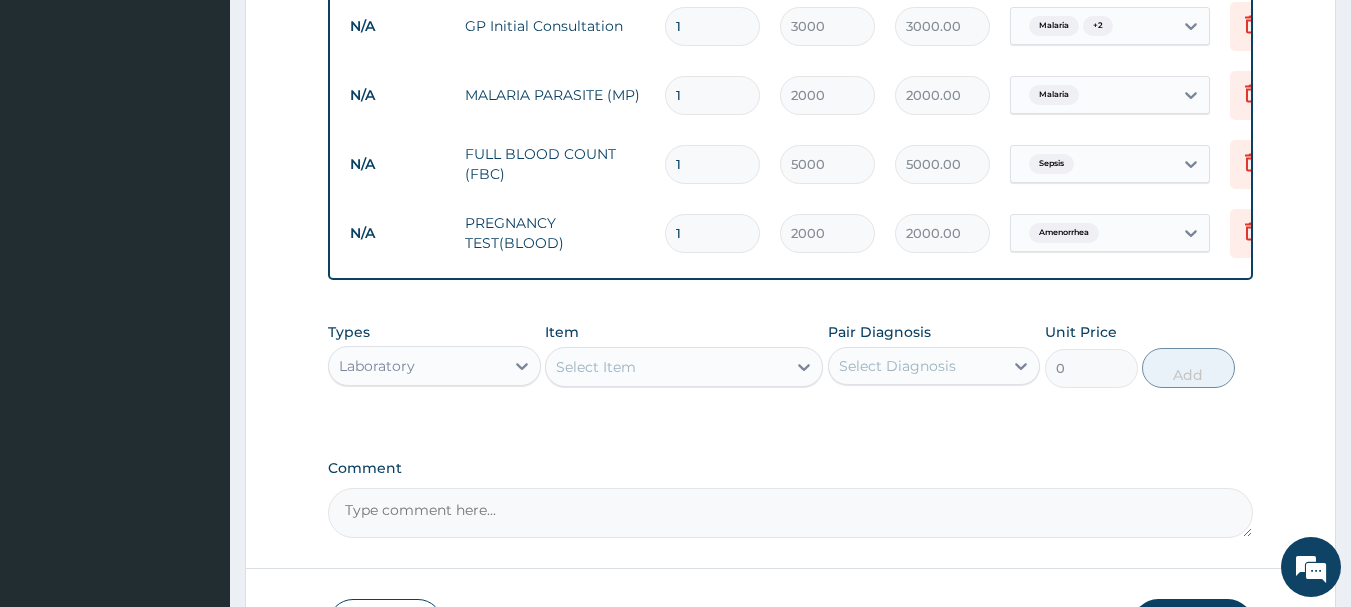 scroll, scrollTop: 855, scrollLeft: 0, axis: vertical 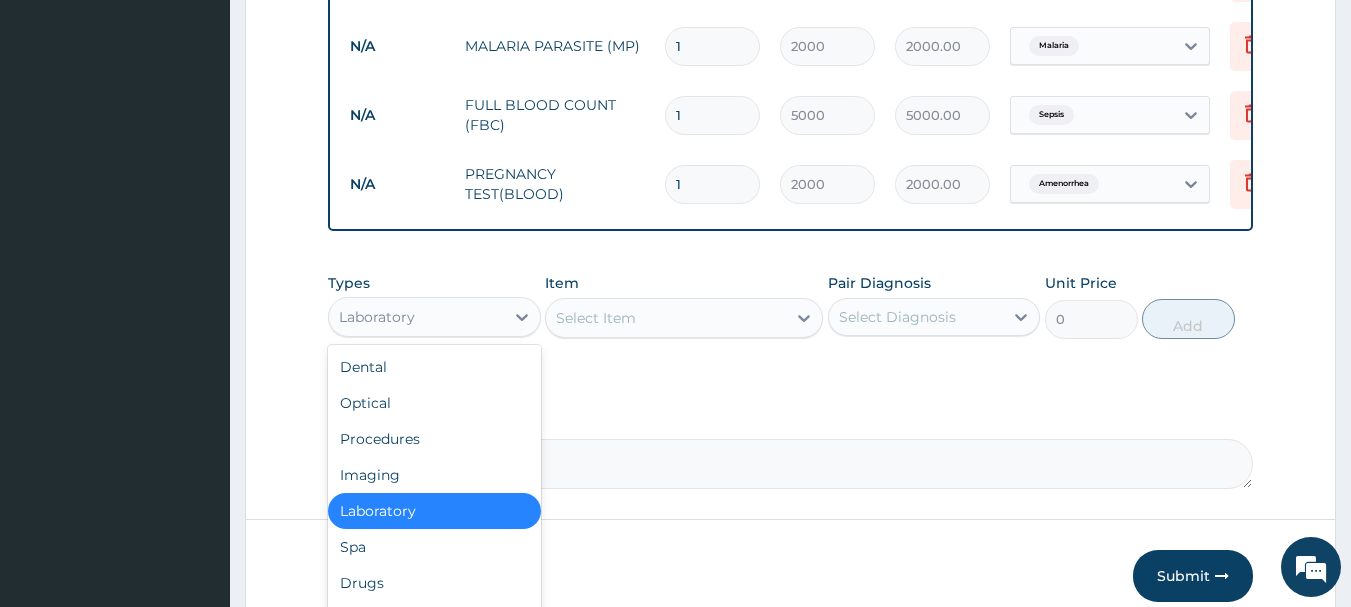 click on "Laboratory" at bounding box center [416, 317] 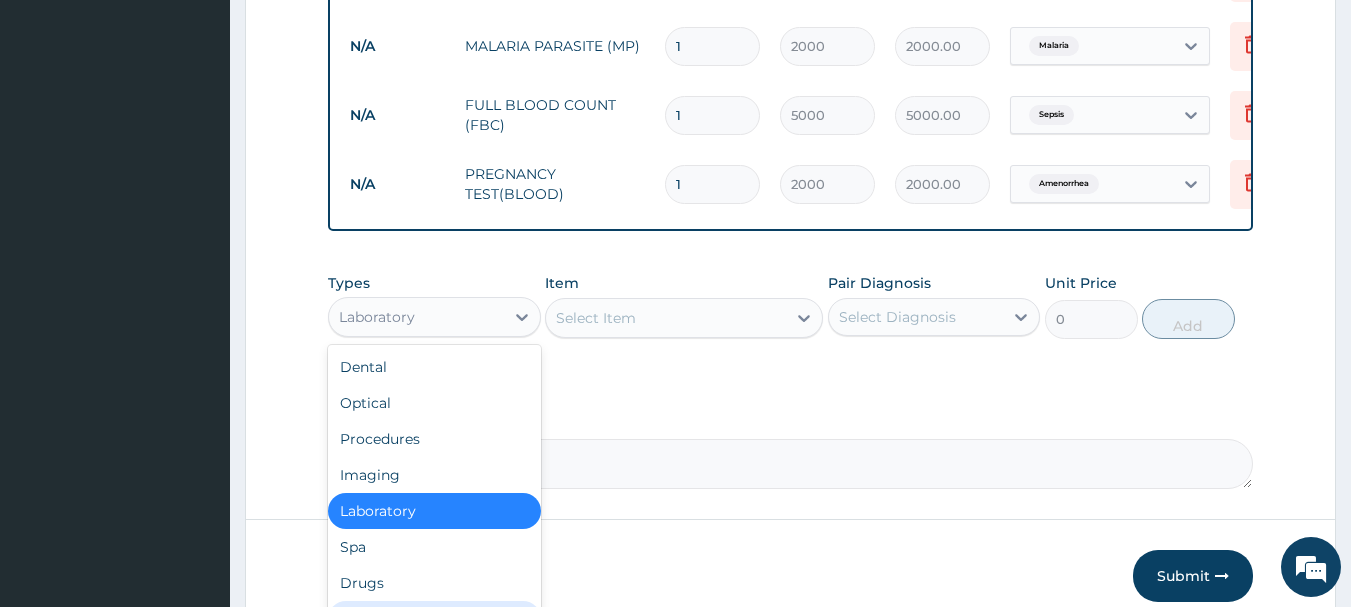 scroll, scrollTop: 68, scrollLeft: 0, axis: vertical 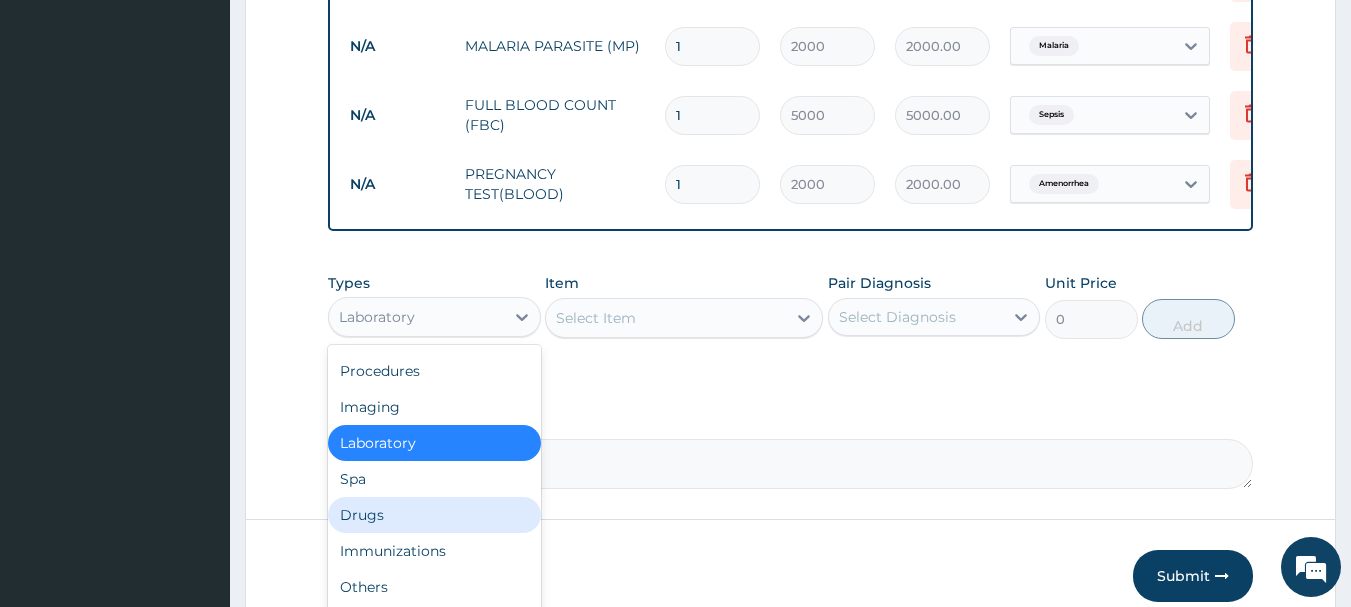 click on "Drugs" at bounding box center [434, 515] 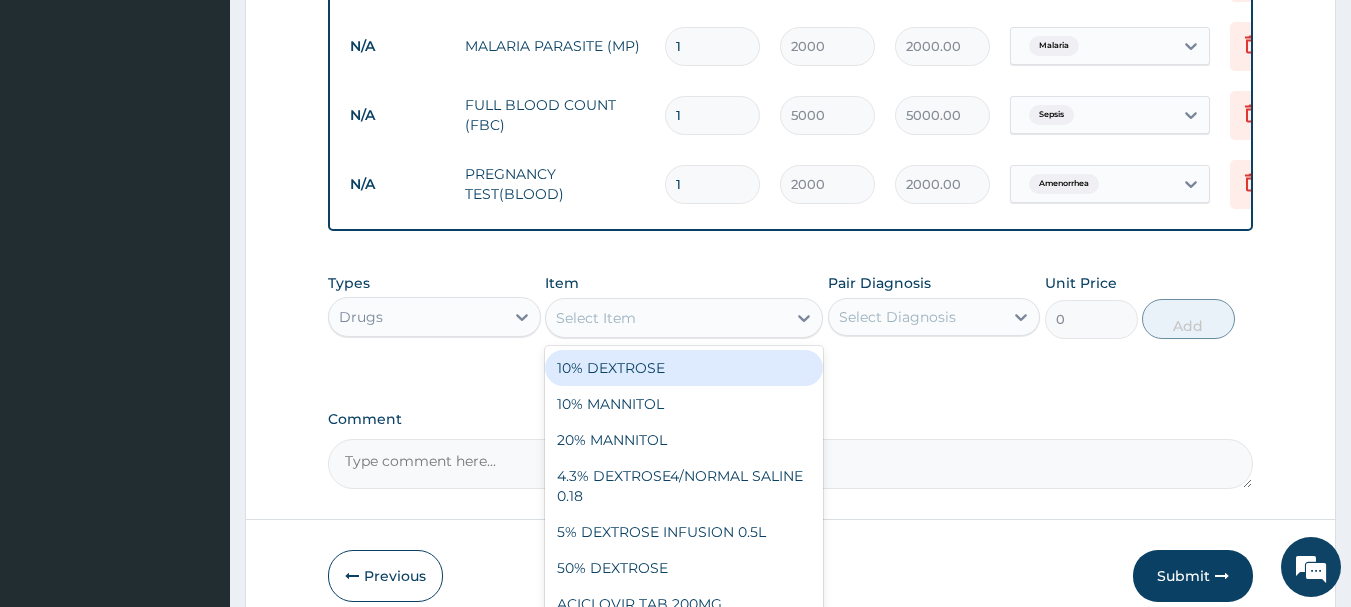 click on "Select Item" at bounding box center [666, 318] 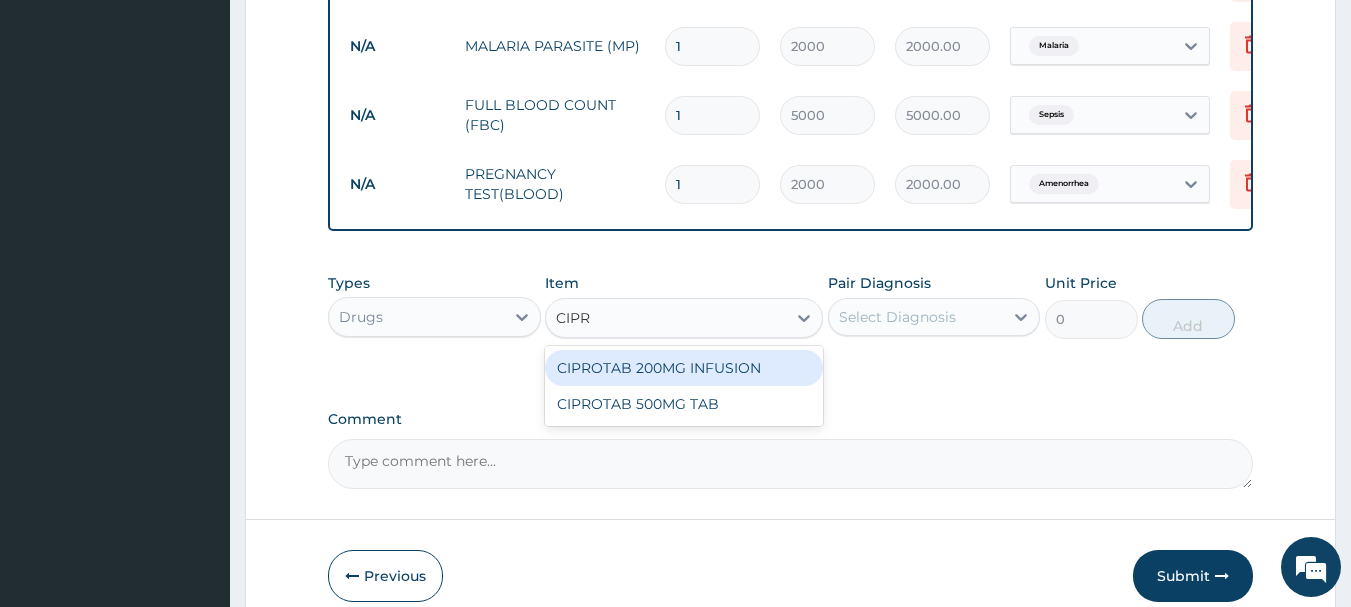 type on "CIPRO" 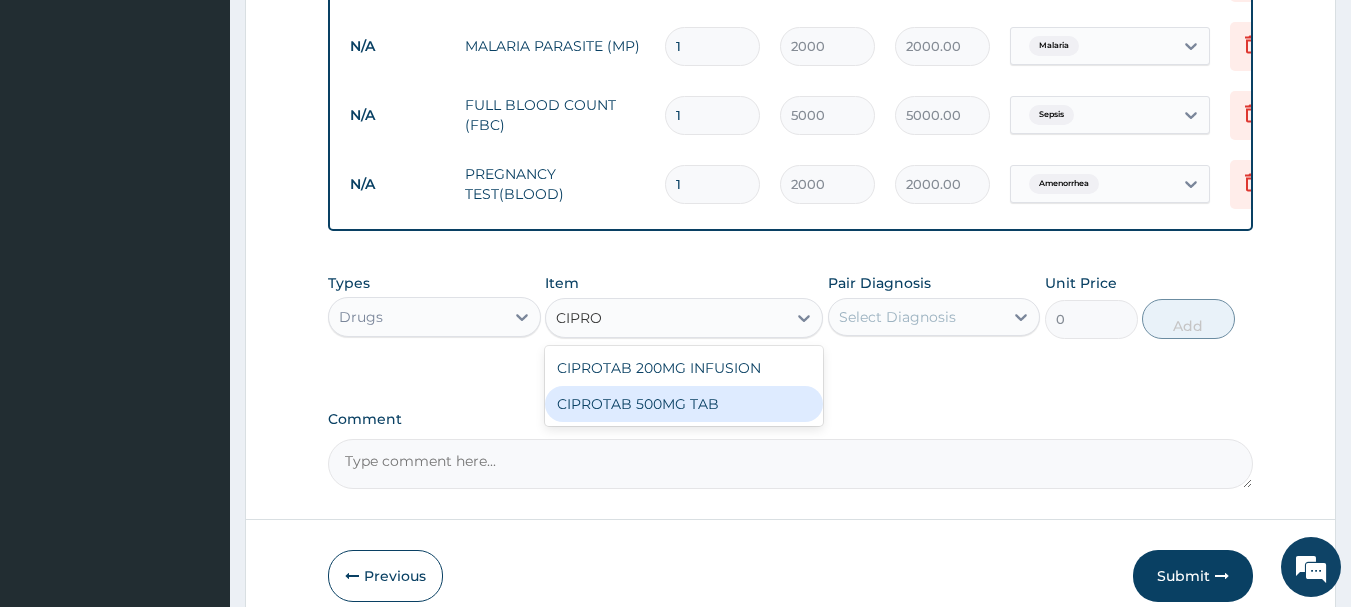 click on "CIPROTAB 500MG TAB" at bounding box center (684, 404) 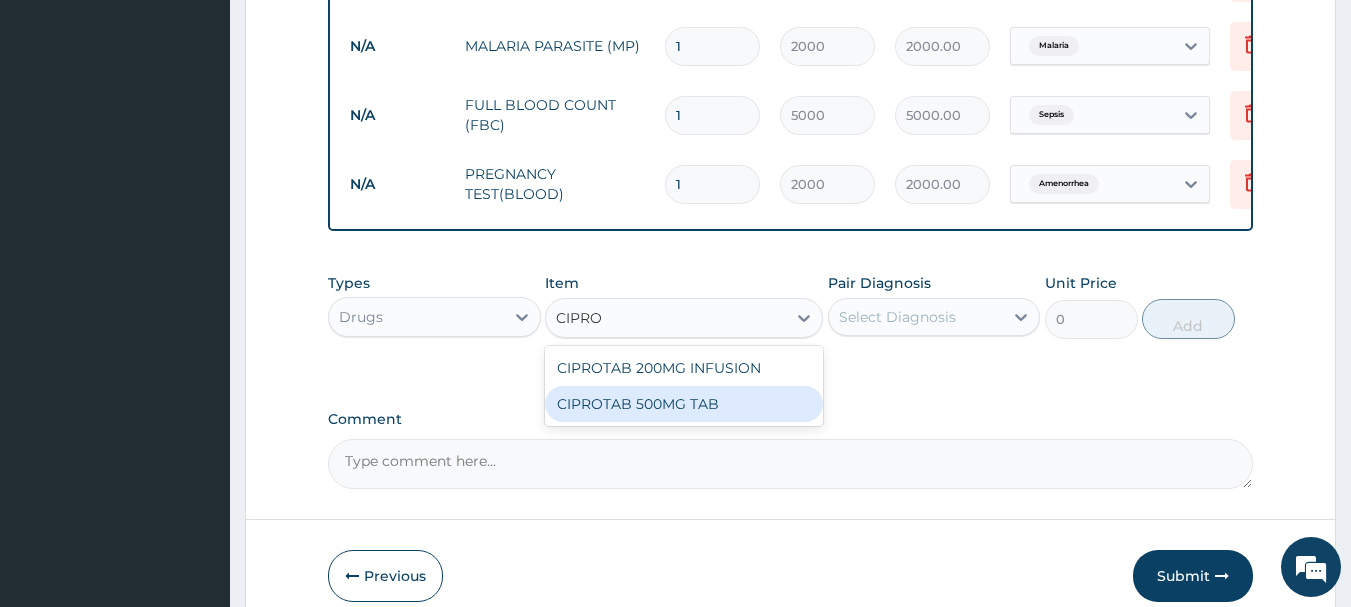 type 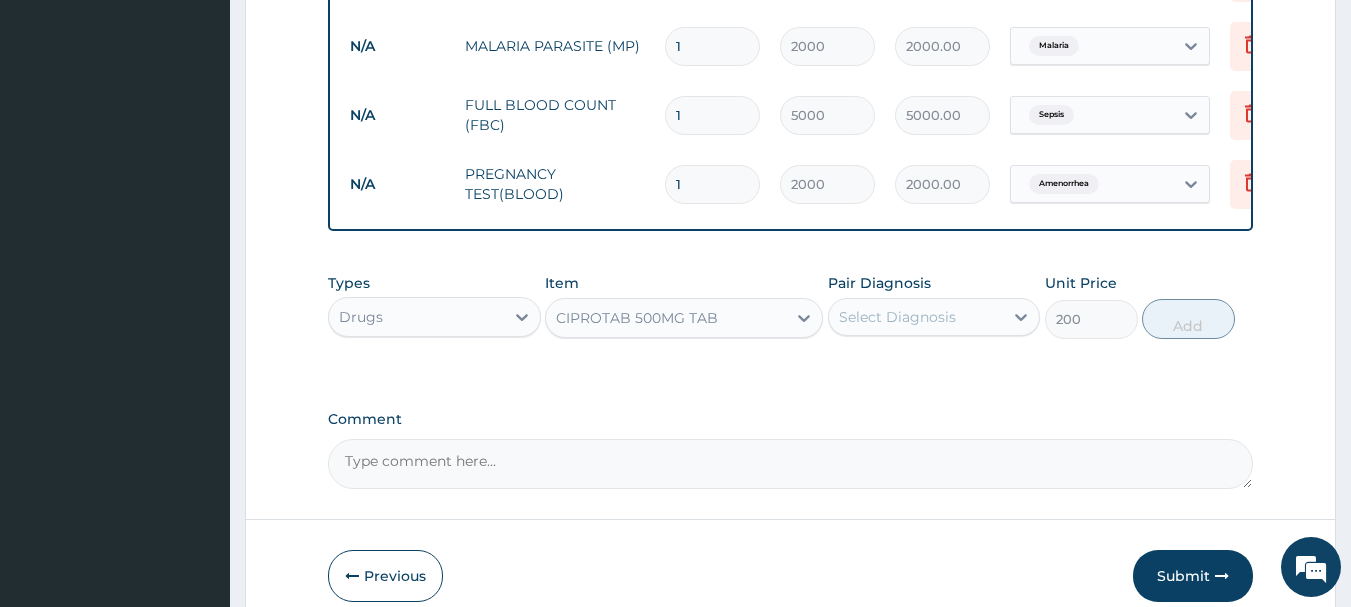 click on "Select Diagnosis" at bounding box center (897, 317) 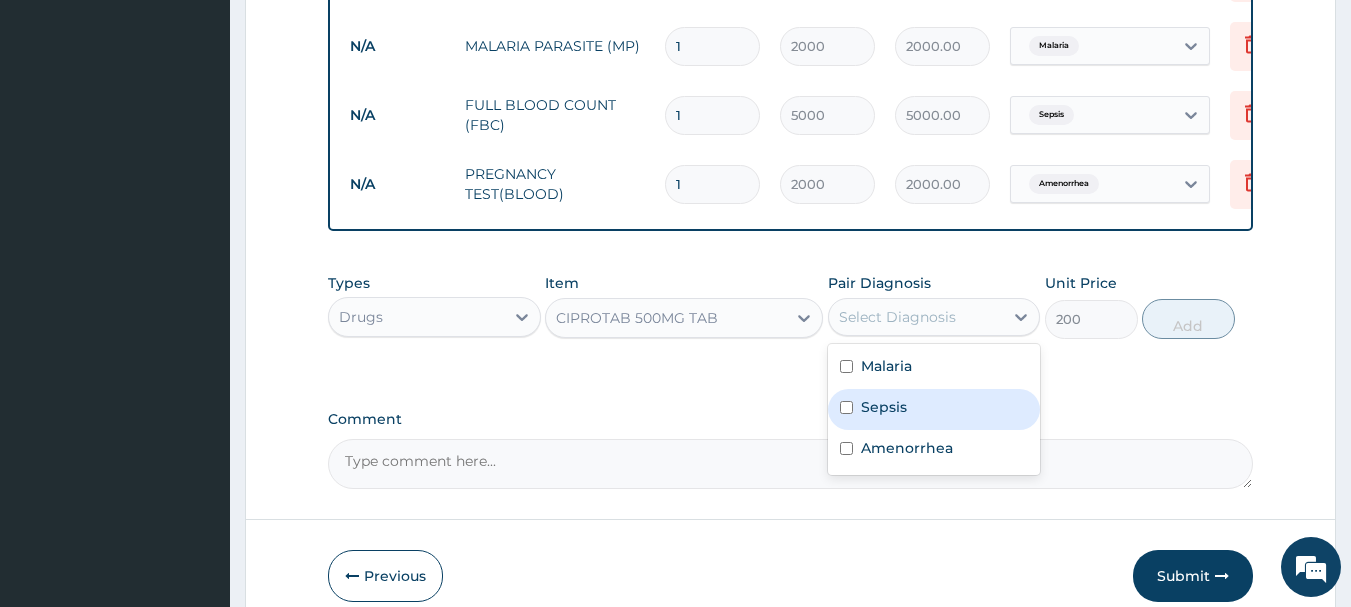click on "Sepsis" at bounding box center [884, 407] 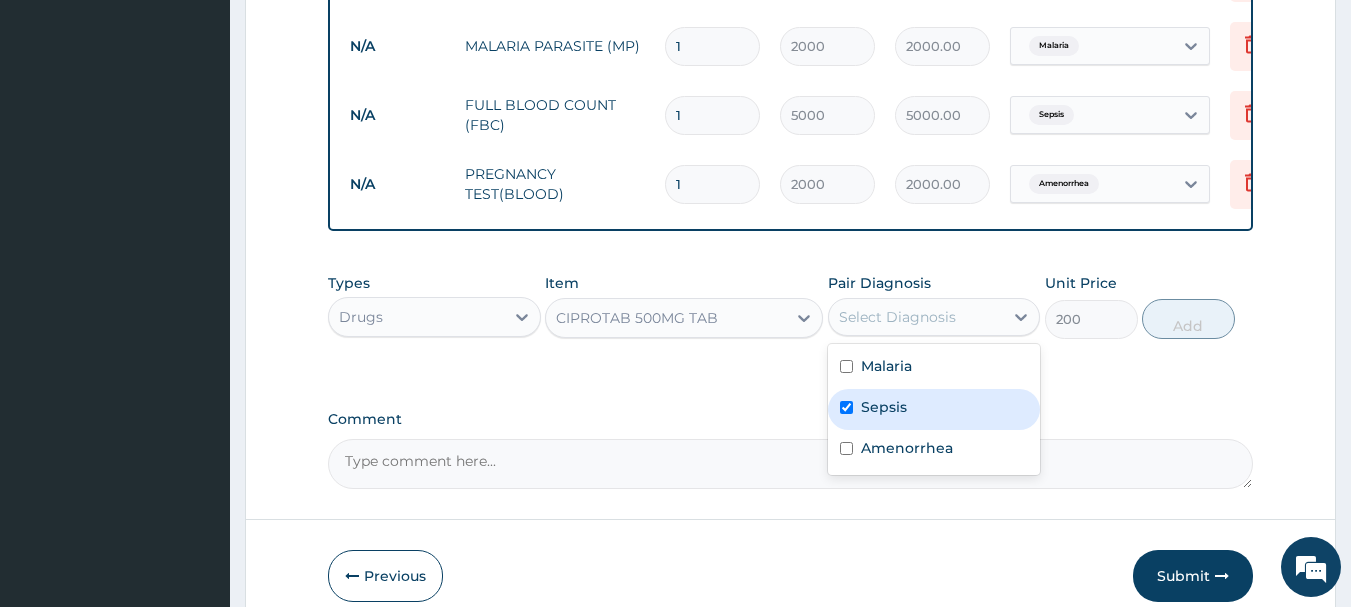 checkbox on "true" 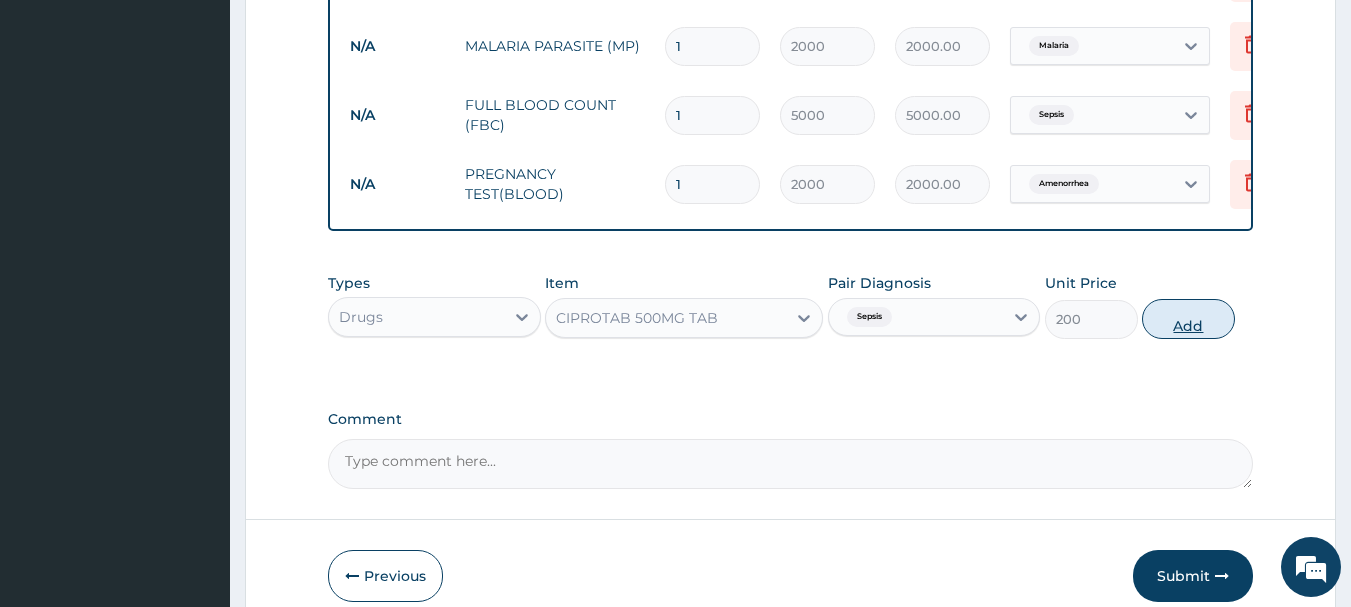 click on "Add" at bounding box center (1188, 319) 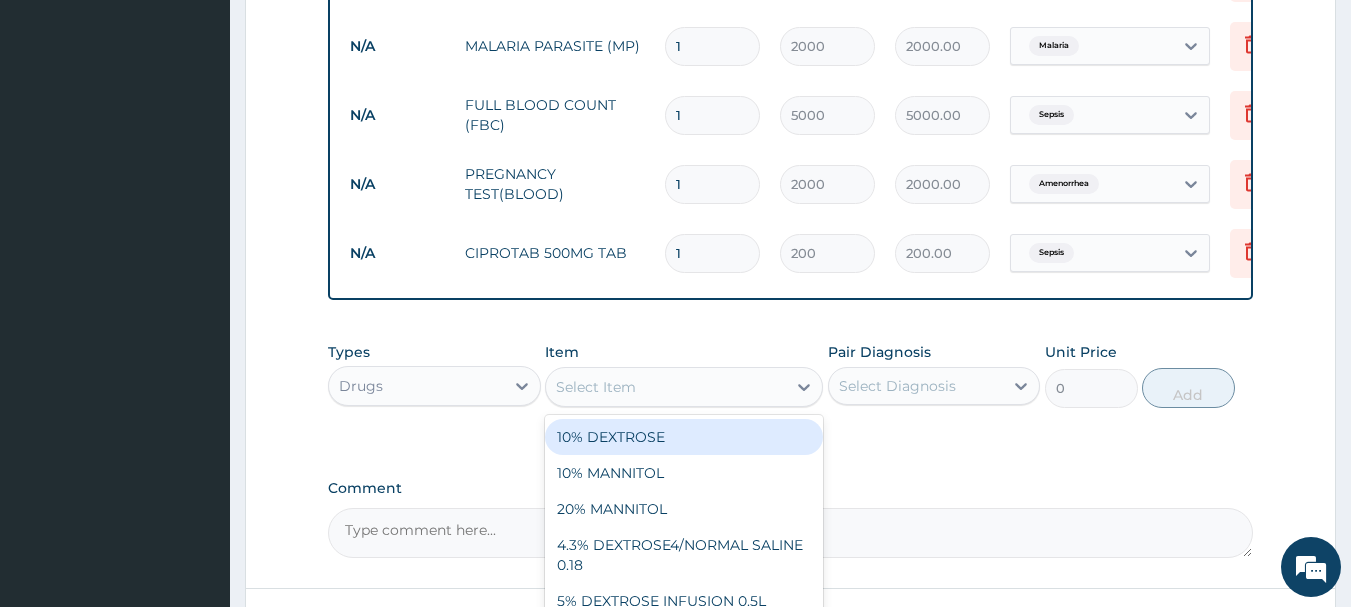 click on "Select Item" at bounding box center (666, 387) 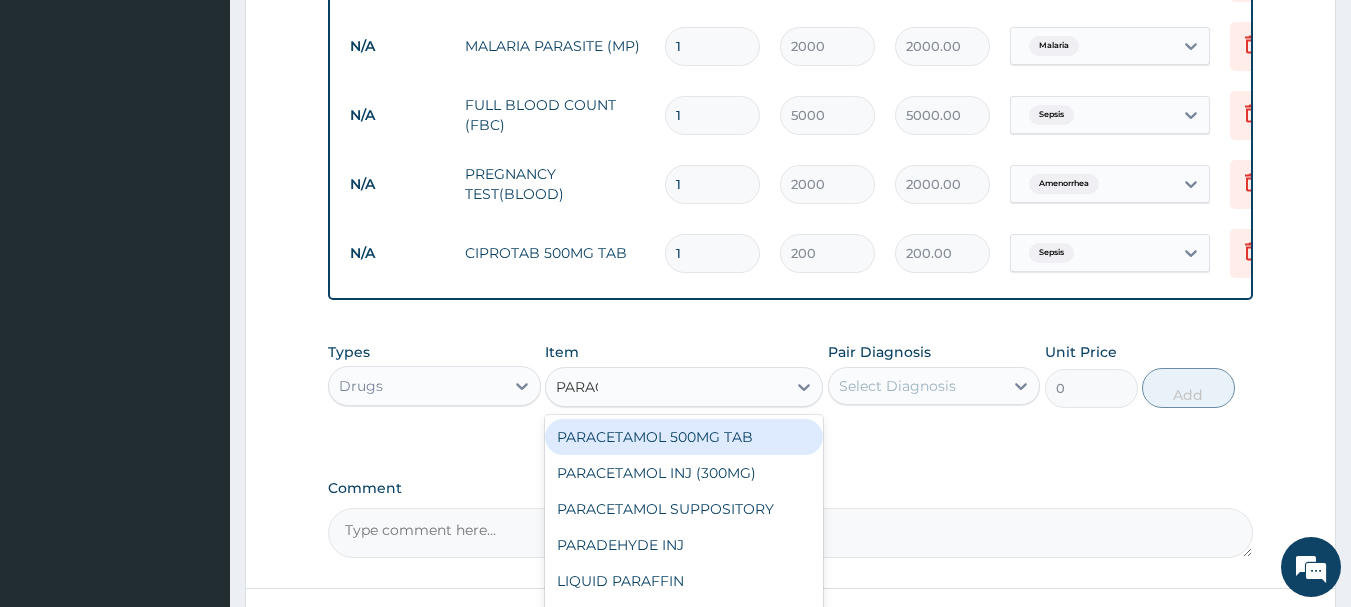 type on "PARACE" 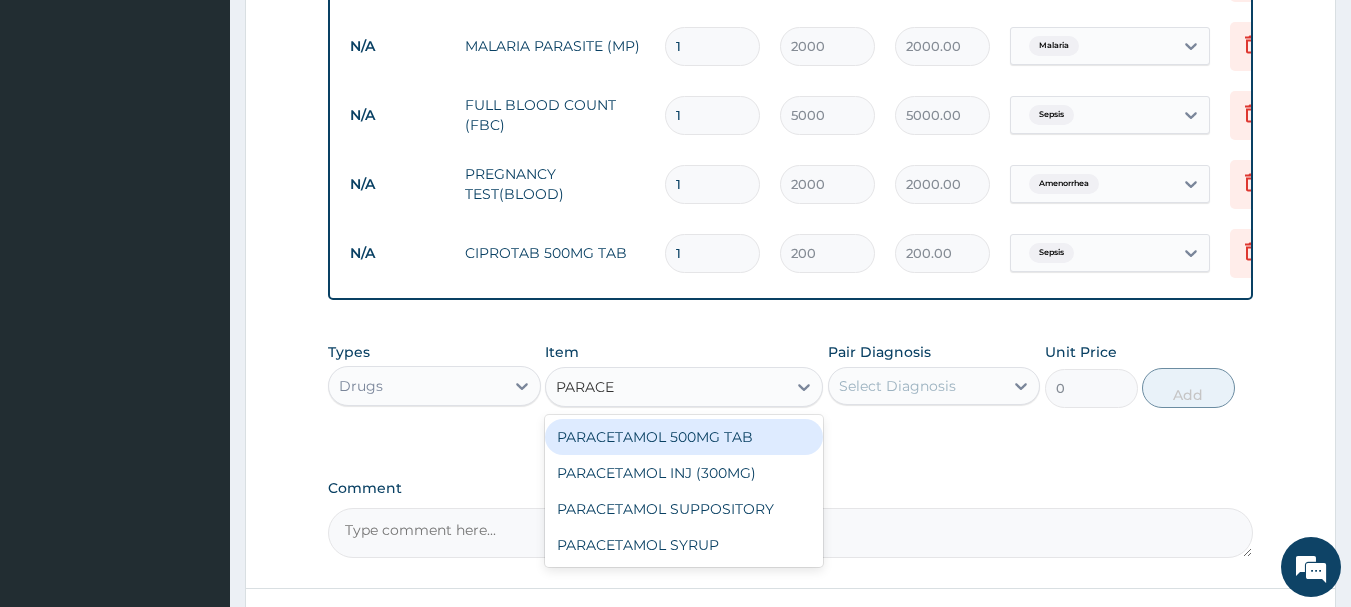 click on "PARACETAMOL 500MG TAB" at bounding box center (684, 437) 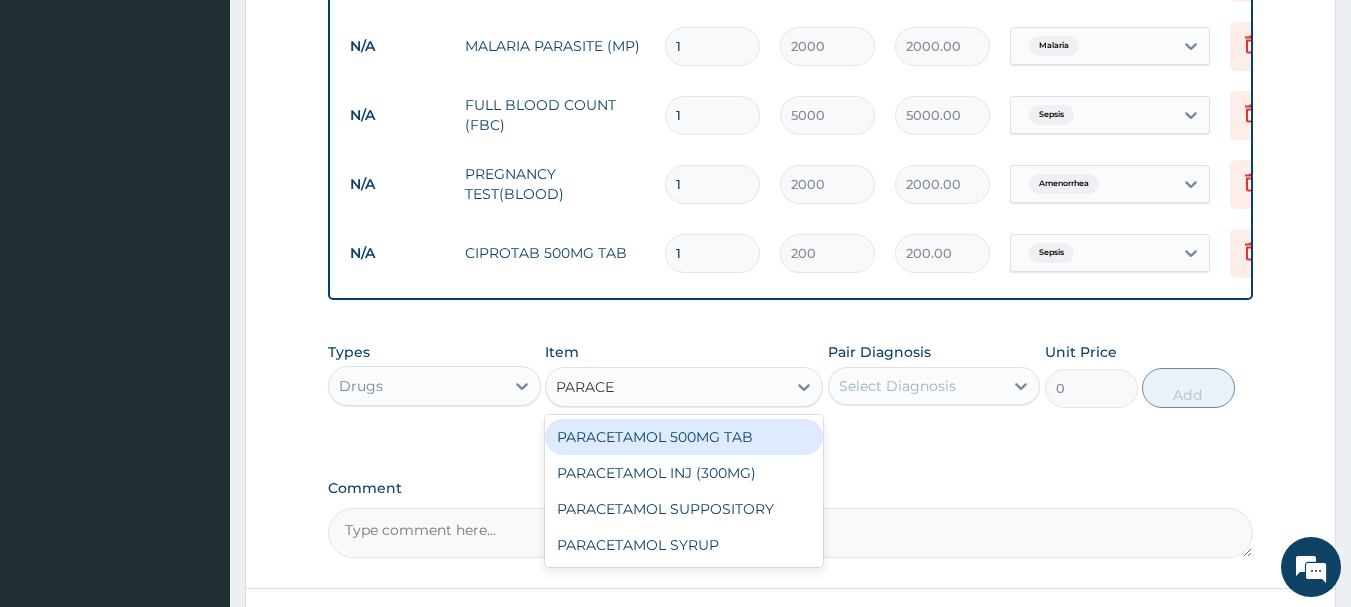 type 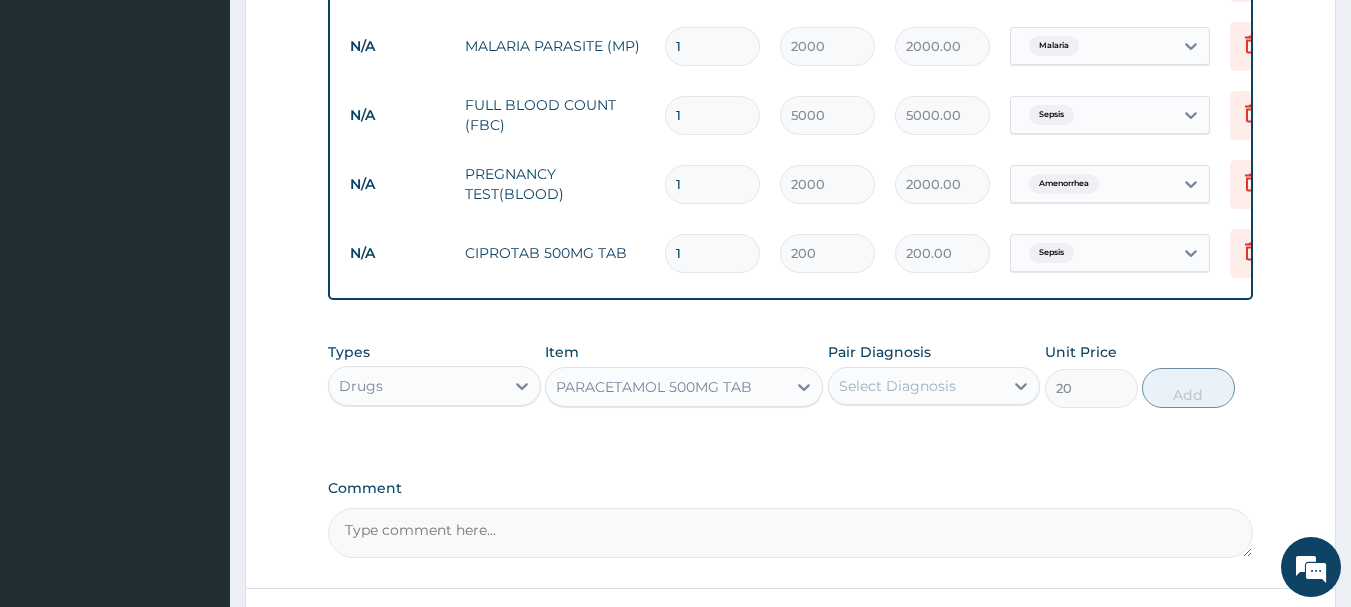 click on "Select Diagnosis" at bounding box center [897, 386] 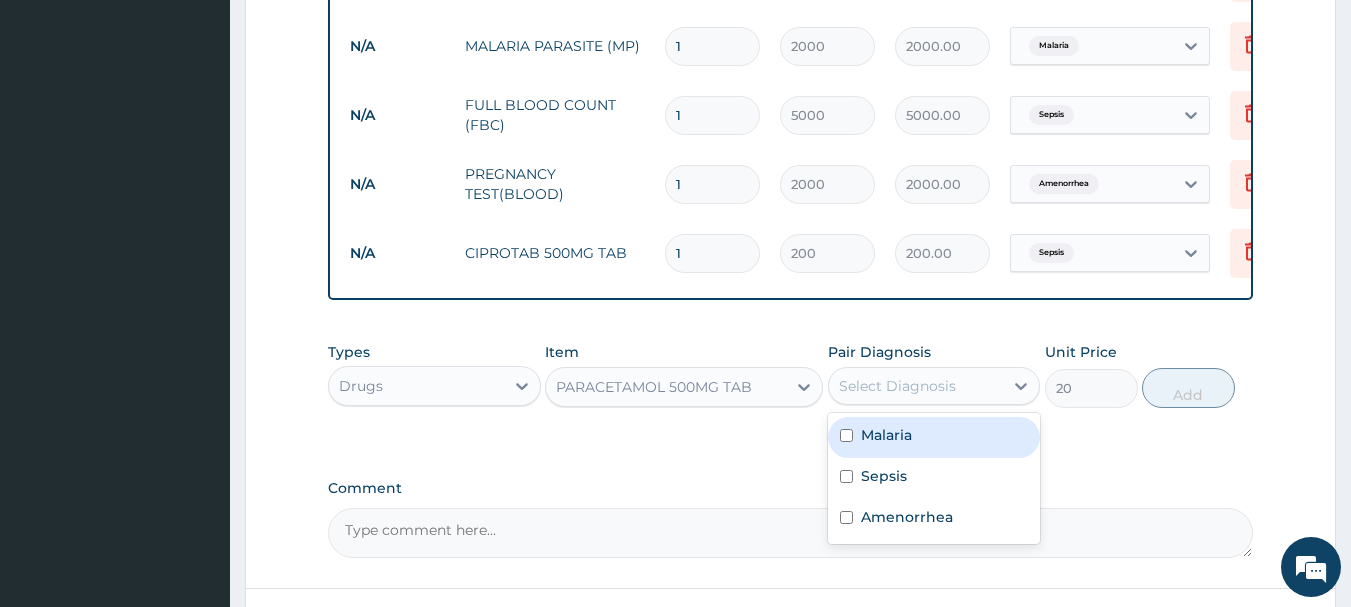 click on "Malaria" at bounding box center [934, 437] 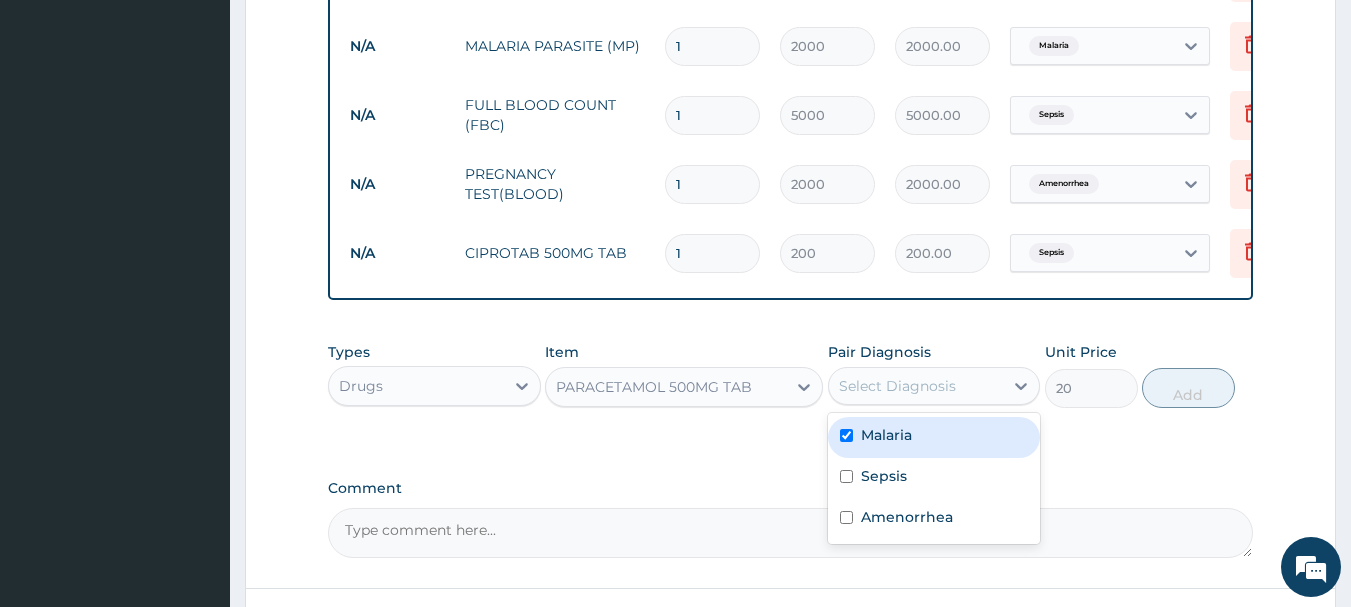 checkbox on "true" 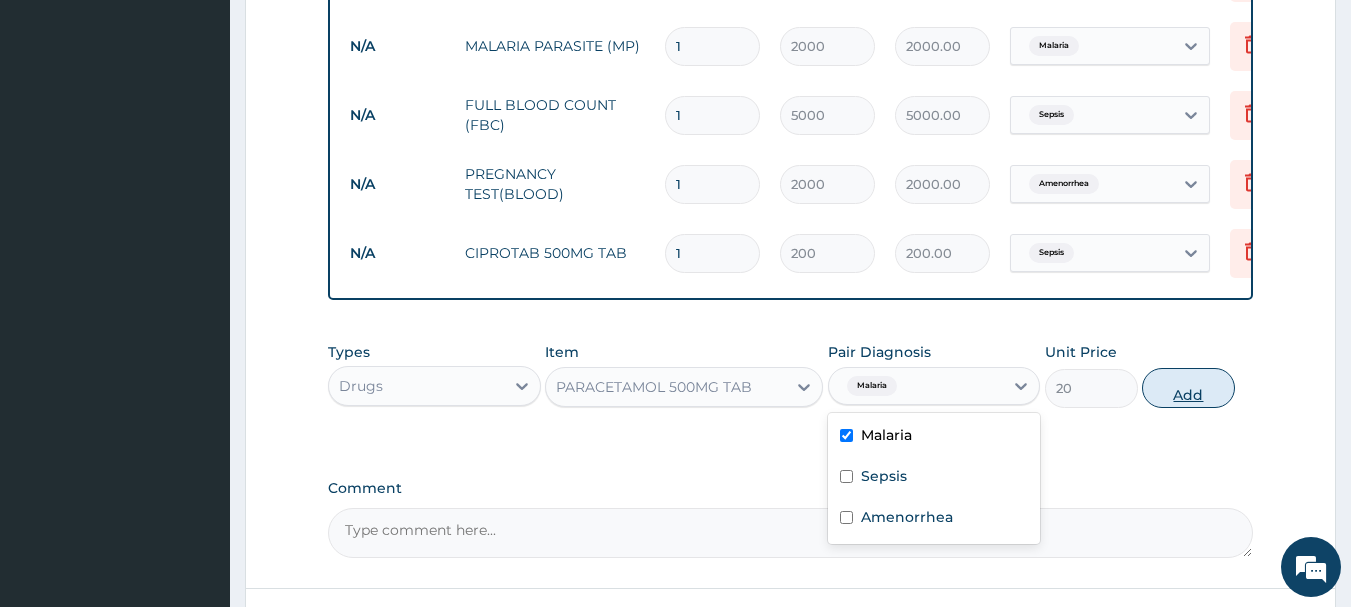 click on "Add" at bounding box center (1188, 388) 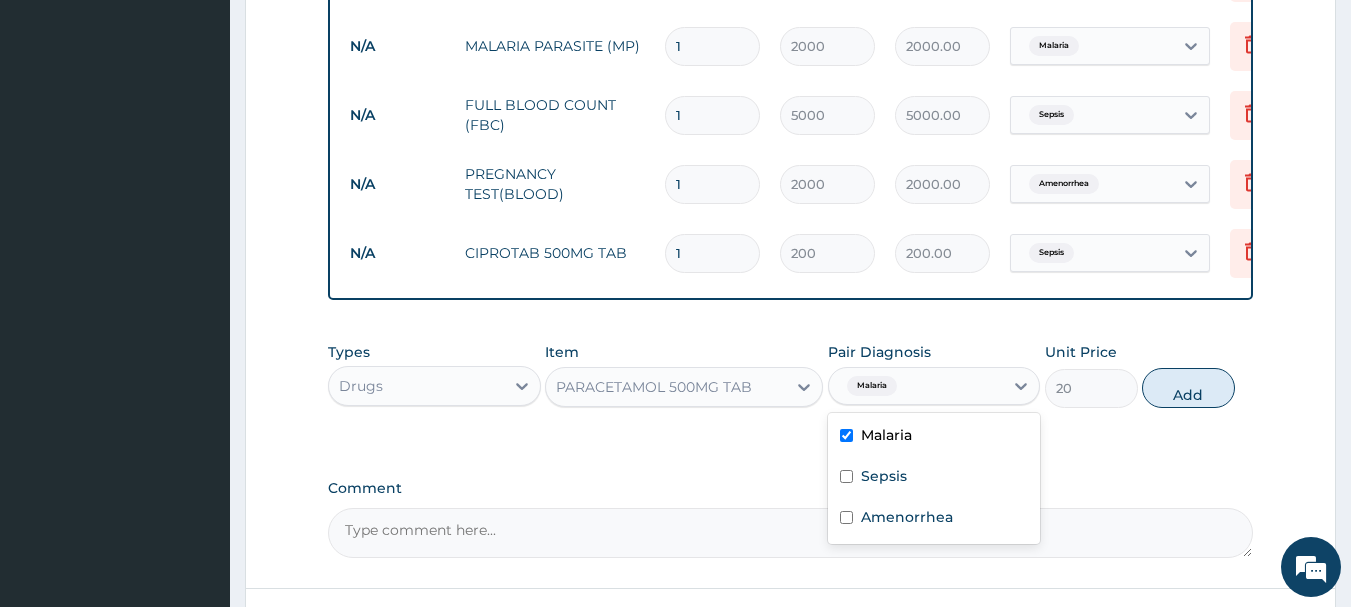 type on "0" 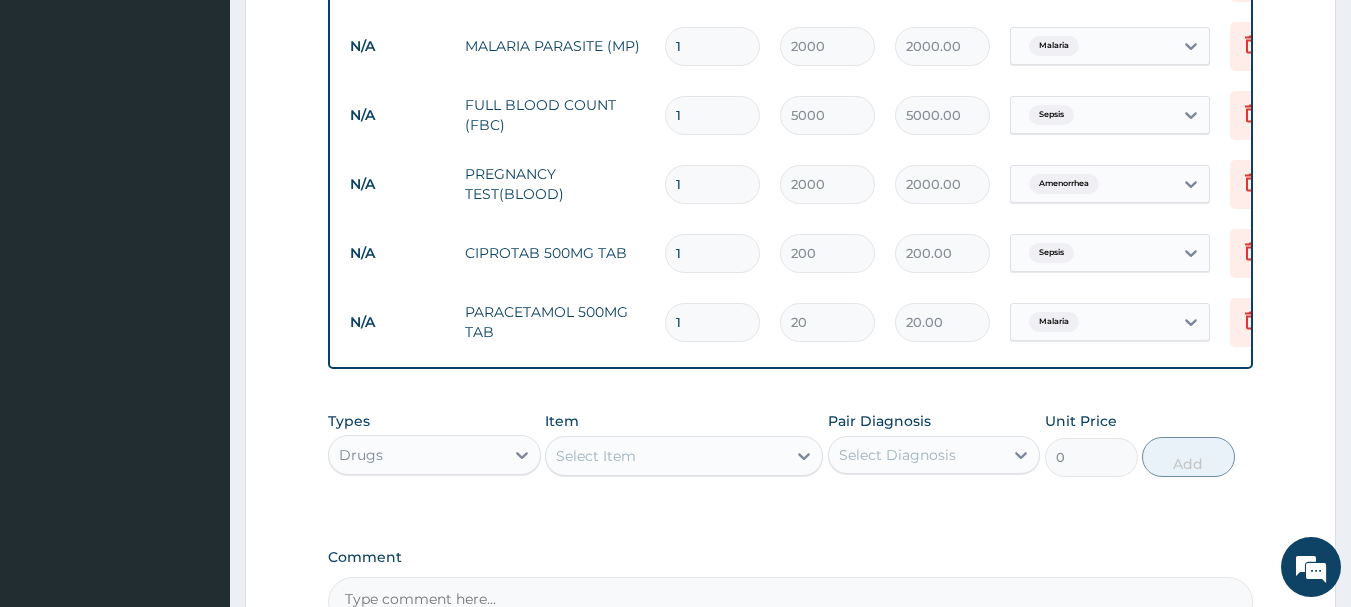 type on "18" 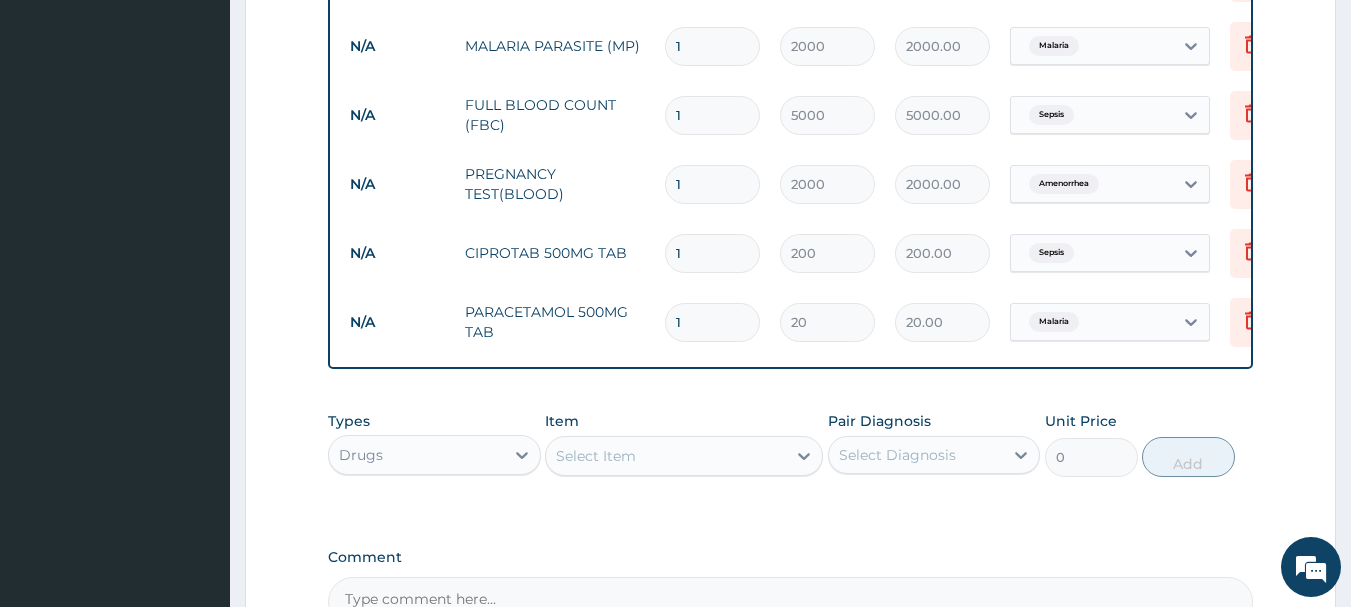 type on "360.00" 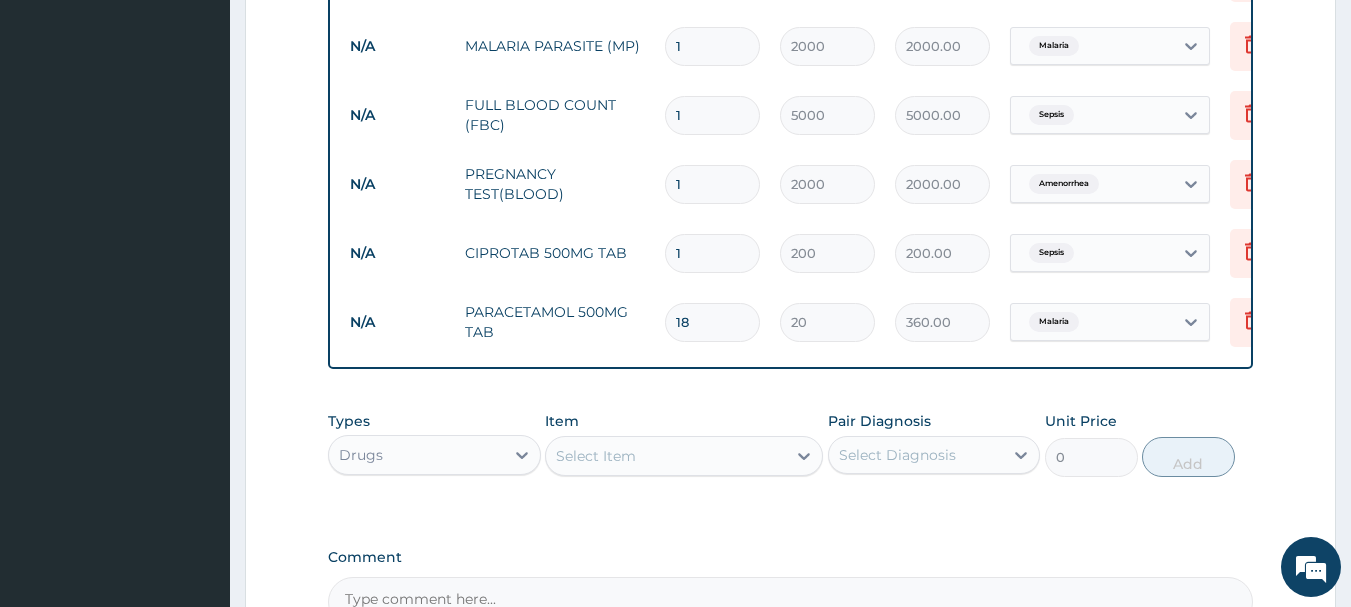 type on "18" 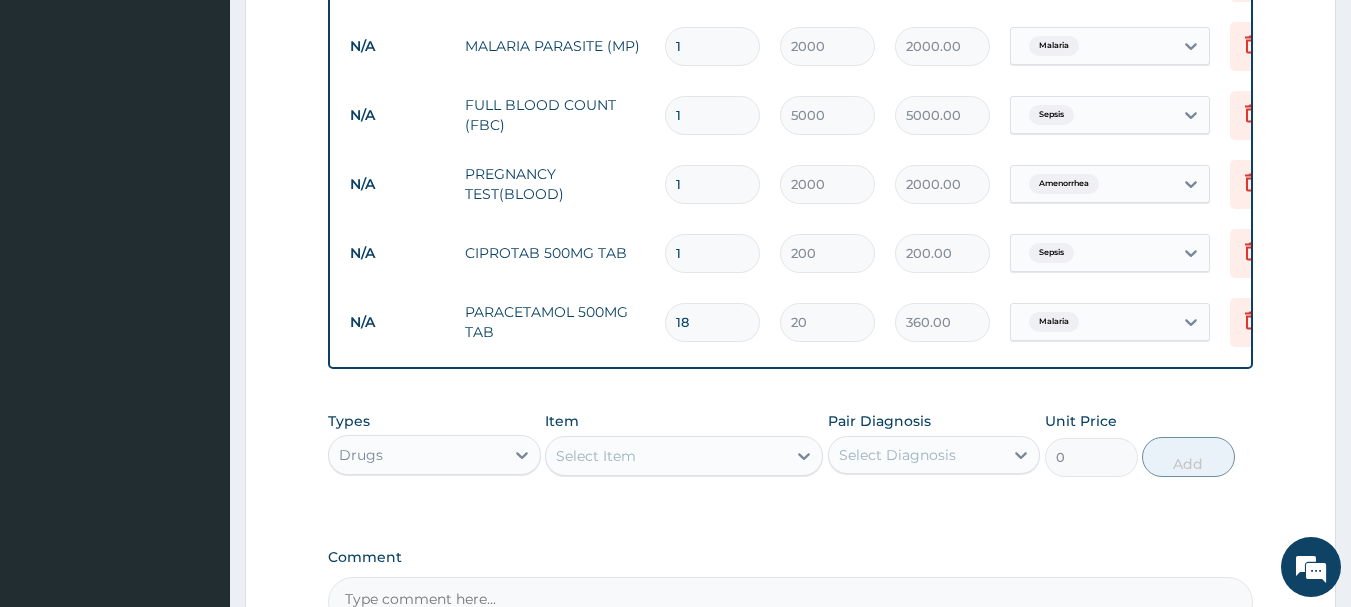 click on "1" at bounding box center (712, 253) 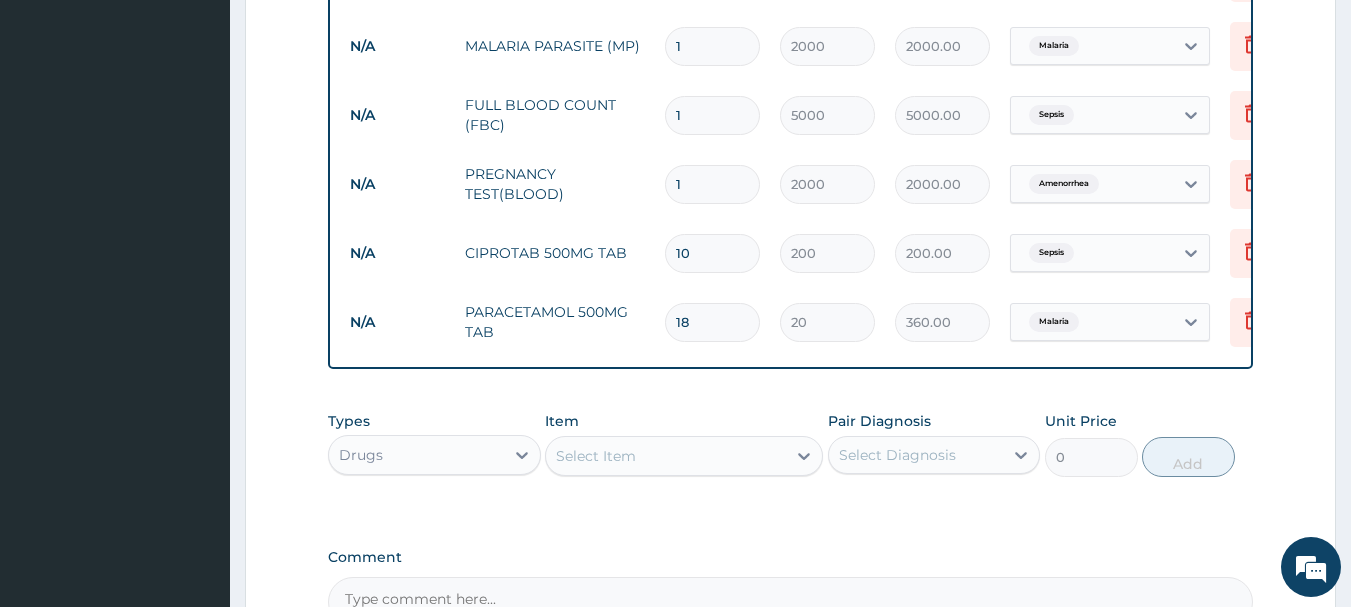 type on "2000.00" 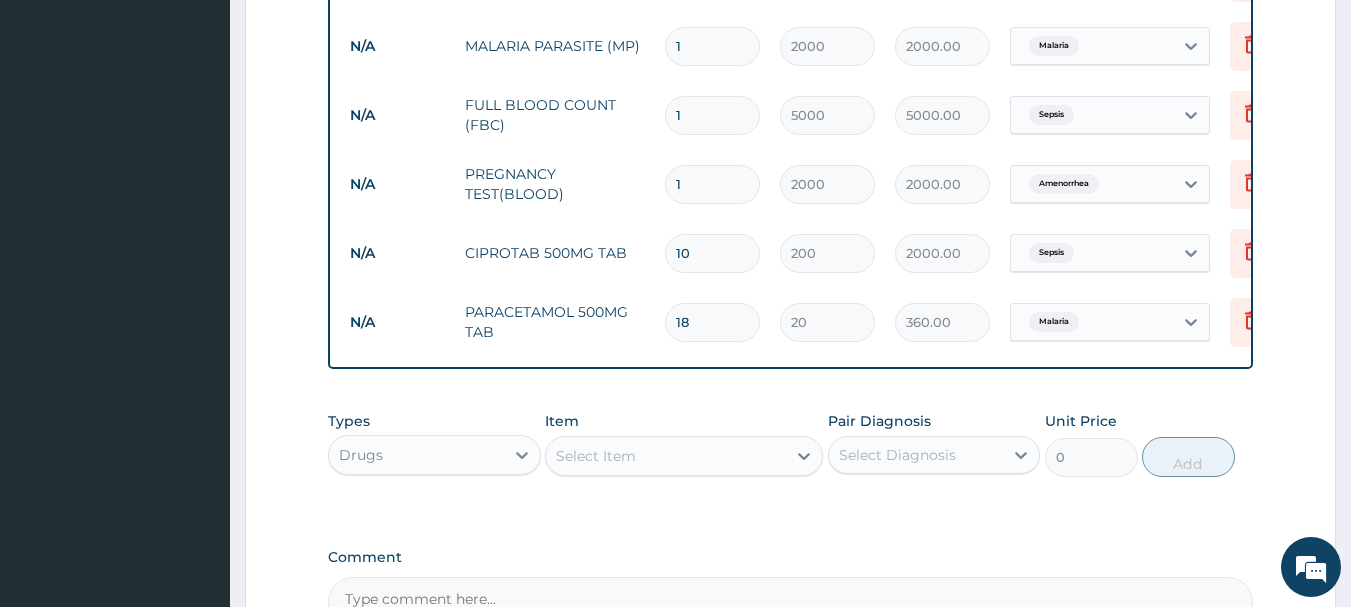 type on "10" 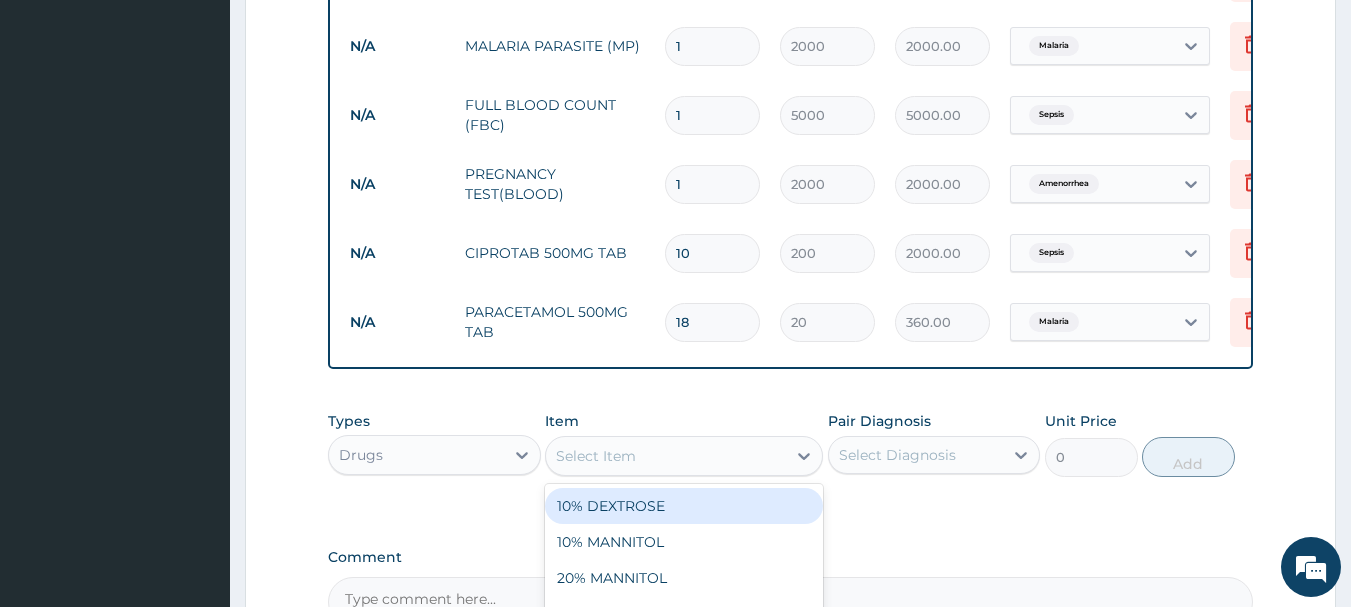 click on "Select Item" at bounding box center (666, 456) 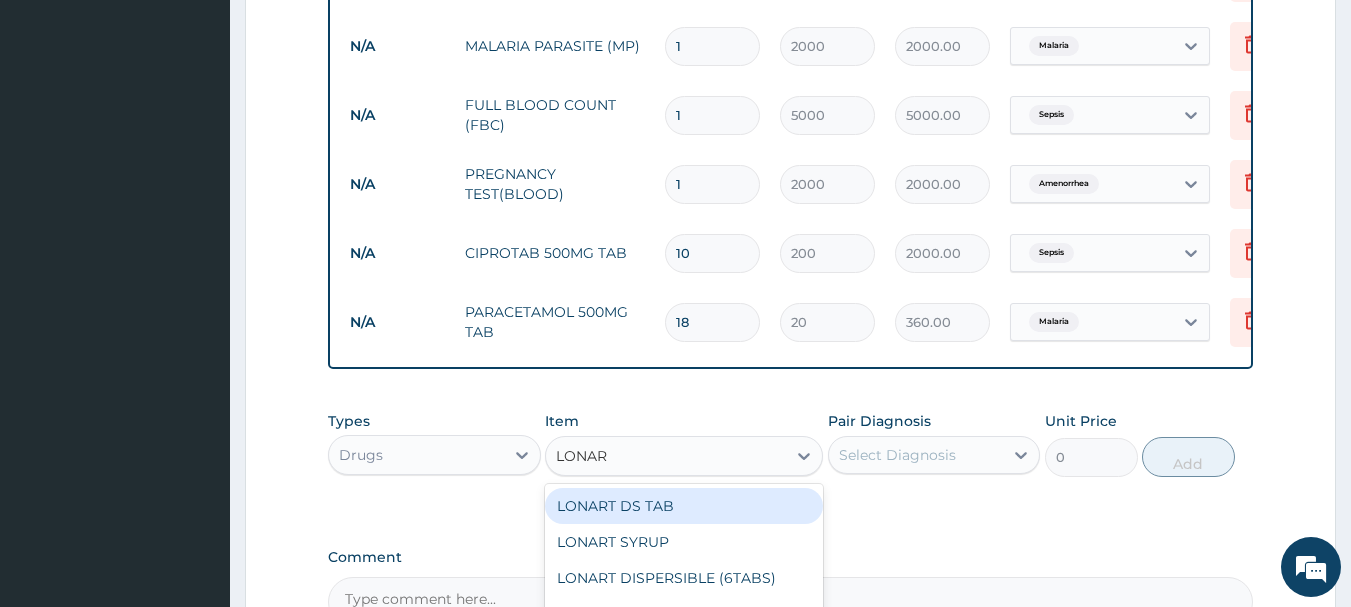 type on "LONART" 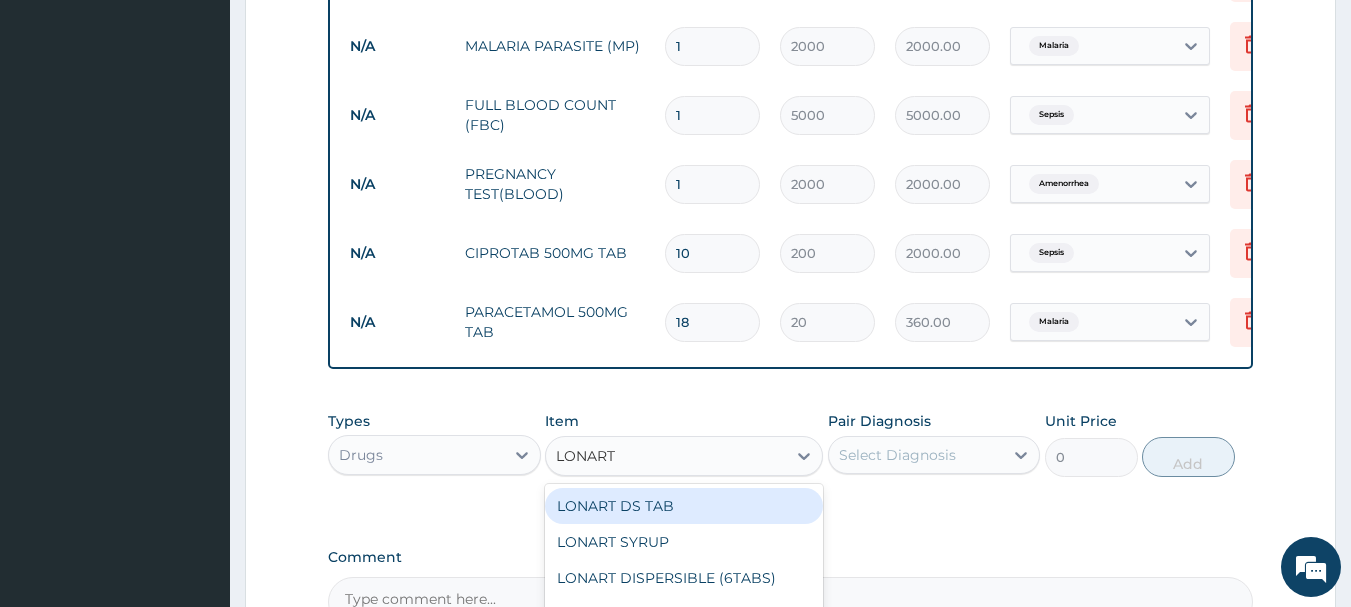 click on "LONART DS TAB" at bounding box center [684, 506] 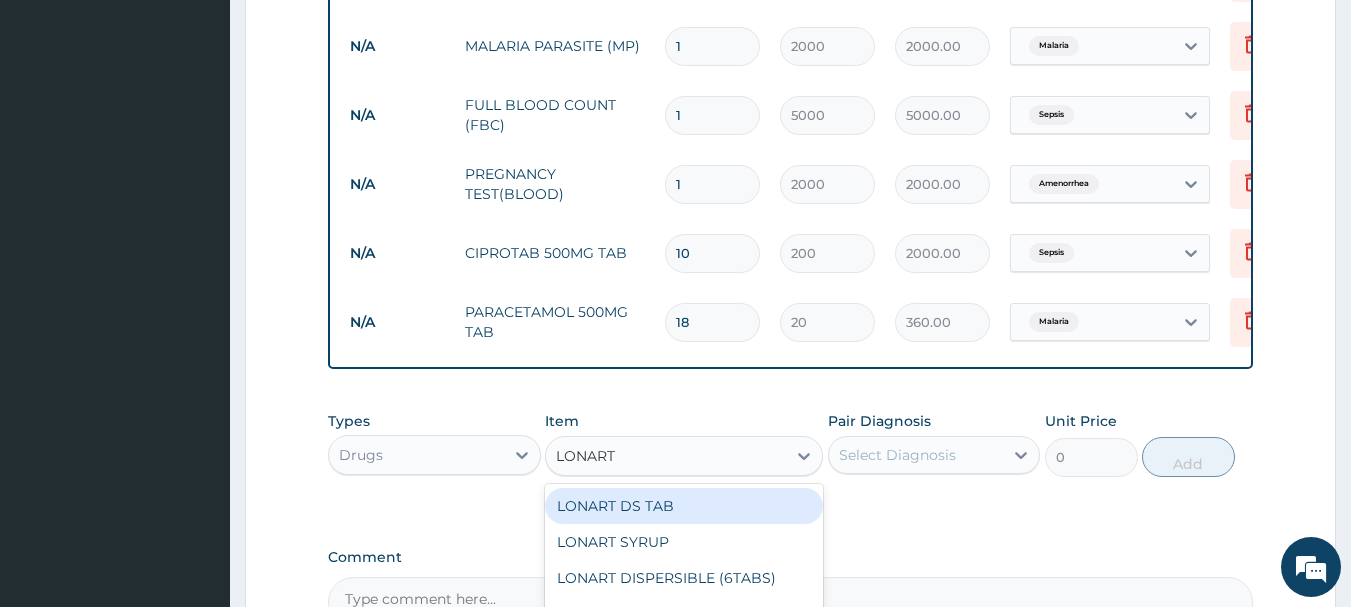 type 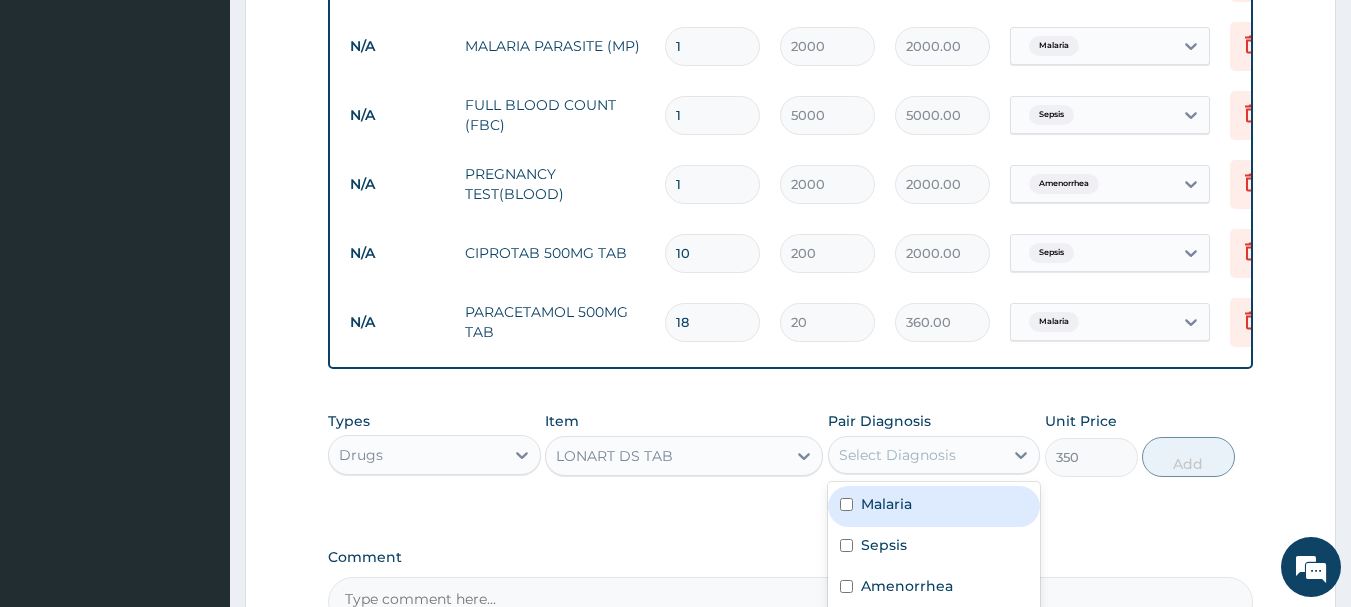 click on "Select Diagnosis" at bounding box center (897, 455) 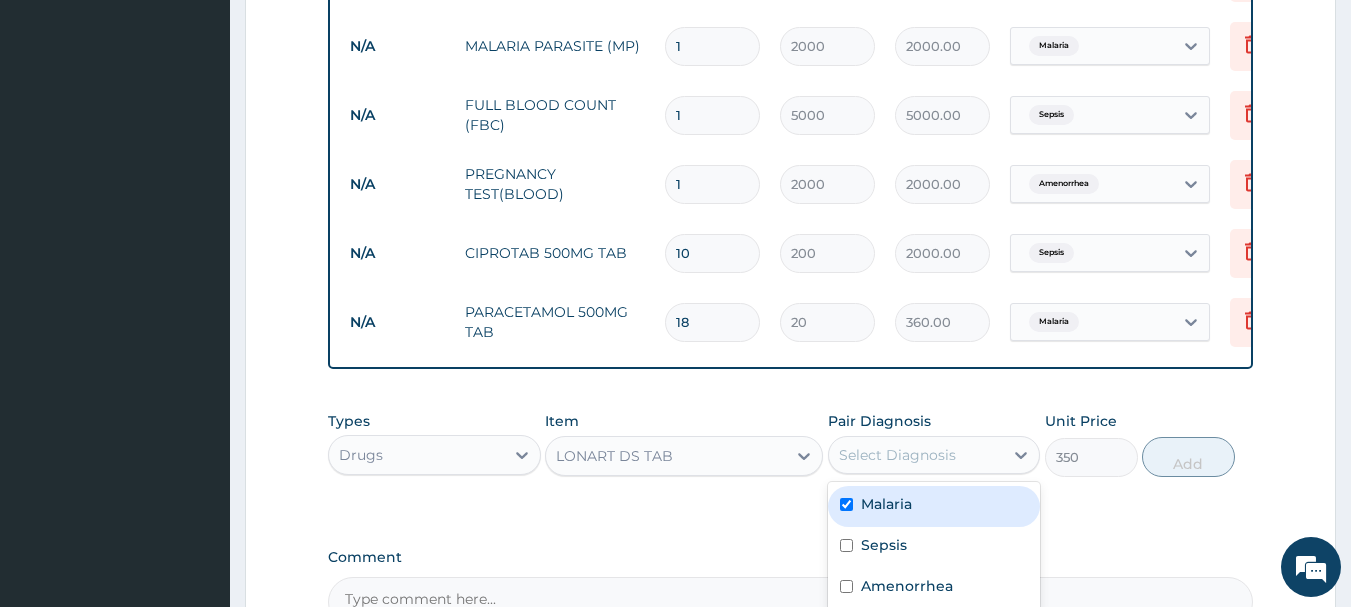 checkbox on "true" 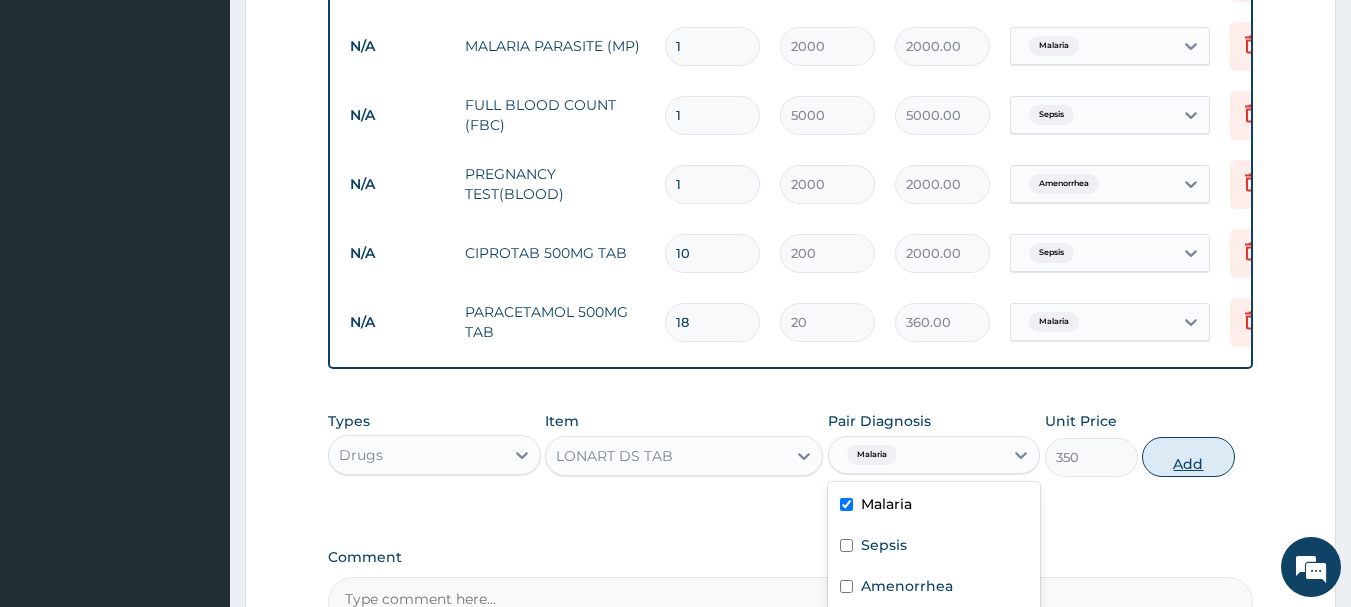 click on "Add" at bounding box center (1188, 457) 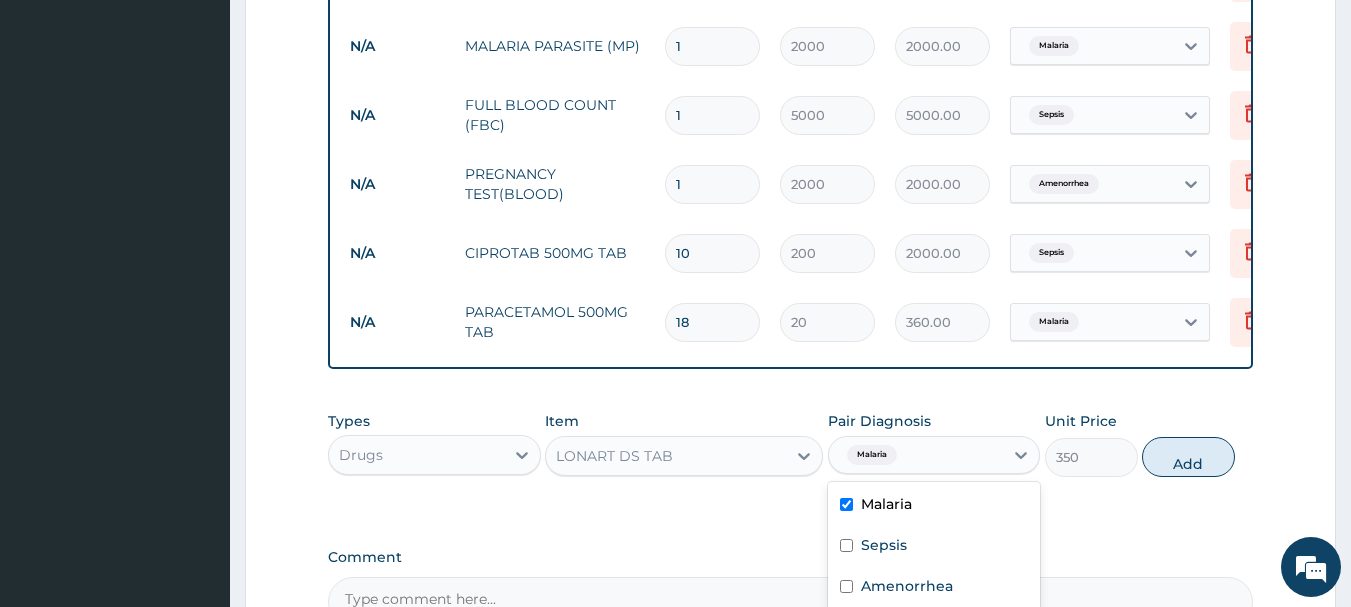 type on "0" 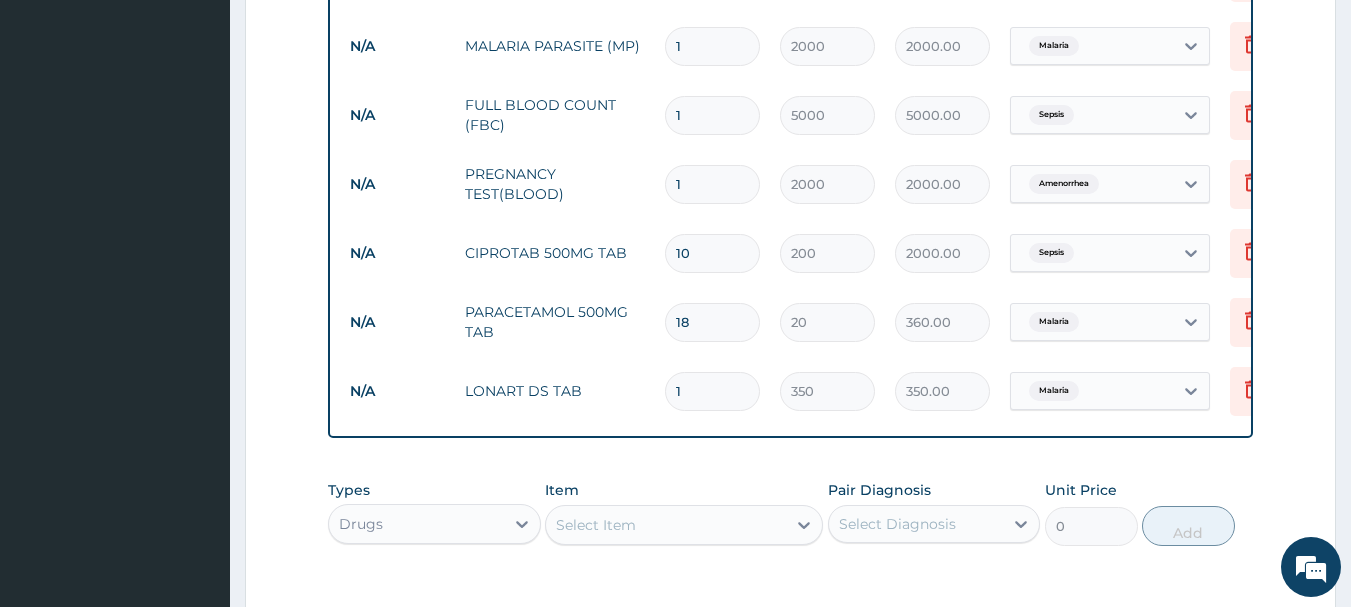 type 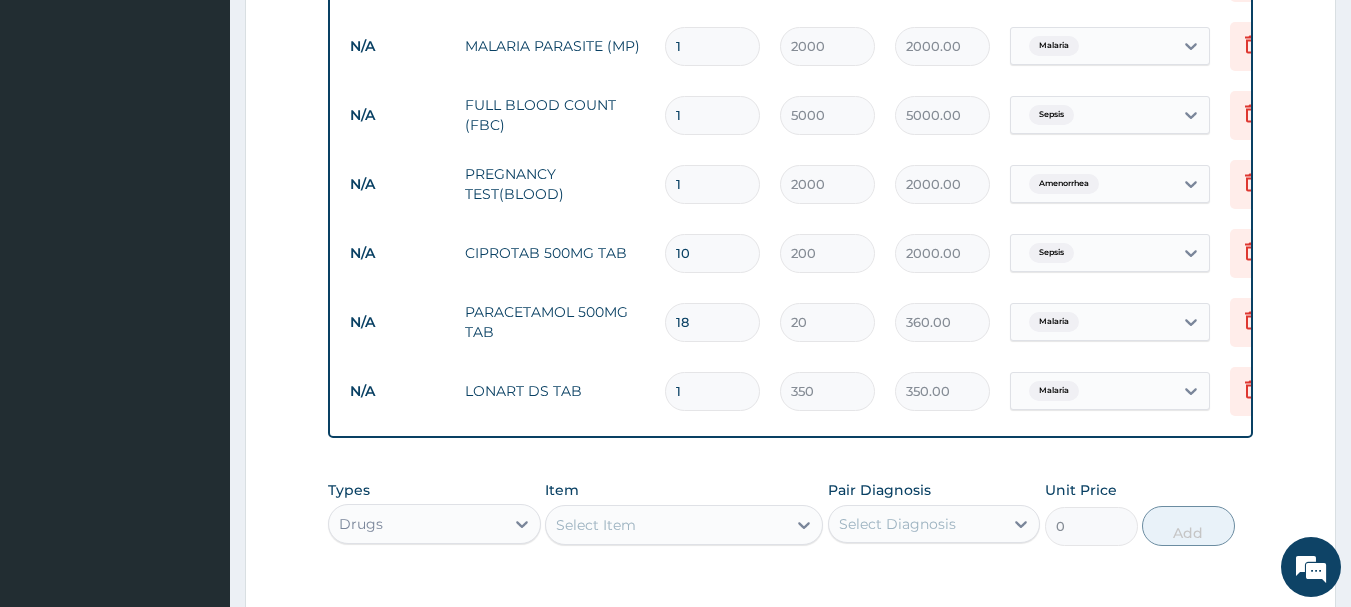 type on "0.00" 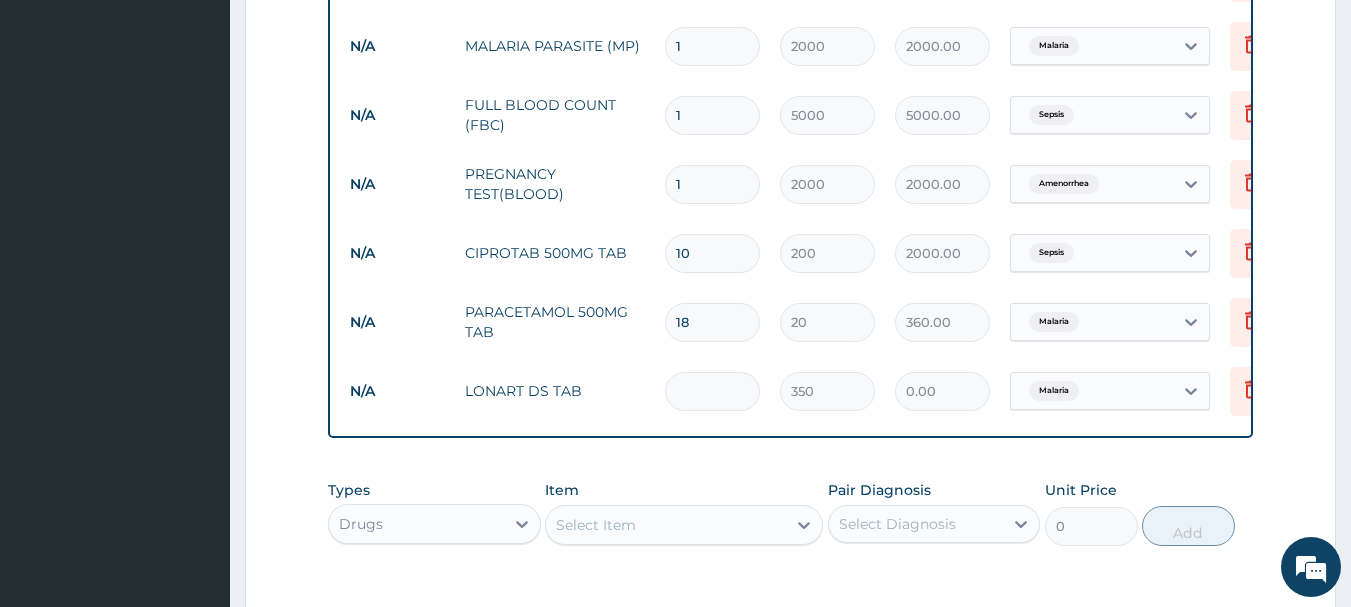 type on "6" 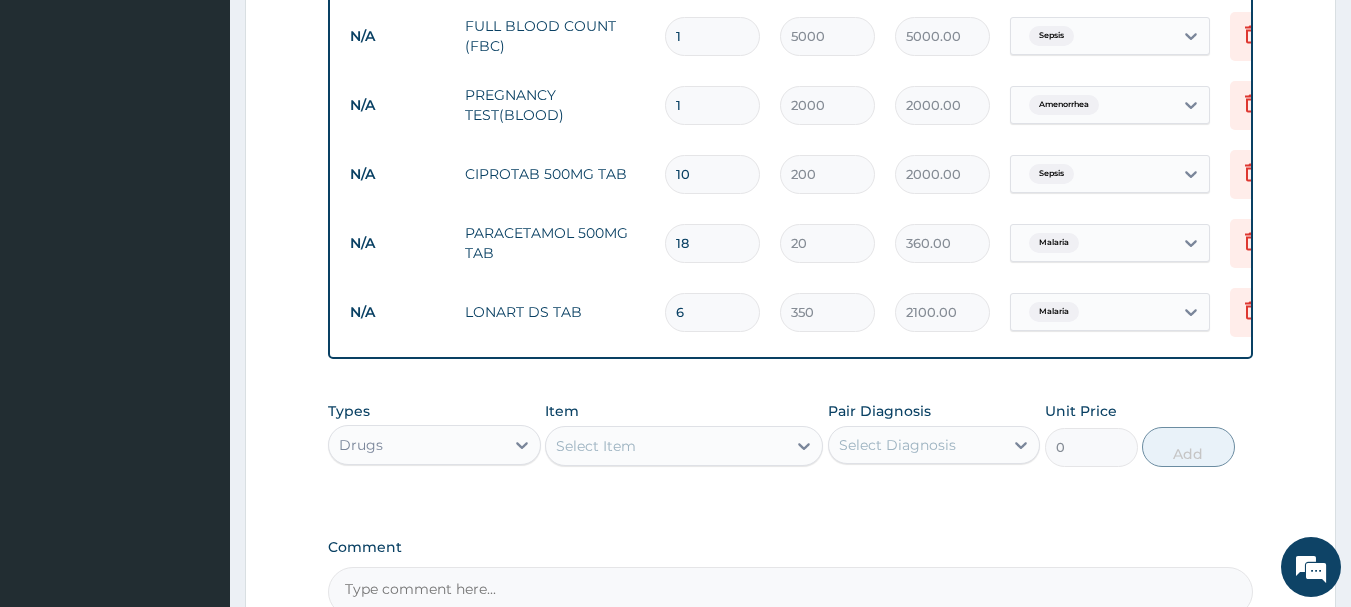 scroll, scrollTop: 1155, scrollLeft: 0, axis: vertical 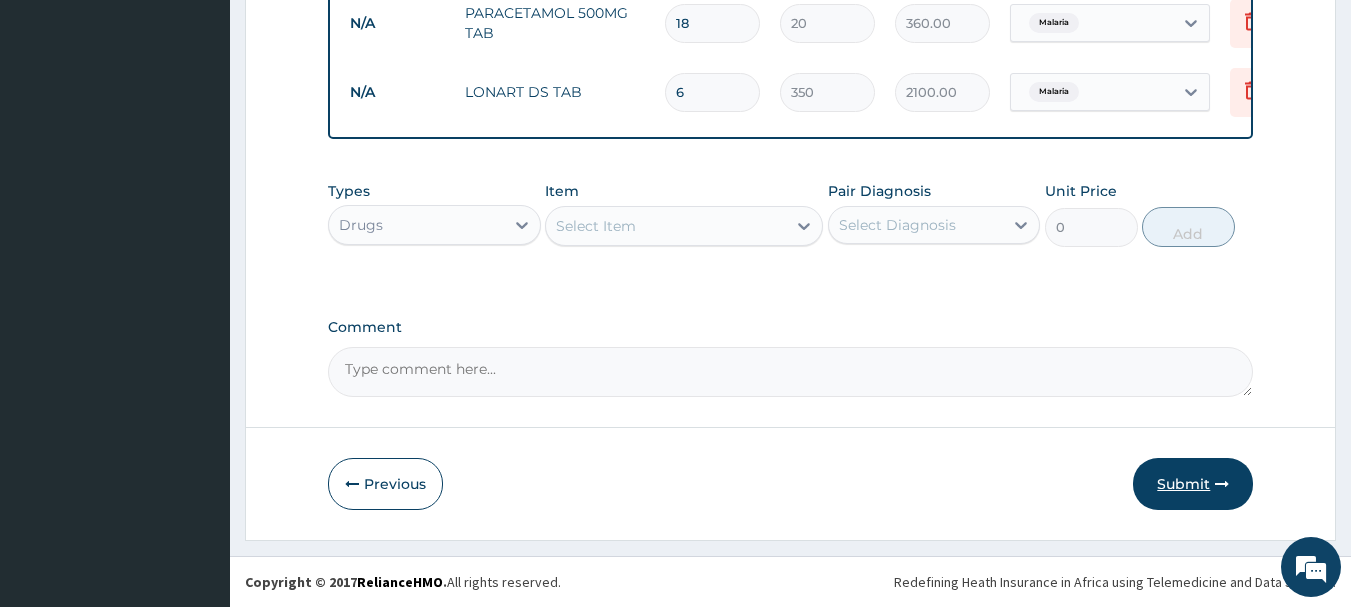 type on "6" 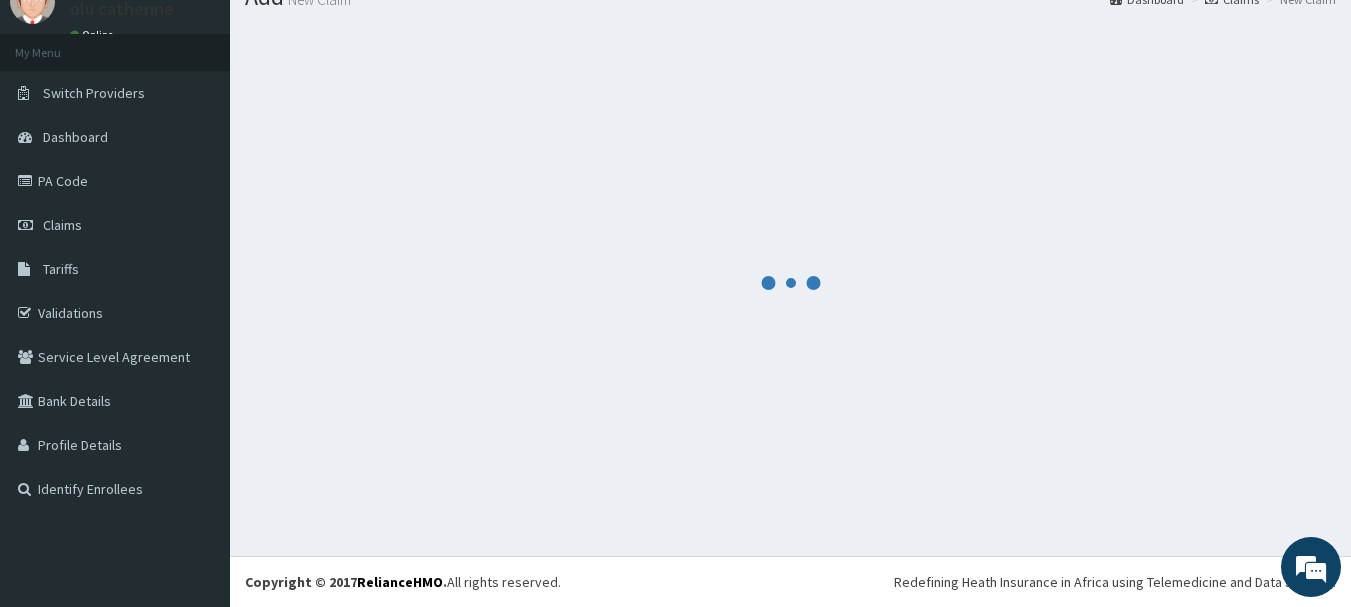 scroll, scrollTop: 81, scrollLeft: 0, axis: vertical 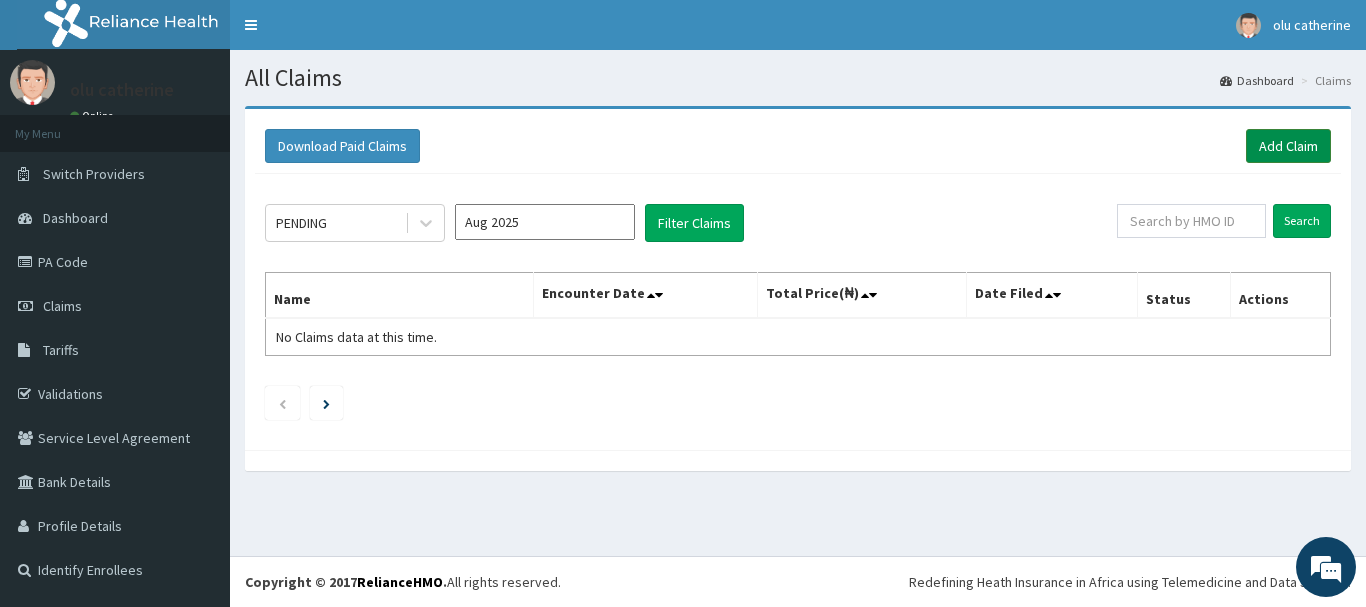 click on "Add Claim" at bounding box center [1288, 146] 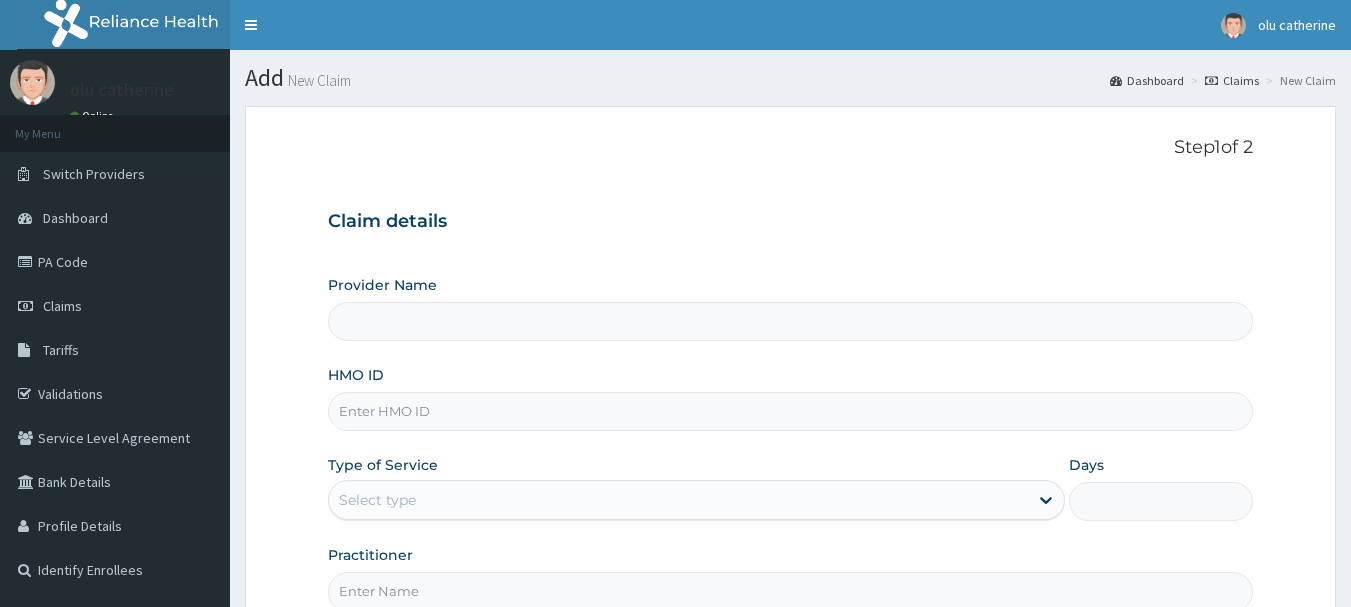 scroll, scrollTop: 0, scrollLeft: 0, axis: both 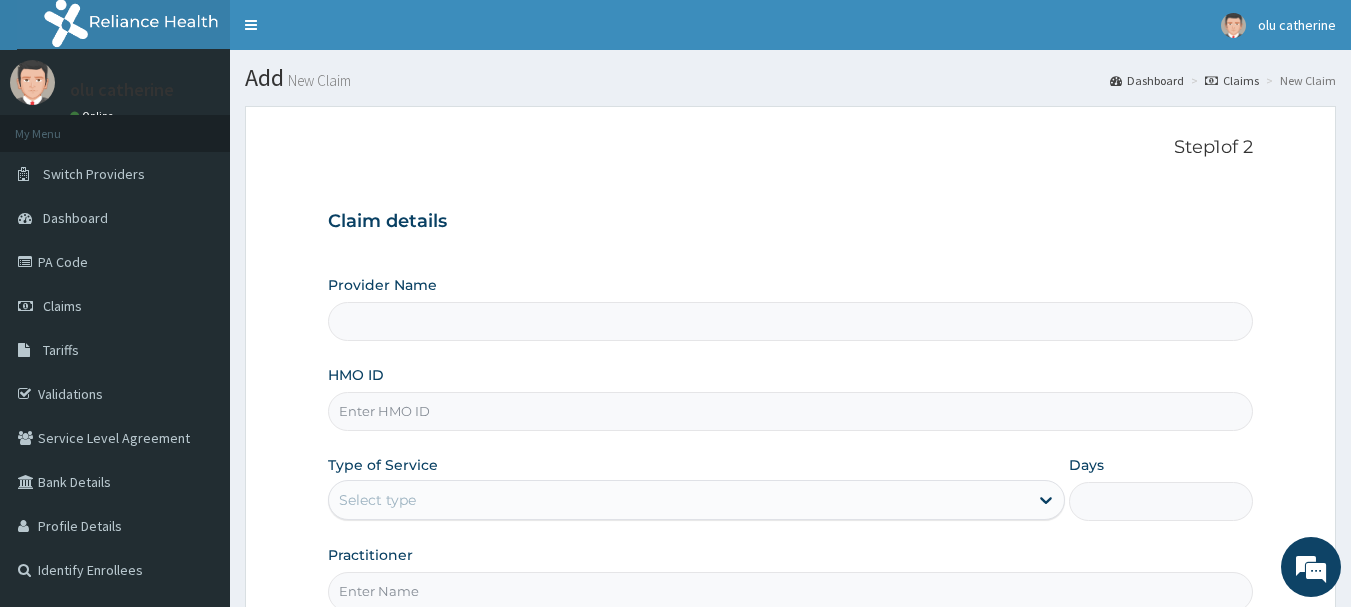 type on "INLAND SPECIALIST HOSPITAL- OGUDU" 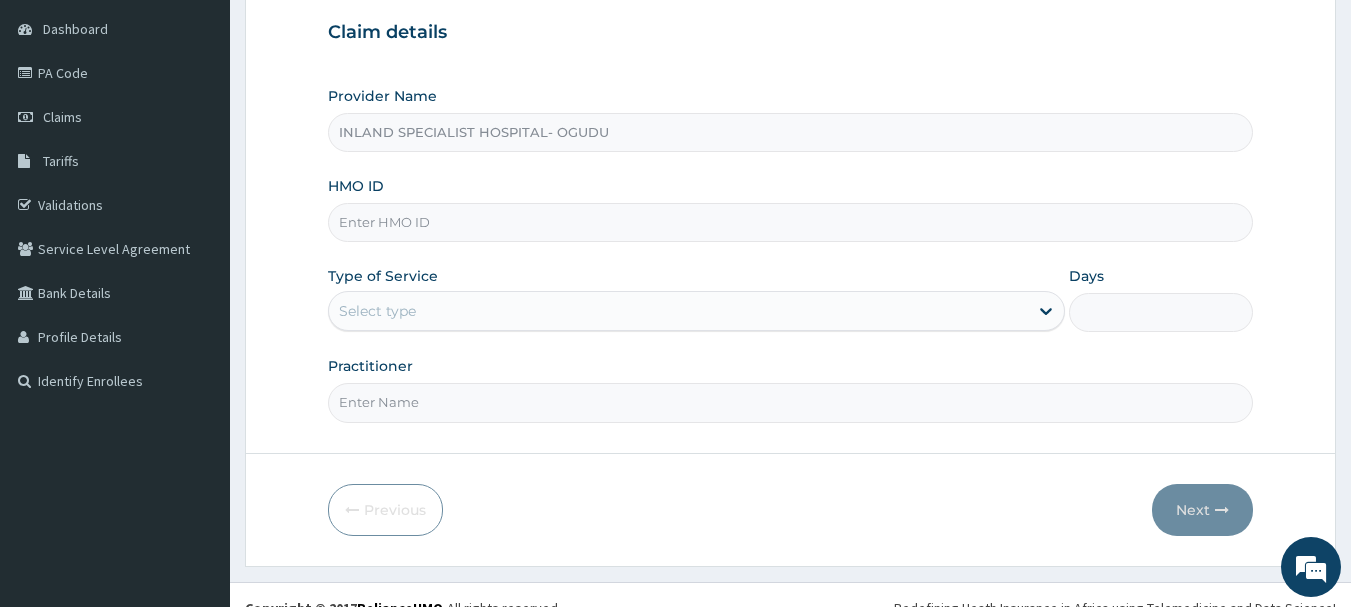 scroll, scrollTop: 215, scrollLeft: 0, axis: vertical 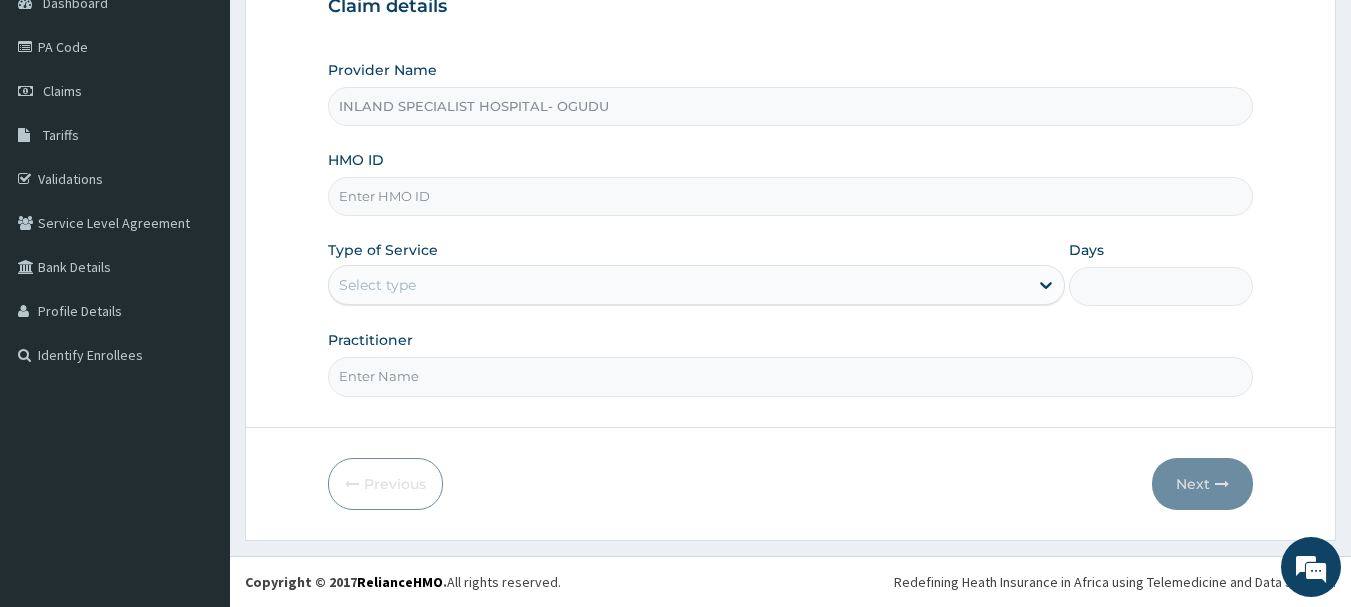 click on "HMO ID" at bounding box center [791, 196] 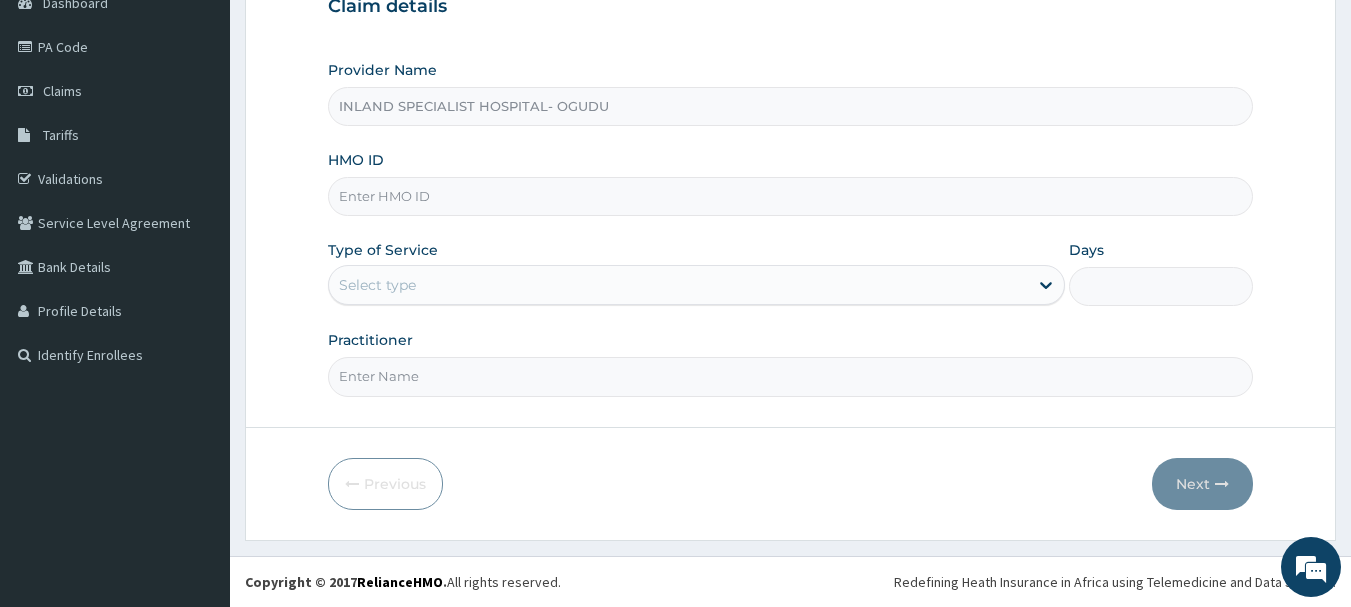 paste on "CAK/10008/A" 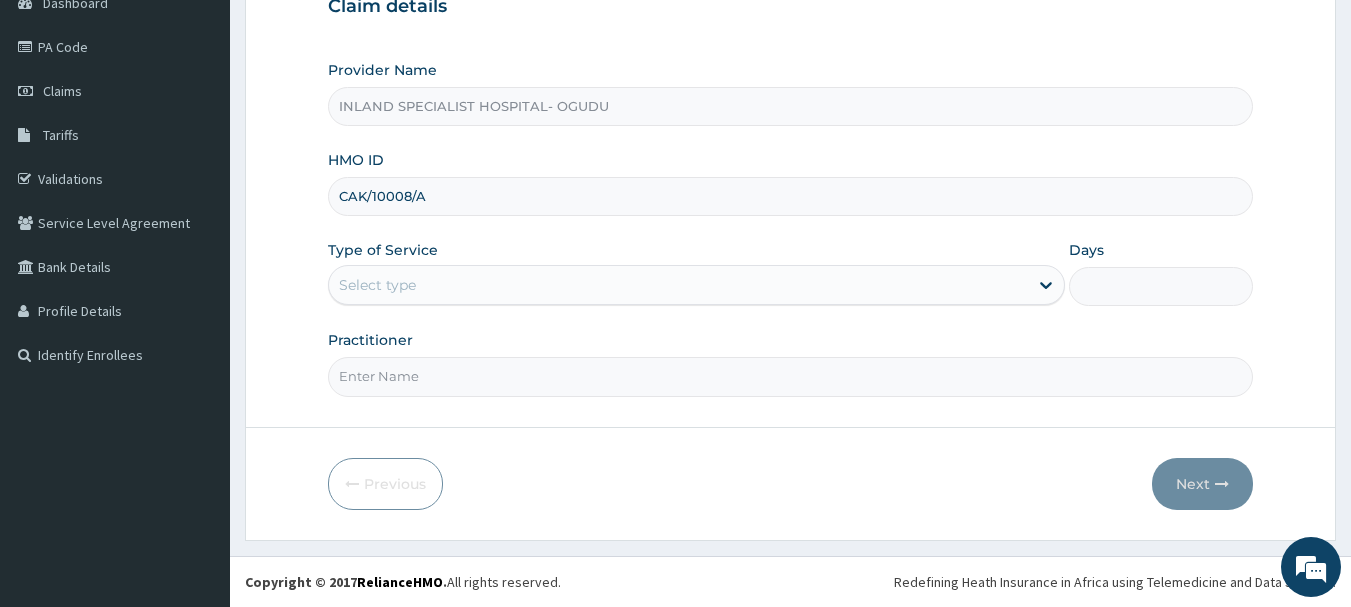 type on "CAK/10008/A" 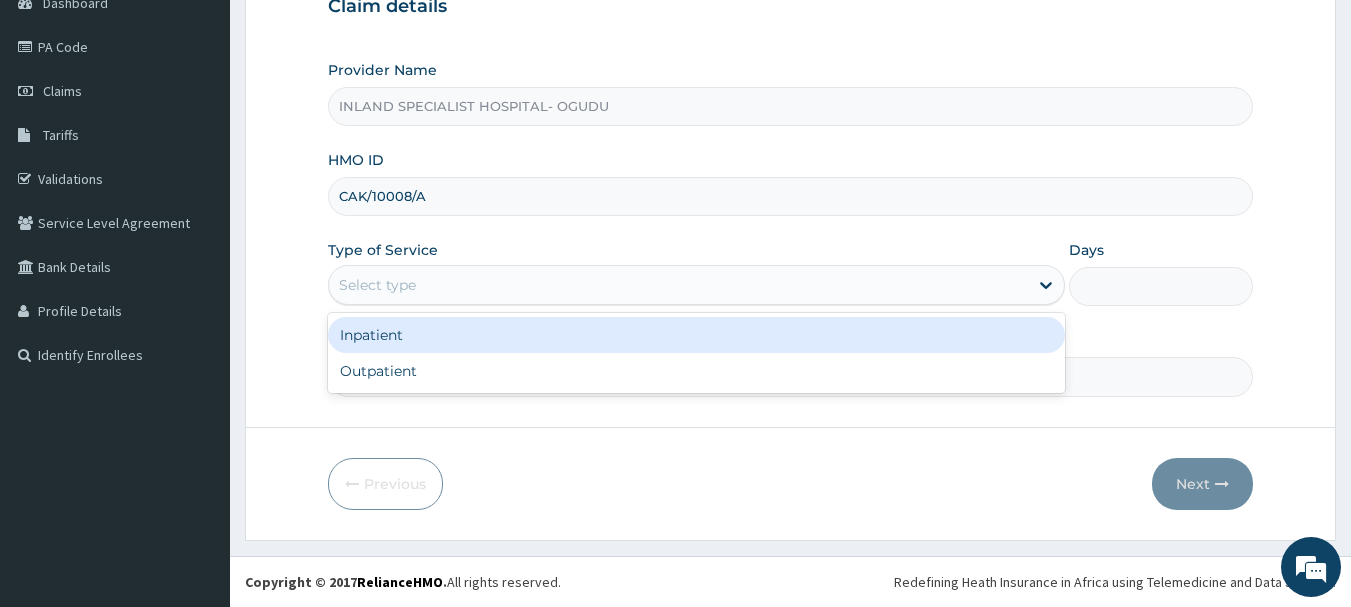 click on "Select type" at bounding box center [377, 285] 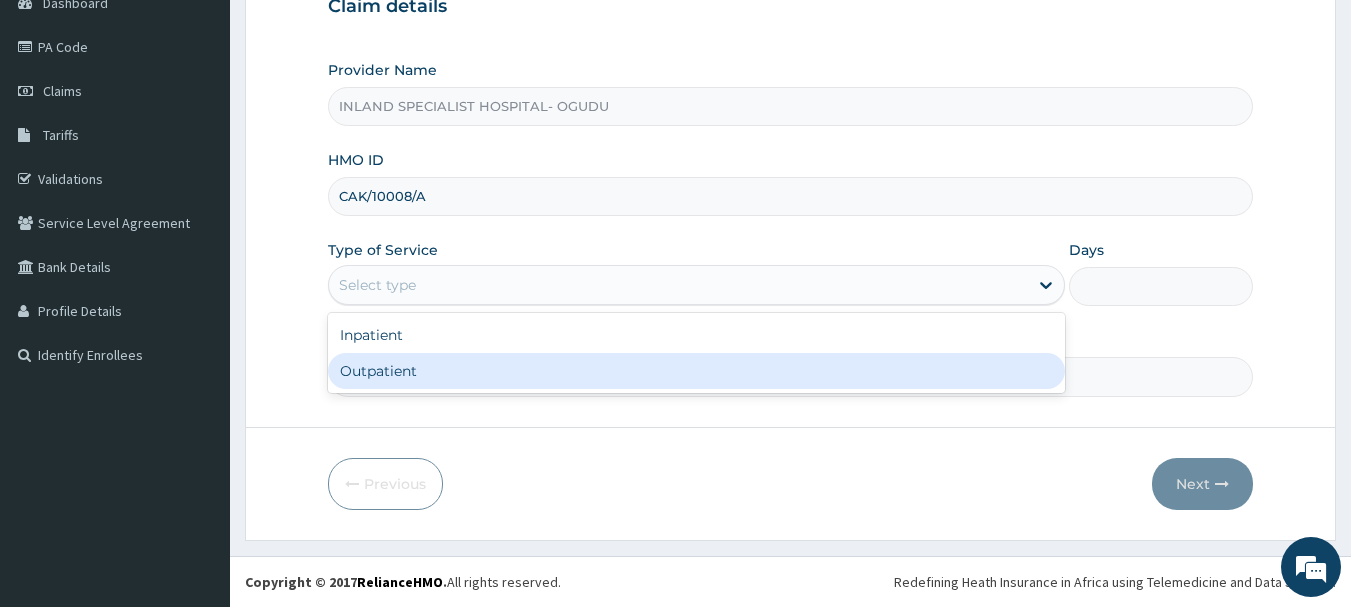 click on "Outpatient" at bounding box center [696, 371] 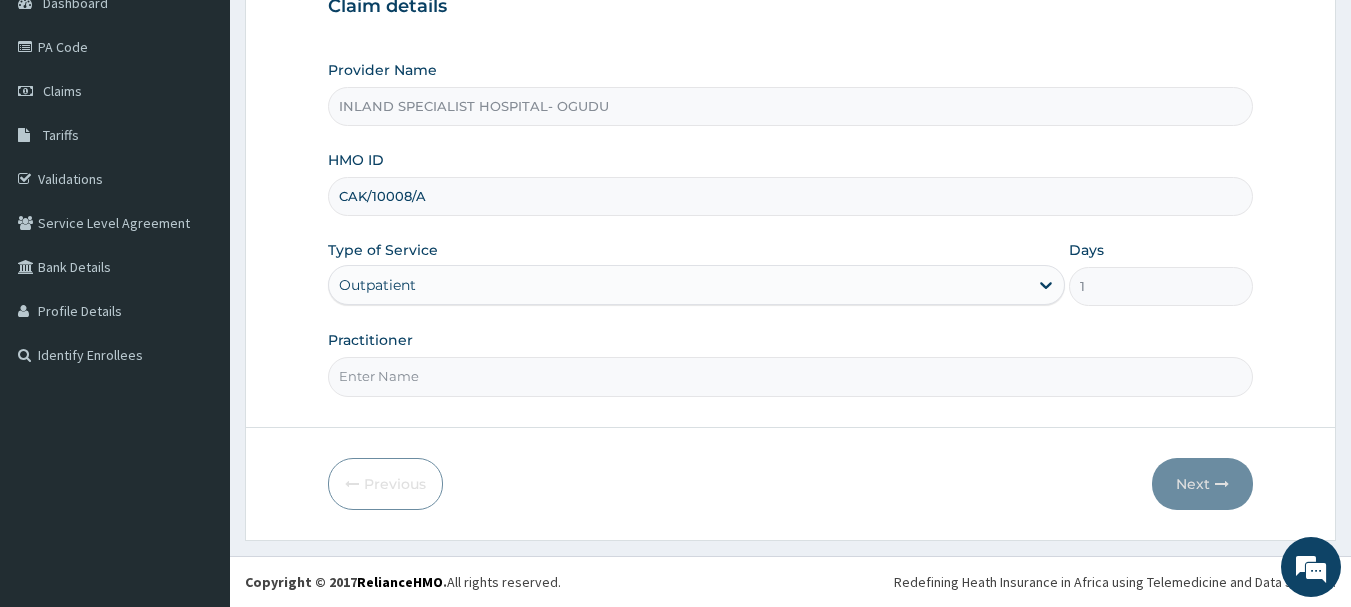 click on "Practitioner" at bounding box center [791, 376] 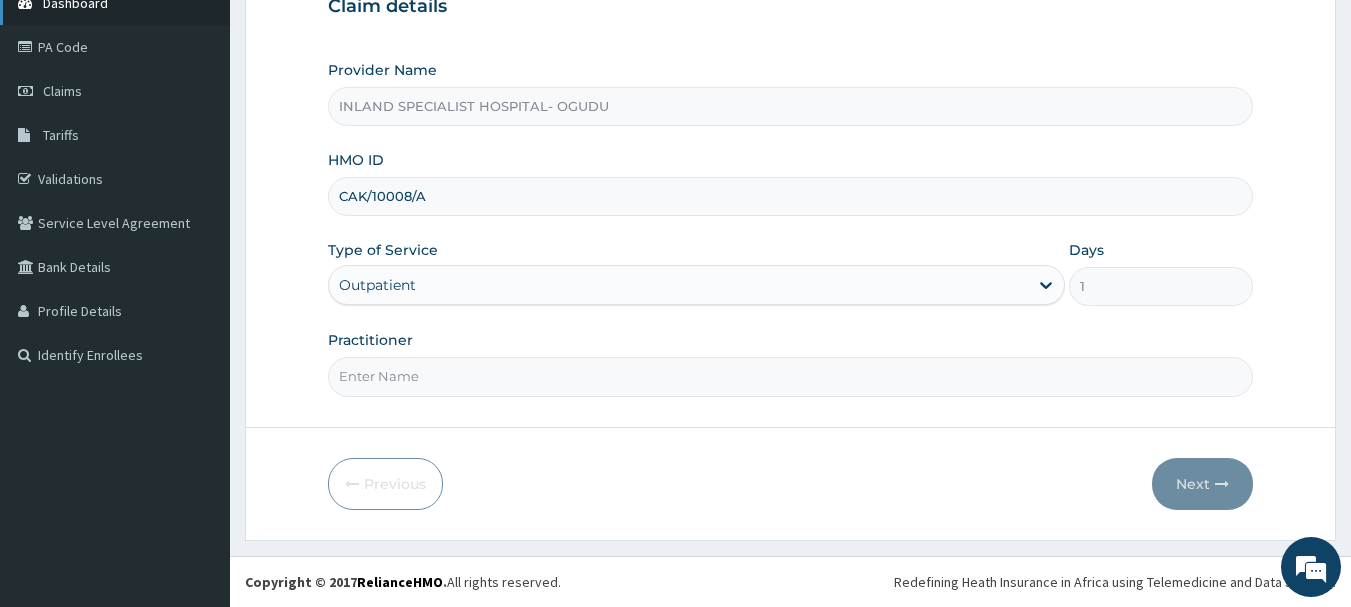 scroll, scrollTop: 0, scrollLeft: 0, axis: both 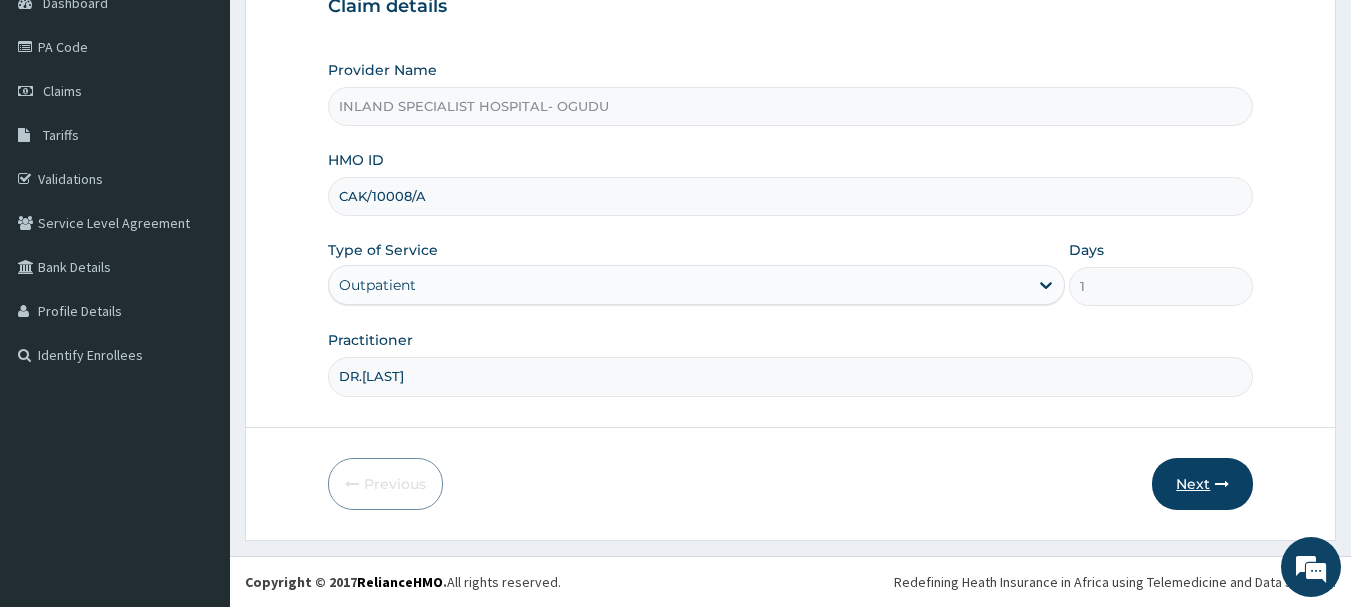 type on "DR.[LAST]" 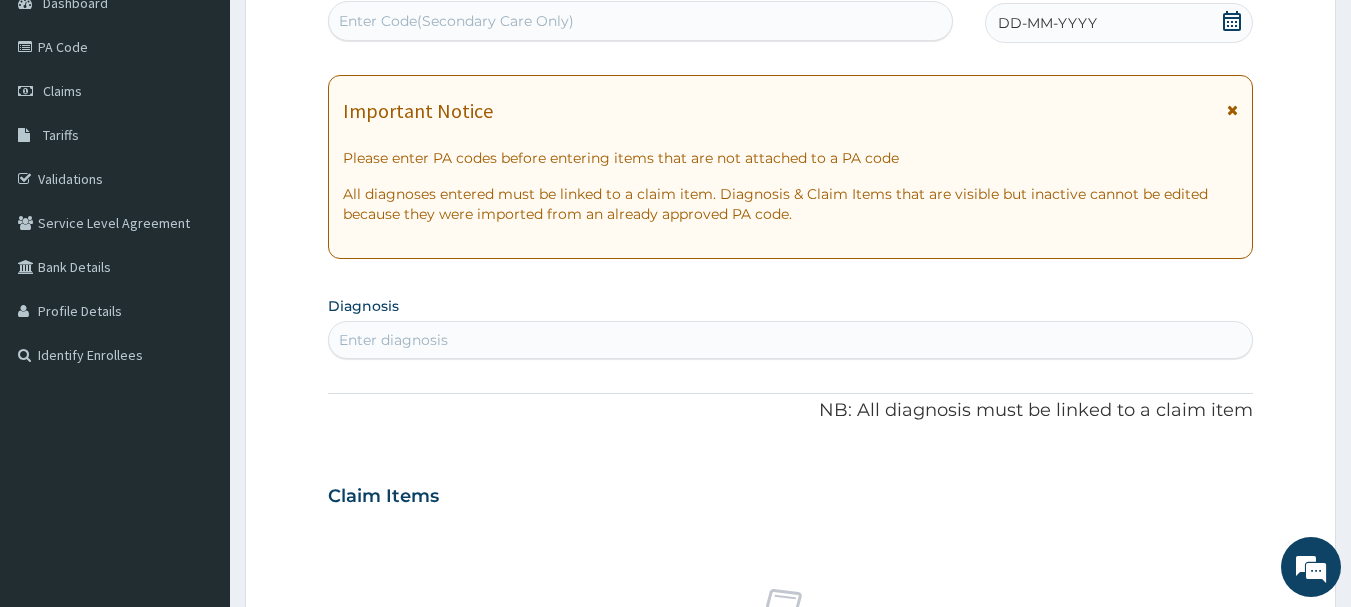 click 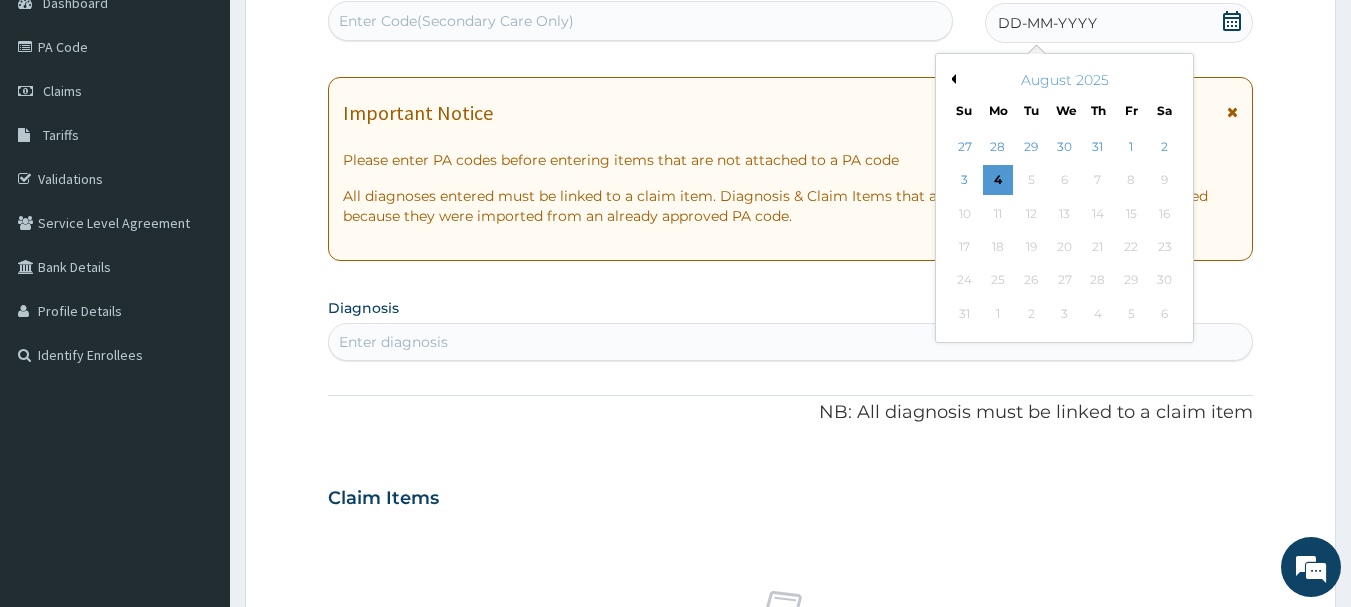 click on "Previous Month" at bounding box center [951, 79] 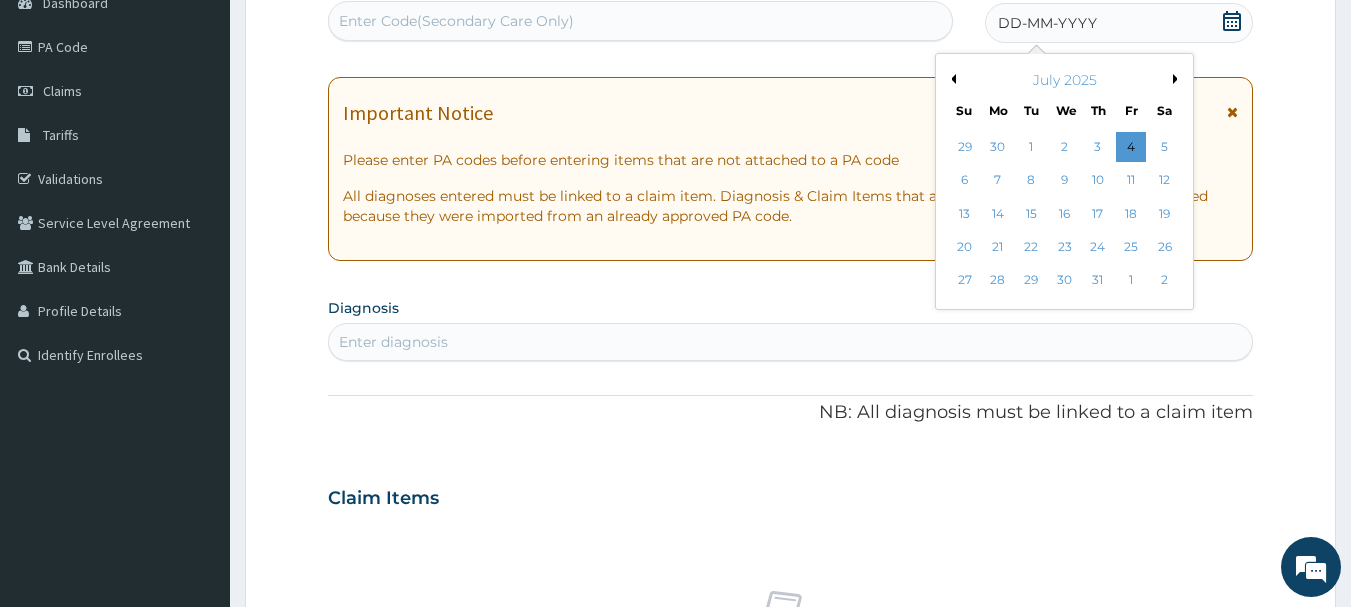 click on "Previous Month" at bounding box center [951, 79] 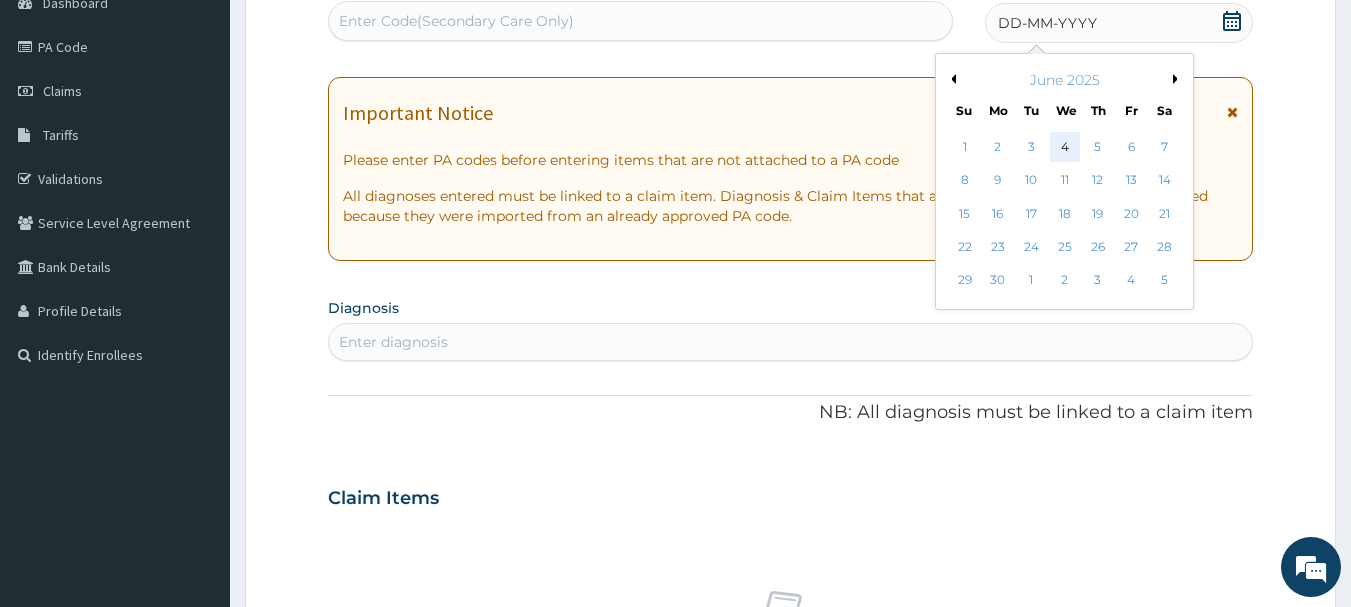 click on "4" at bounding box center (1065, 147) 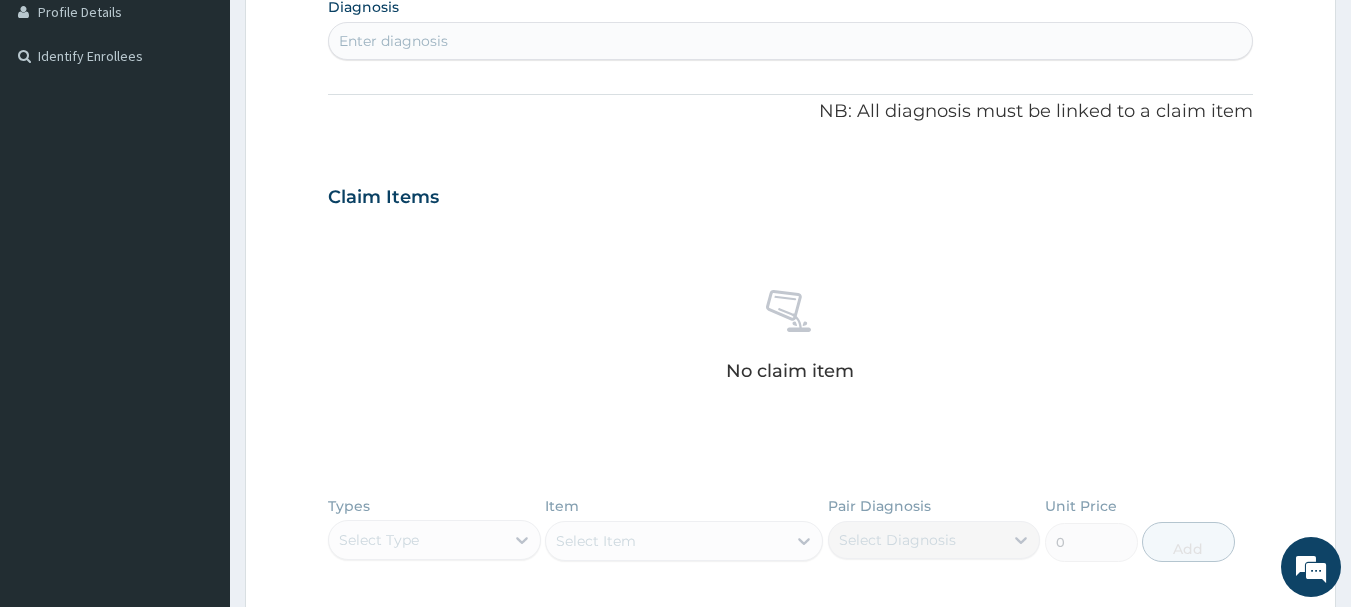 scroll, scrollTop: 515, scrollLeft: 0, axis: vertical 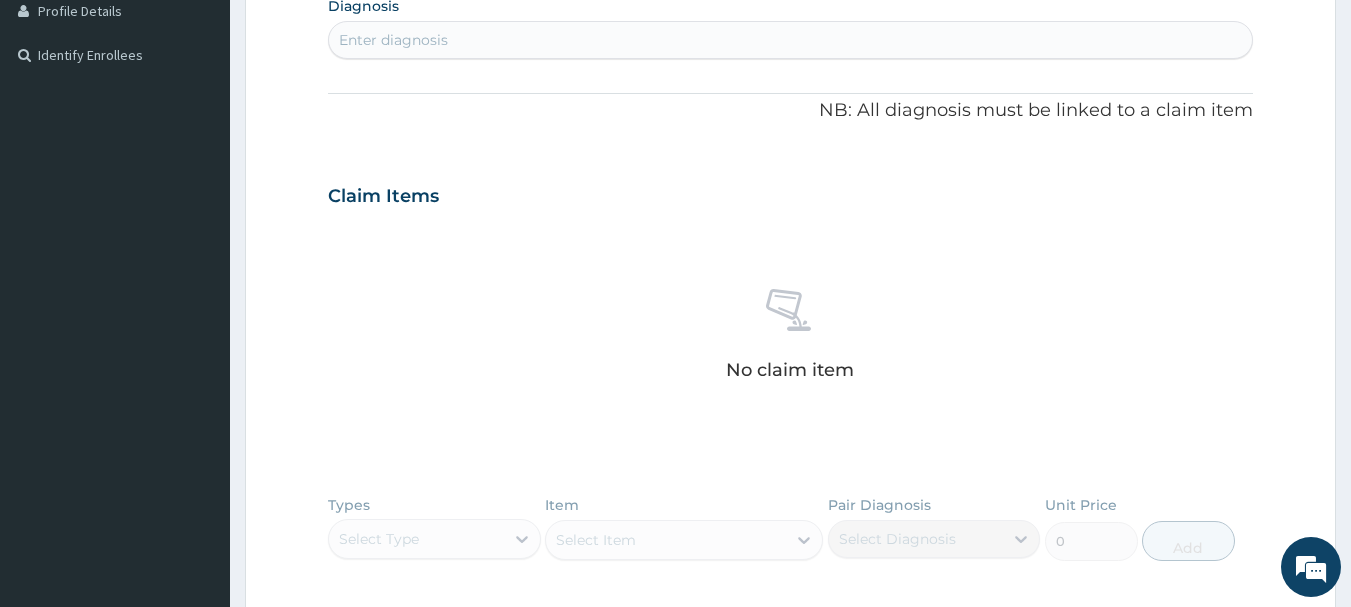 click on "Enter diagnosis" at bounding box center [791, 40] 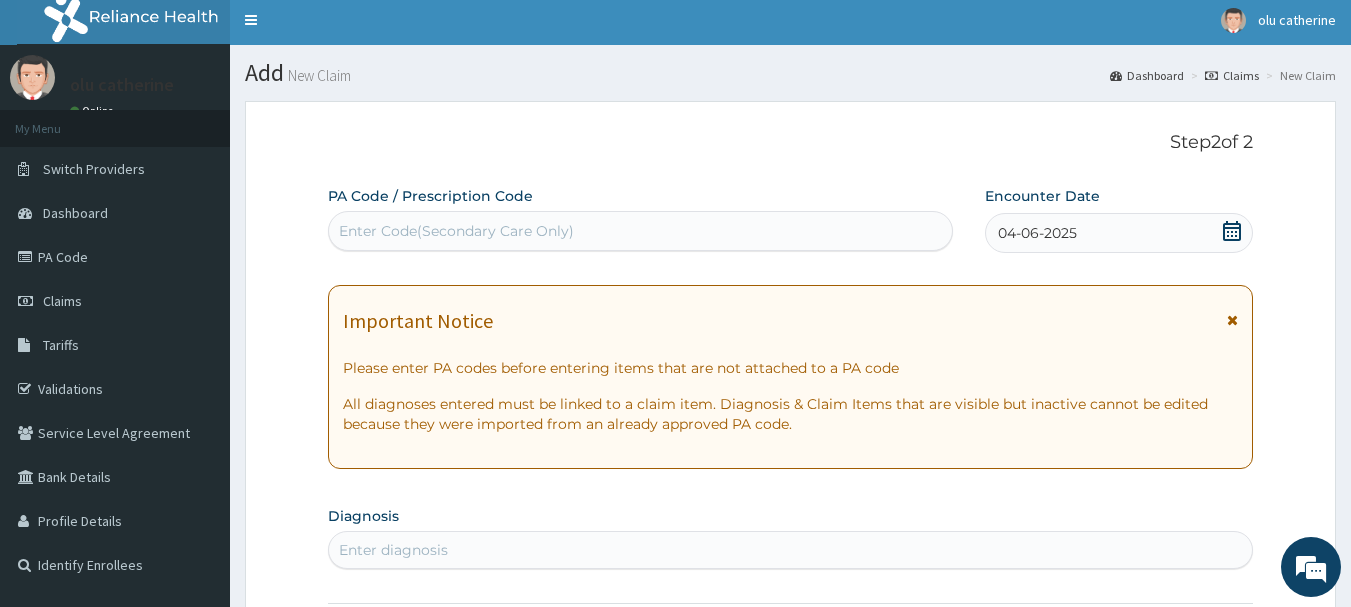 scroll, scrollTop: 0, scrollLeft: 0, axis: both 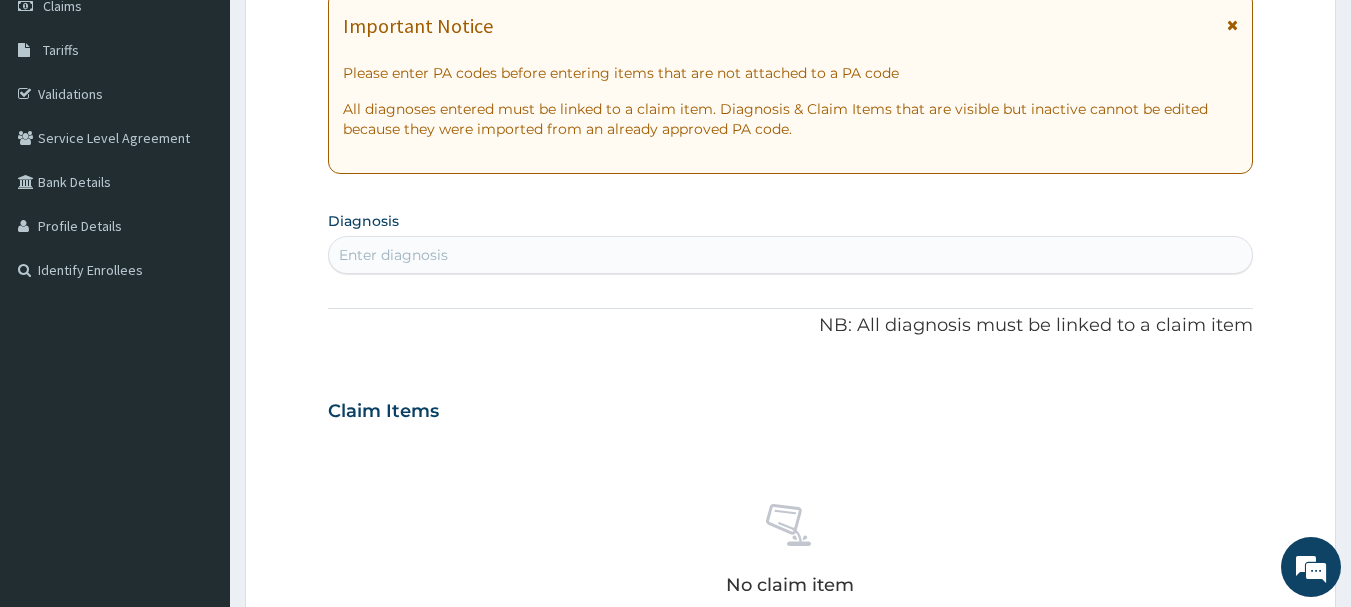 click on "Enter diagnosis" at bounding box center [393, 255] 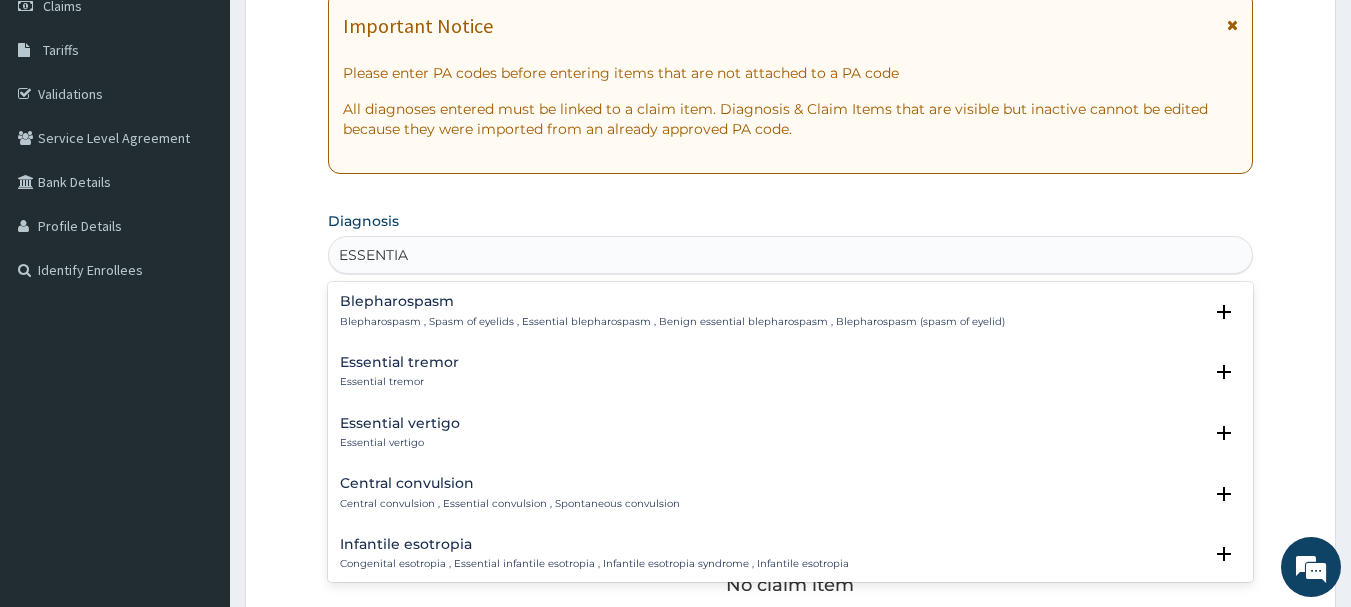 type on "ESSENTIAL" 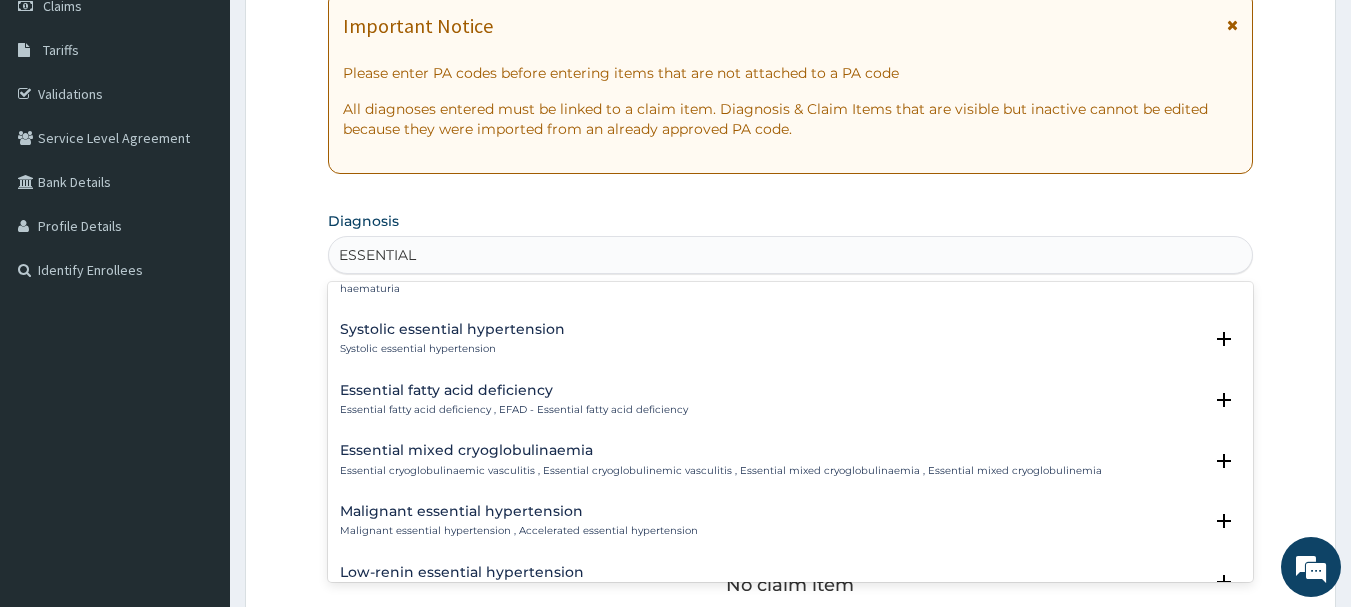scroll, scrollTop: 1600, scrollLeft: 0, axis: vertical 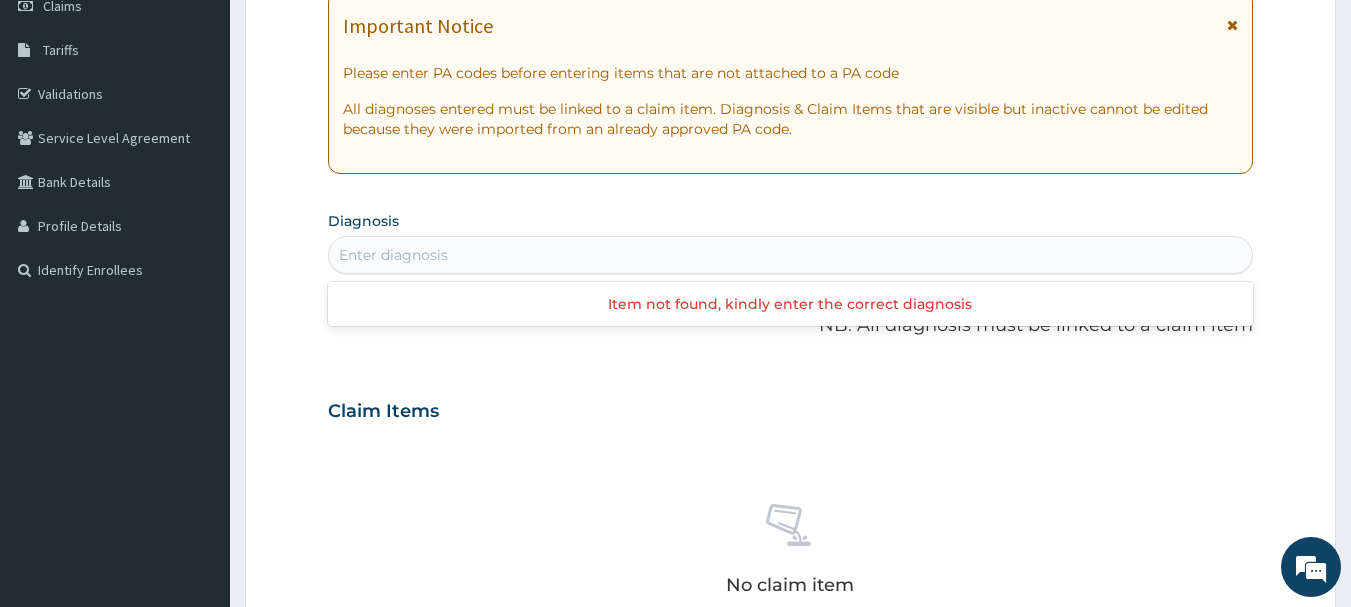 drag, startPoint x: 433, startPoint y: 251, endPoint x: 326, endPoint y: 266, distance: 108.04629 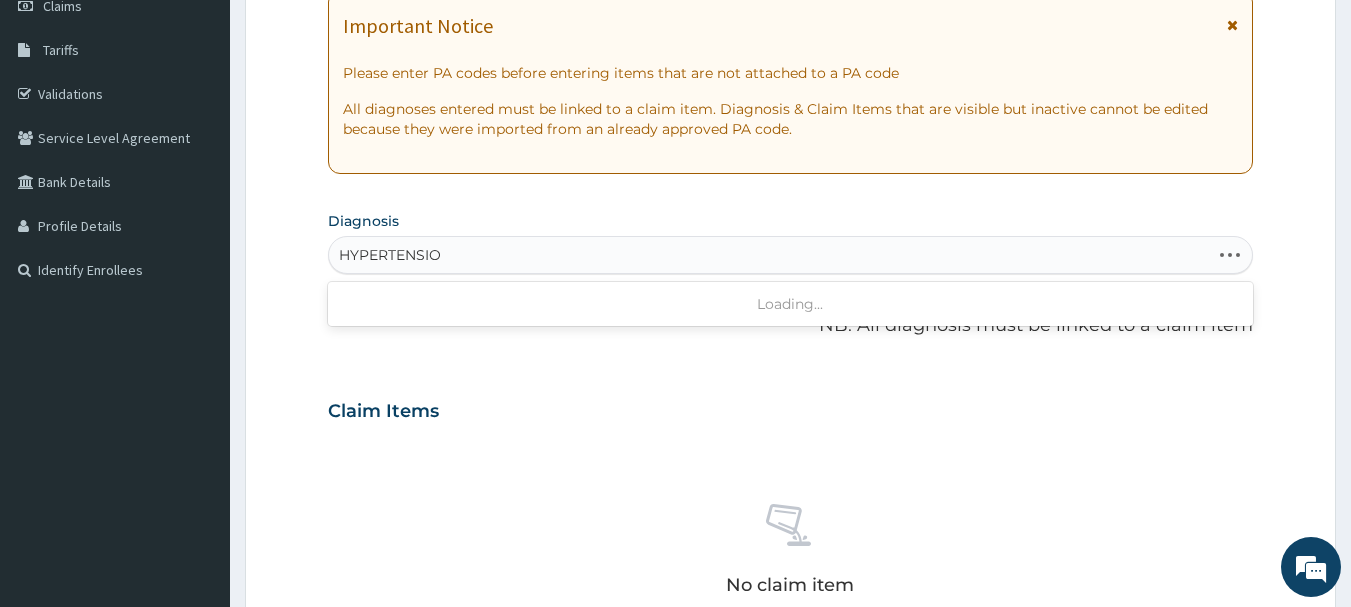 type on "HYPERTENSION" 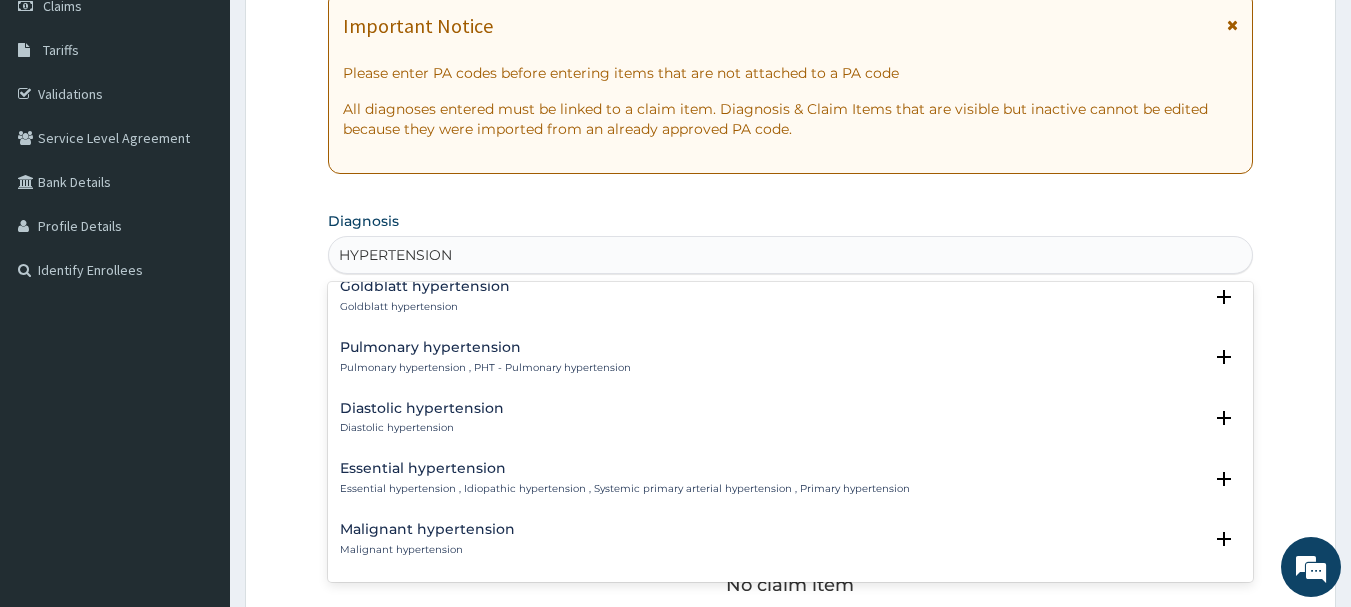 scroll, scrollTop: 1600, scrollLeft: 0, axis: vertical 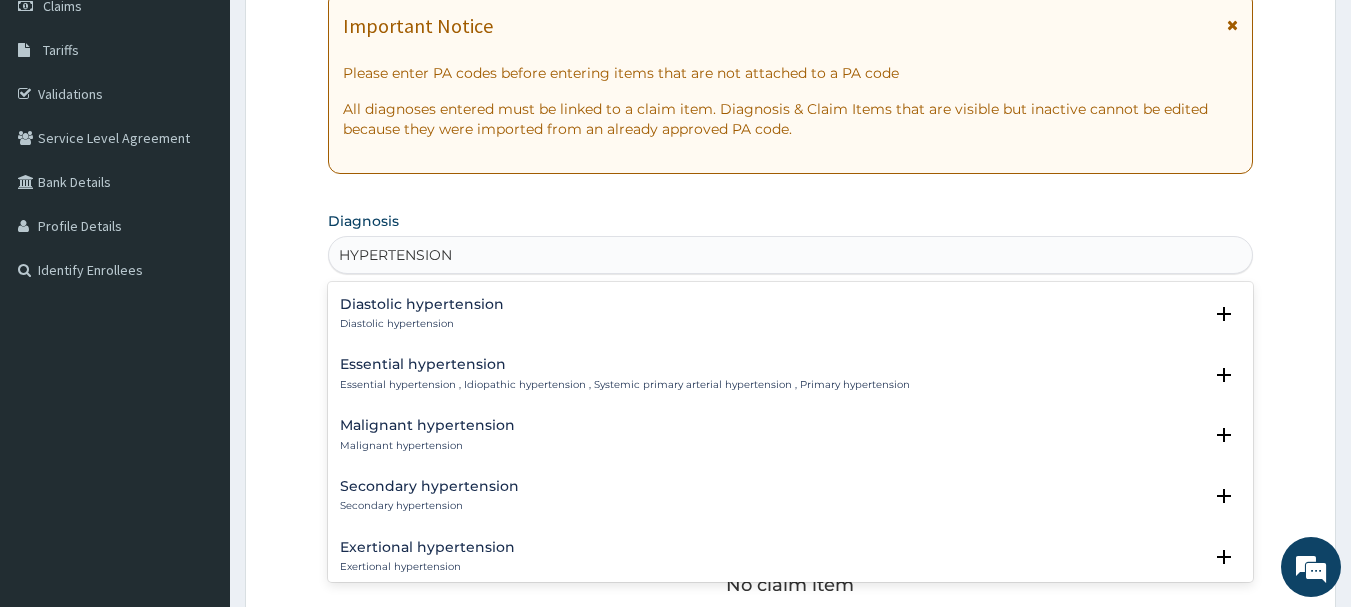 click on "Essential hypertension" at bounding box center (625, 364) 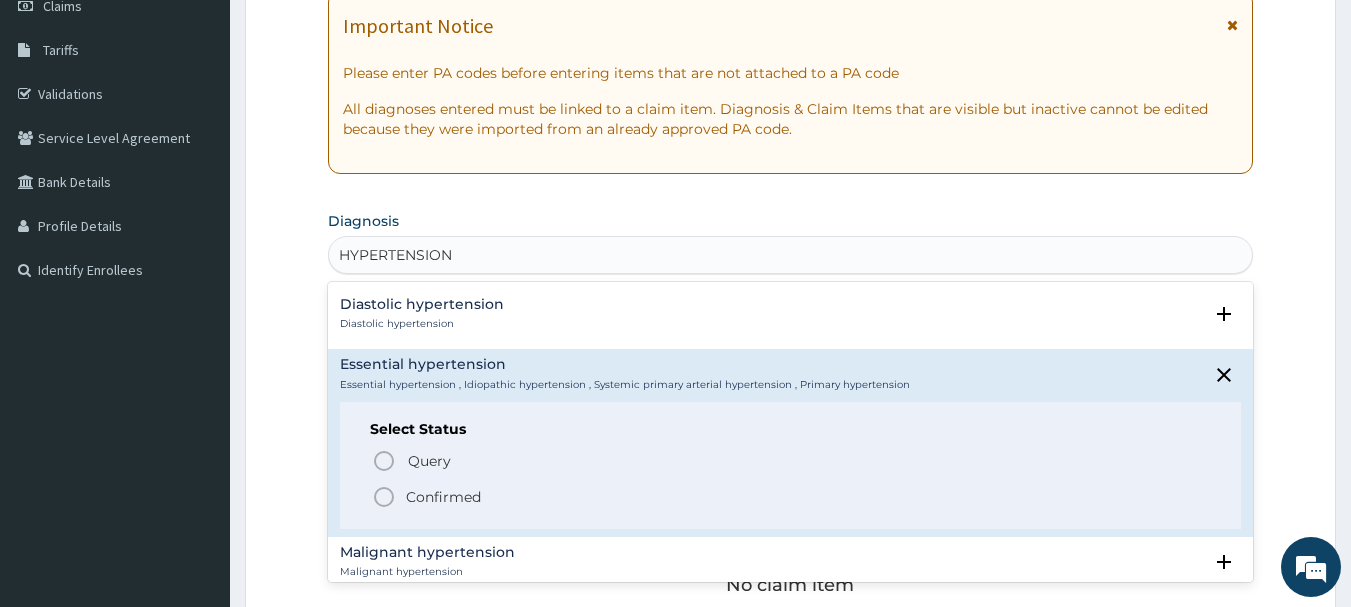 click 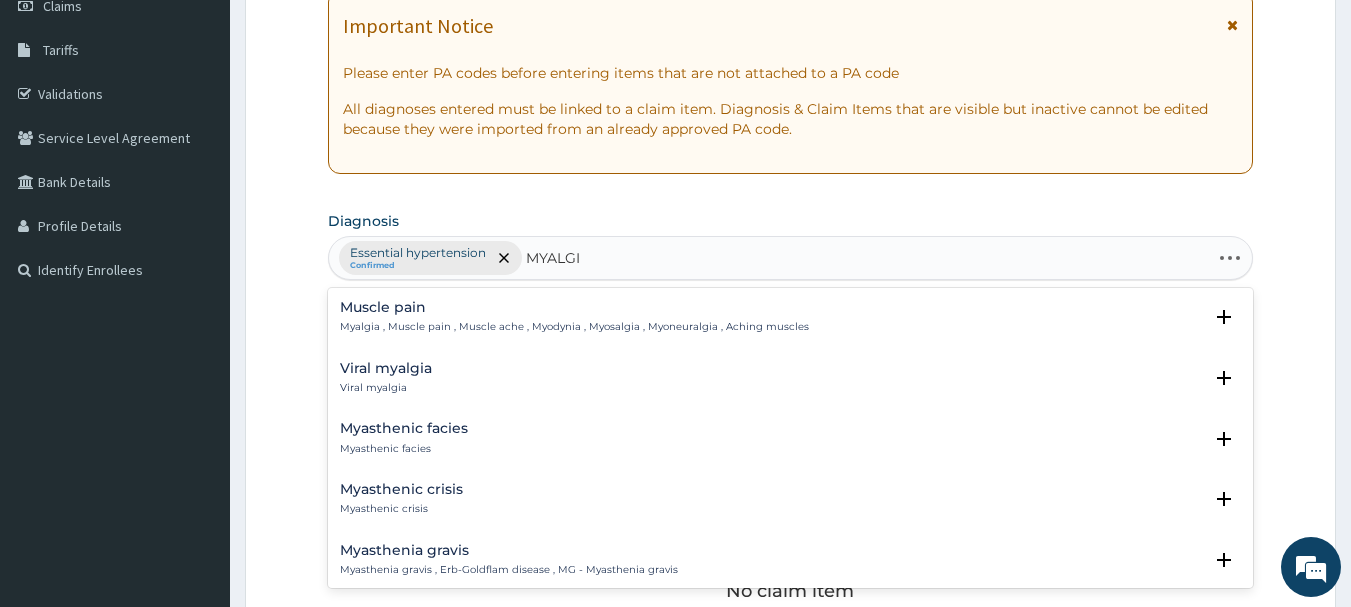 type on "MYALGIA" 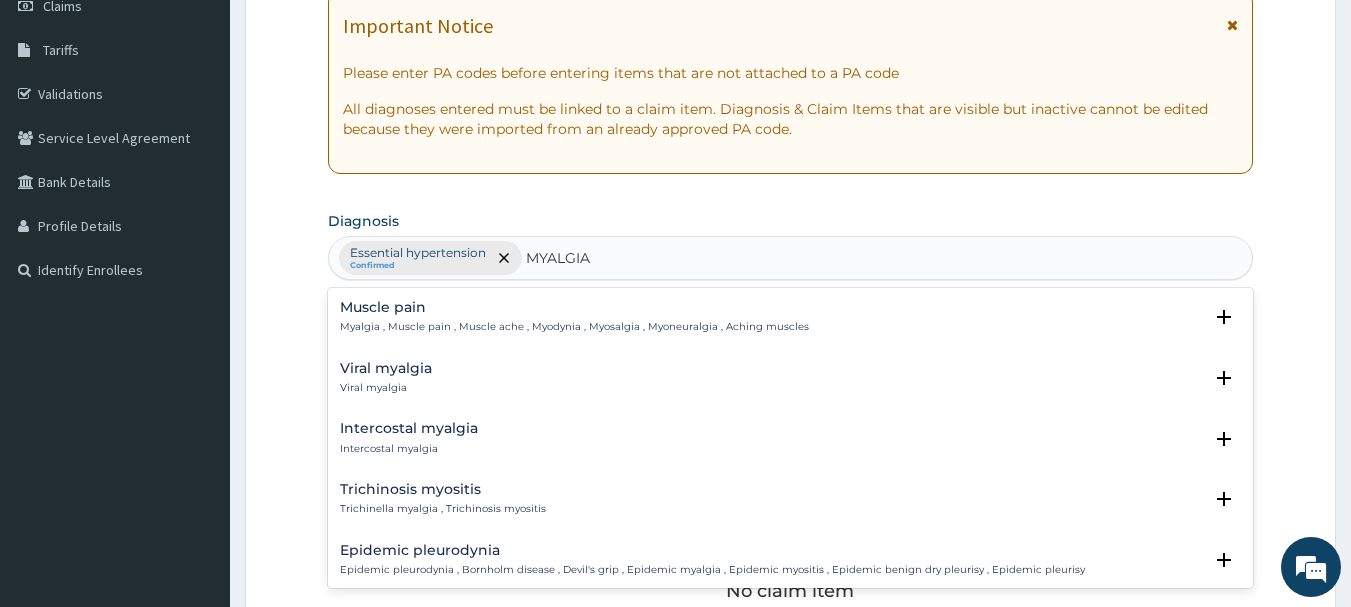 click on "Muscle pain Myalgia , Muscle pain , Muscle ache , Myodynia , Myosalgia , Myoneuralgia , Aching muscles" at bounding box center (574, 317) 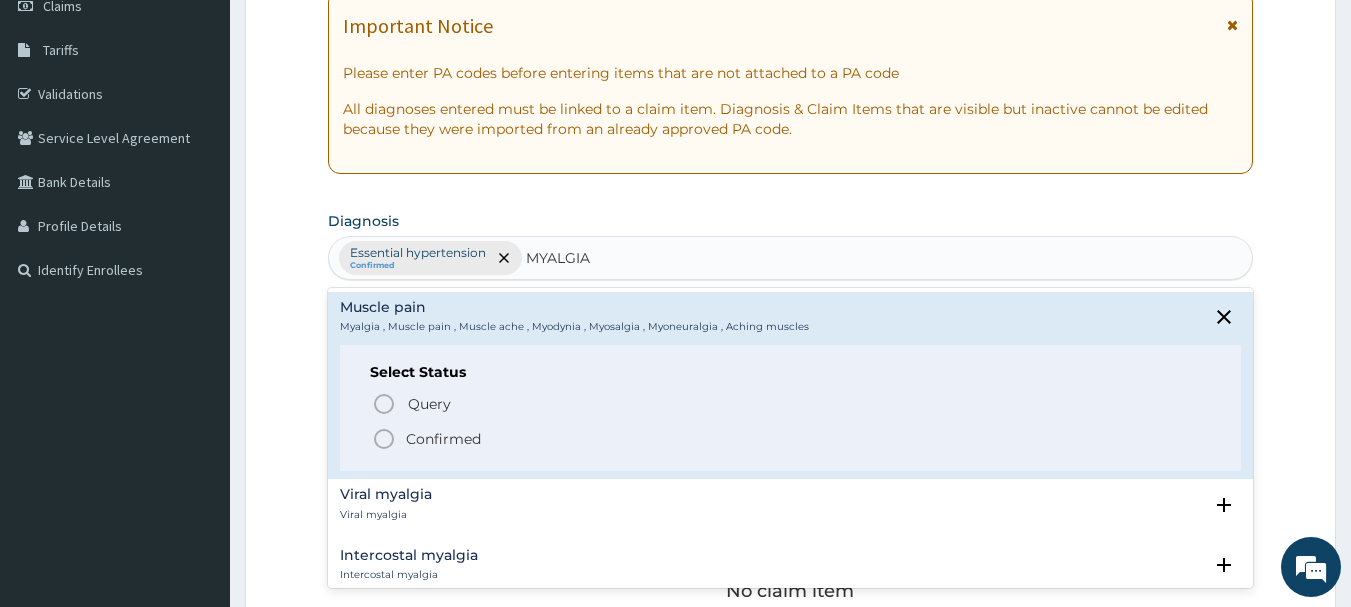 click 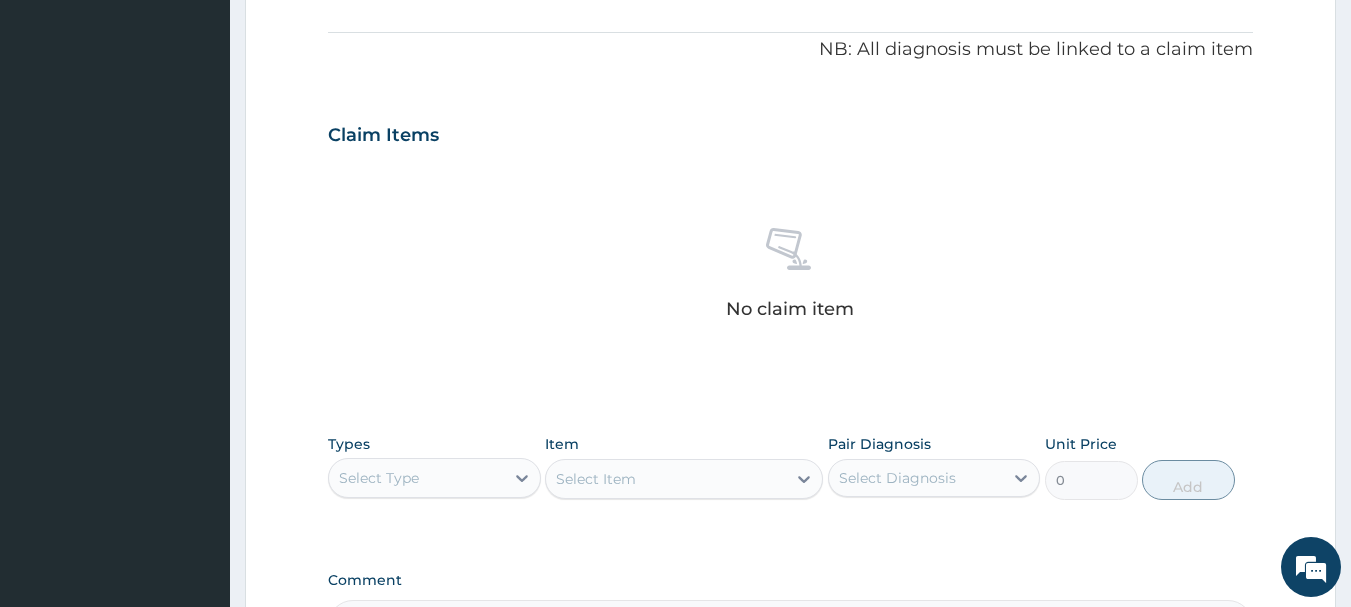 scroll, scrollTop: 600, scrollLeft: 0, axis: vertical 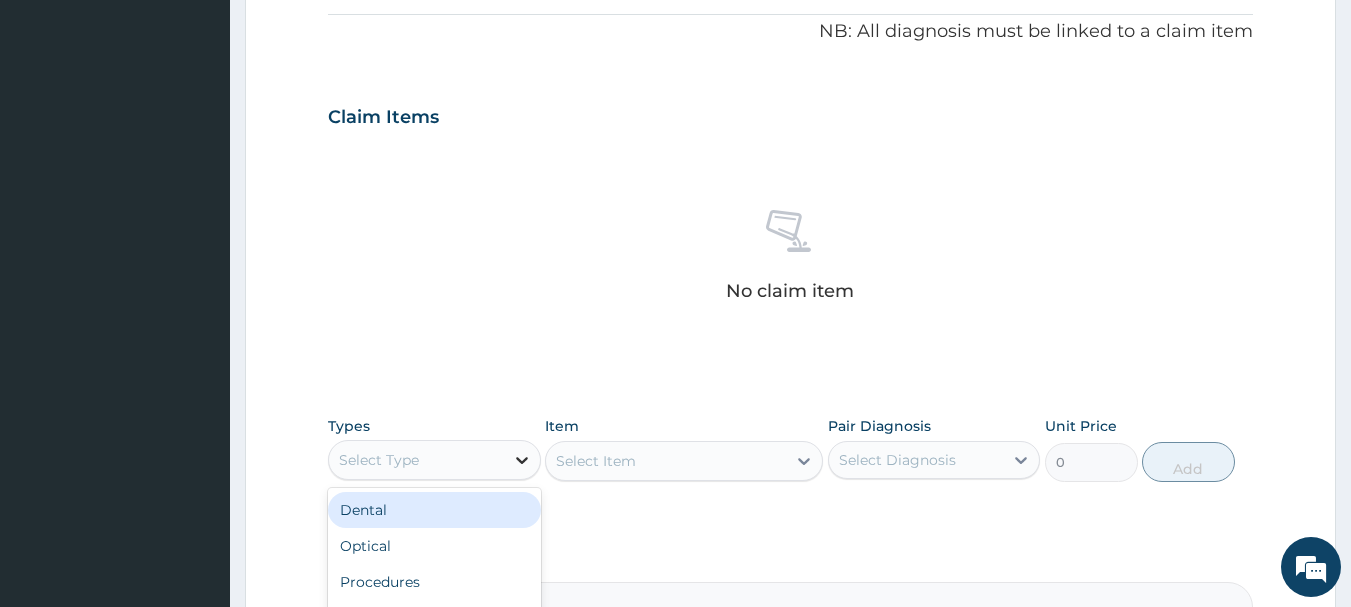 click at bounding box center (522, 460) 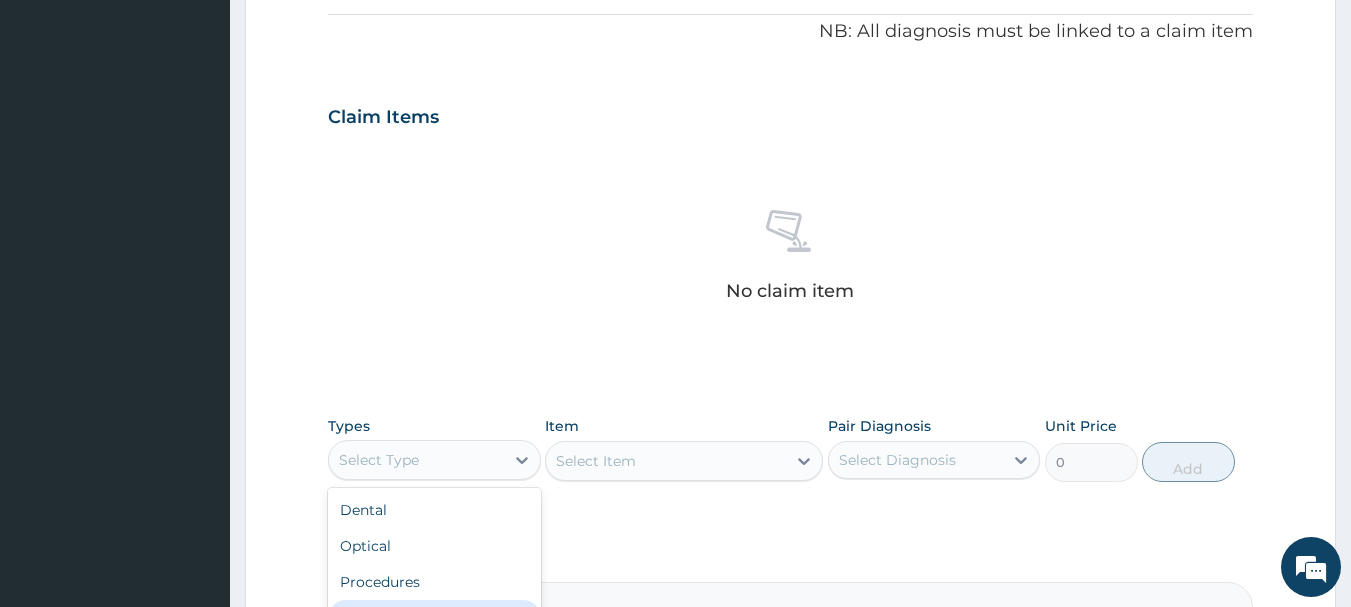 scroll, scrollTop: 68, scrollLeft: 0, axis: vertical 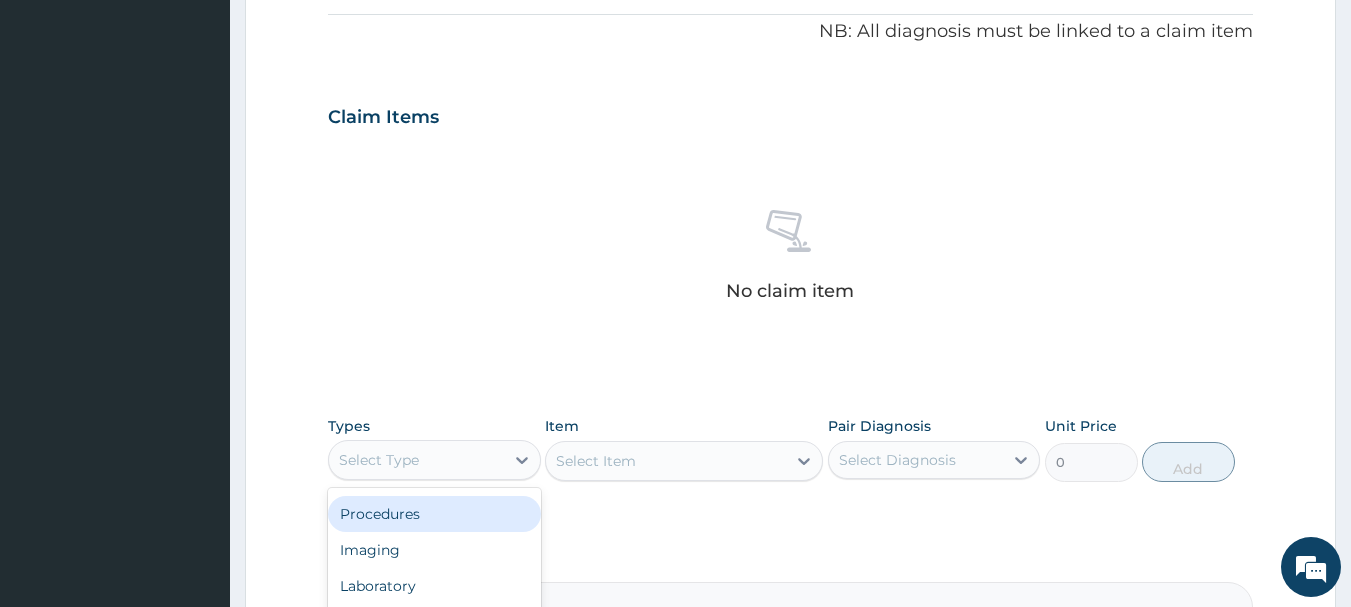 click on "Procedures" at bounding box center [434, 514] 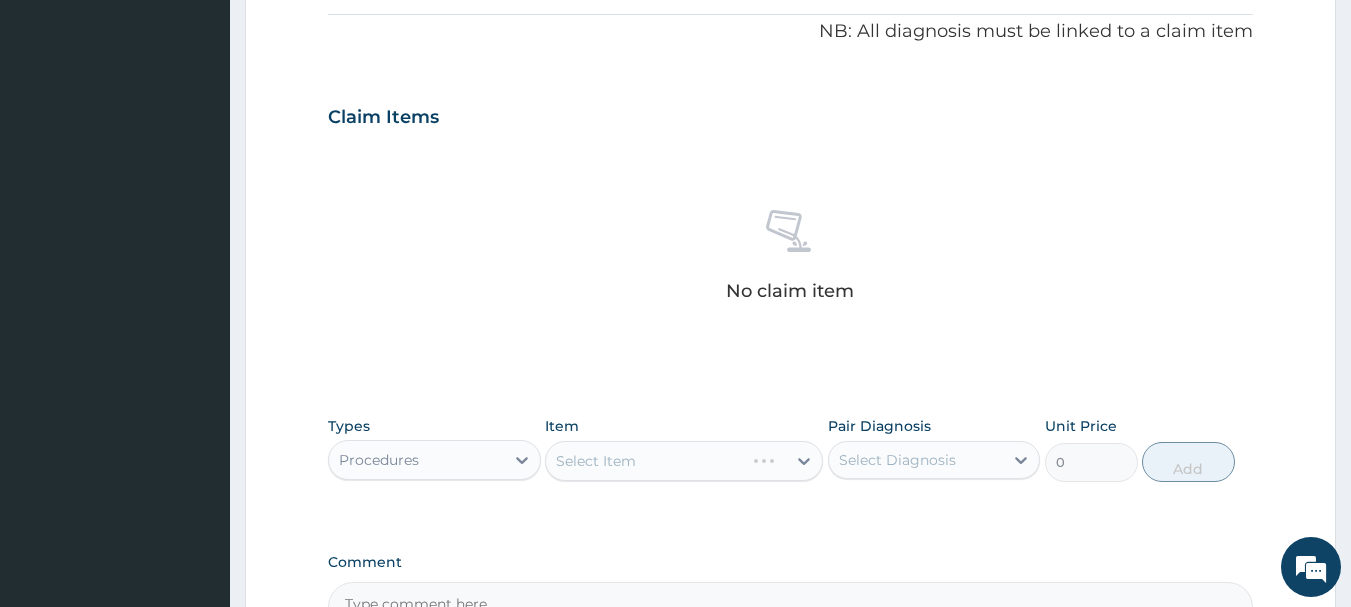 click on "Select Item" at bounding box center (684, 461) 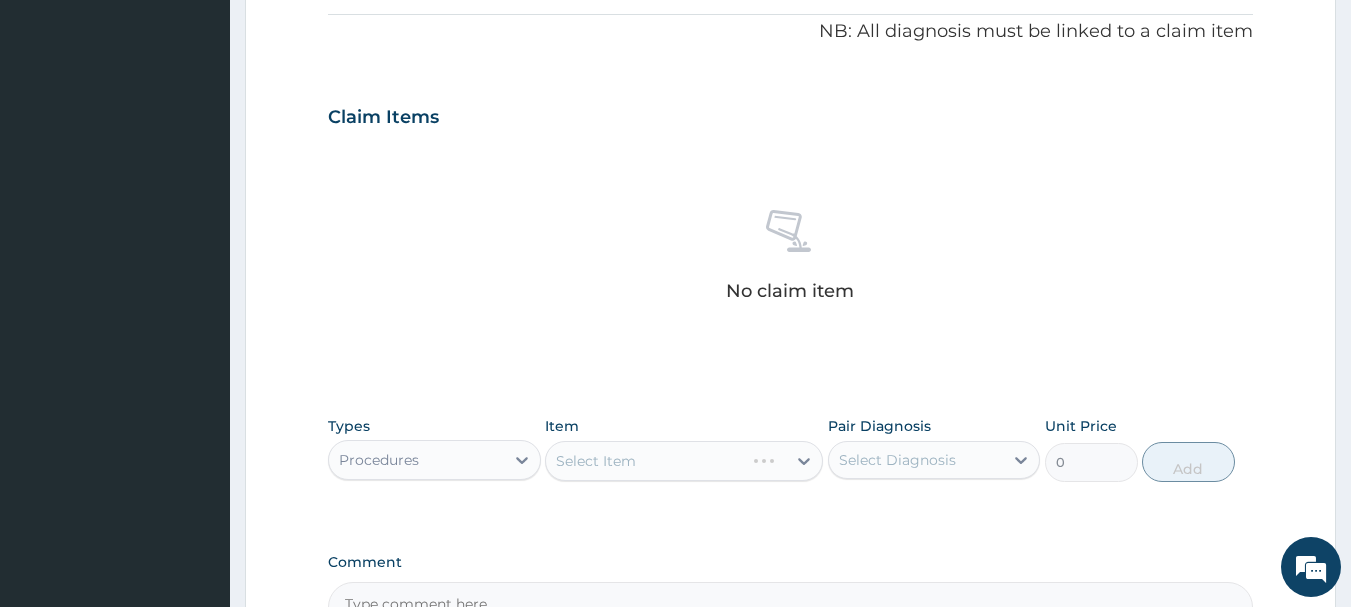 click on "Select Item" at bounding box center [684, 461] 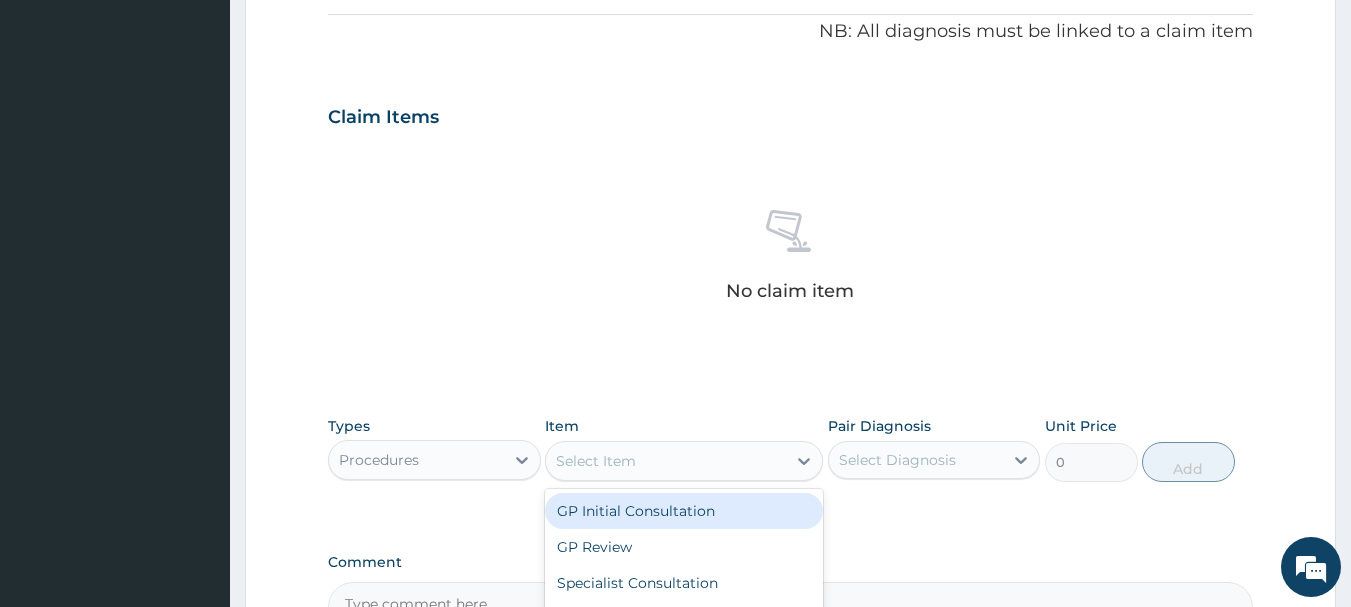 click on "Select Item" at bounding box center (666, 461) 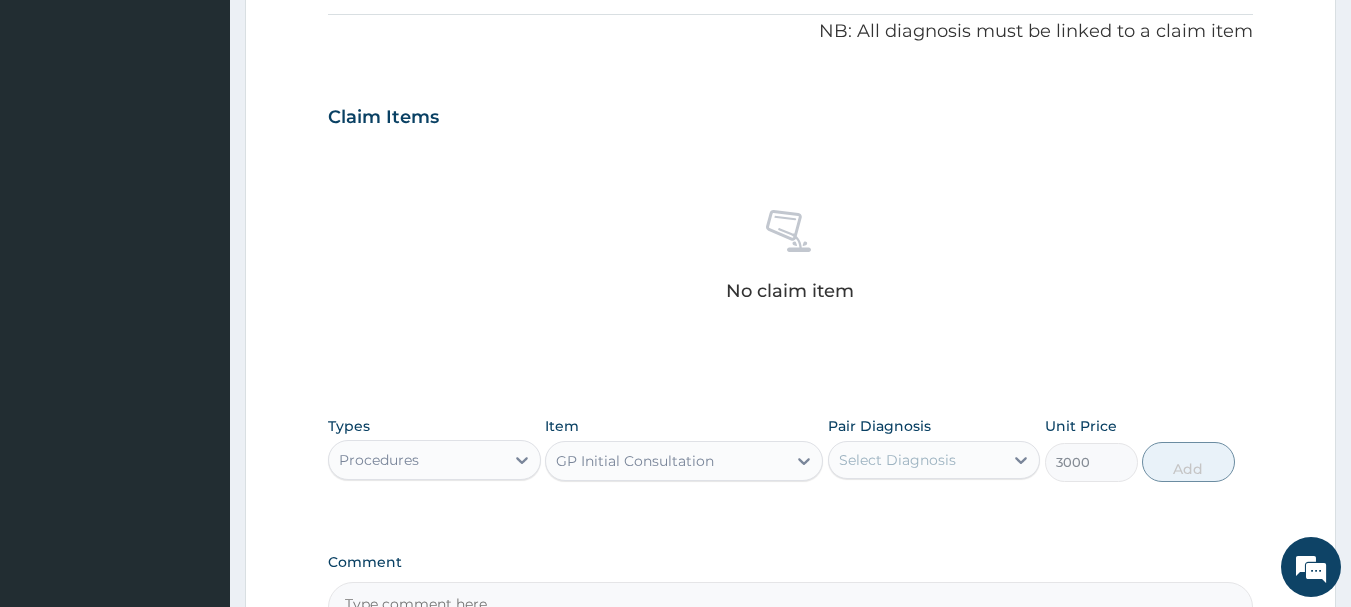 click on "Select Diagnosis" at bounding box center [897, 460] 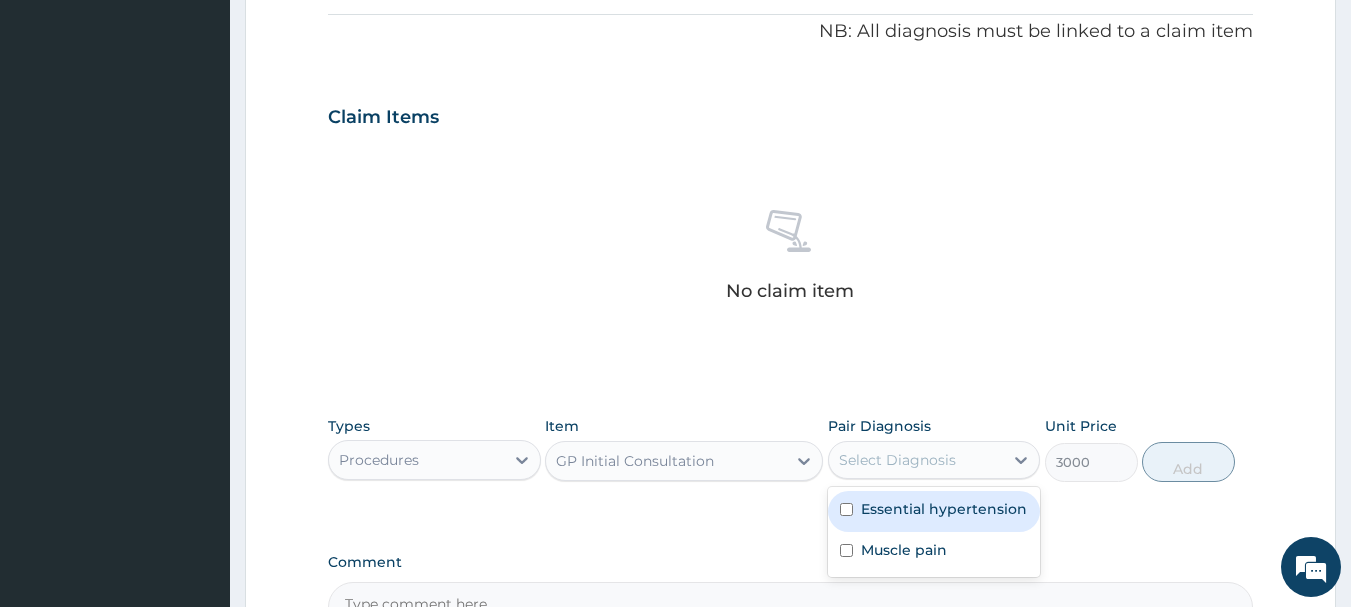 click on "Essential hypertension" at bounding box center [944, 509] 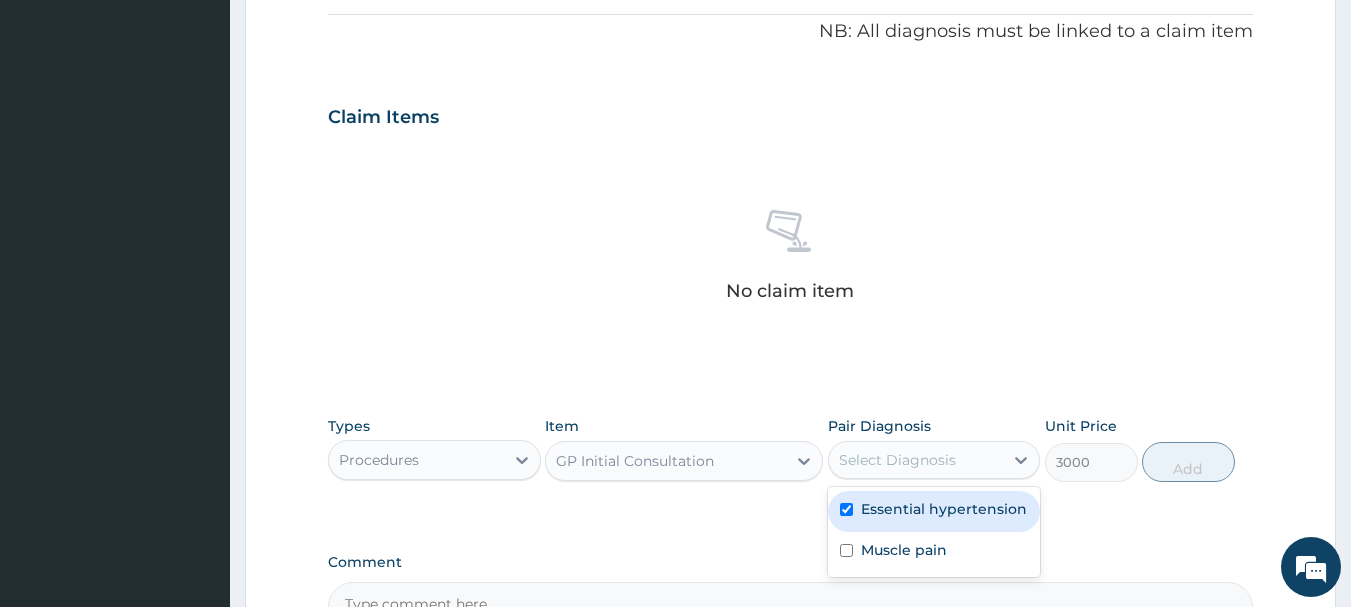 checkbox on "true" 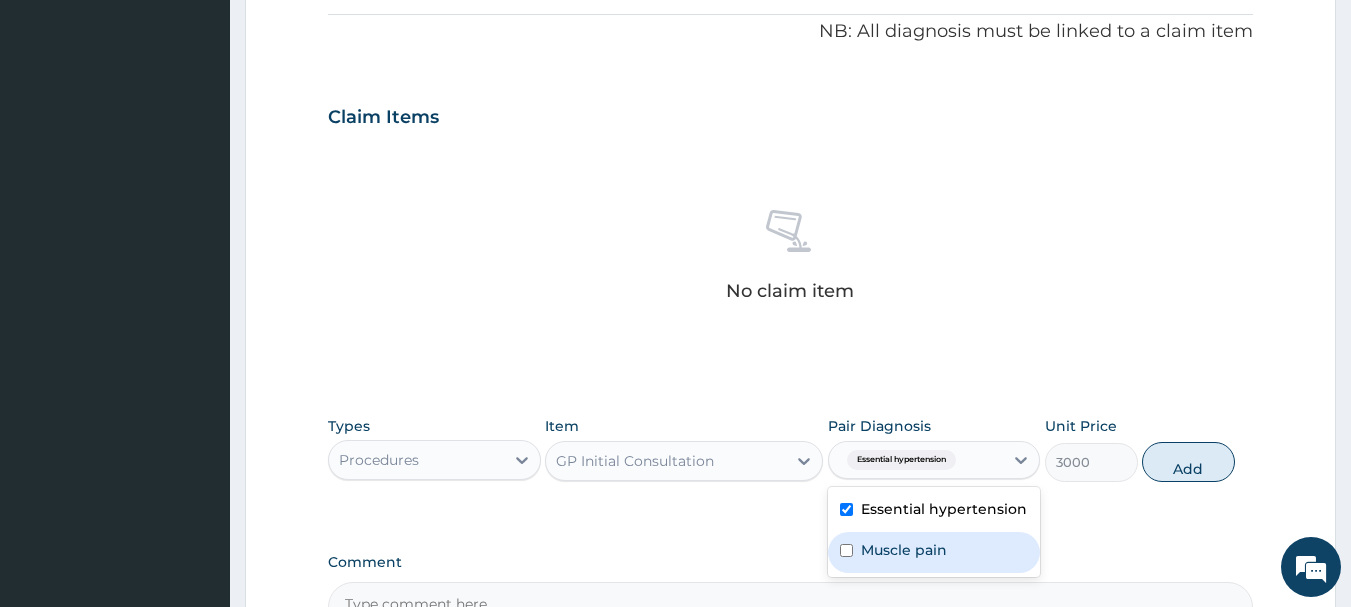 click on "Muscle pain" at bounding box center (904, 550) 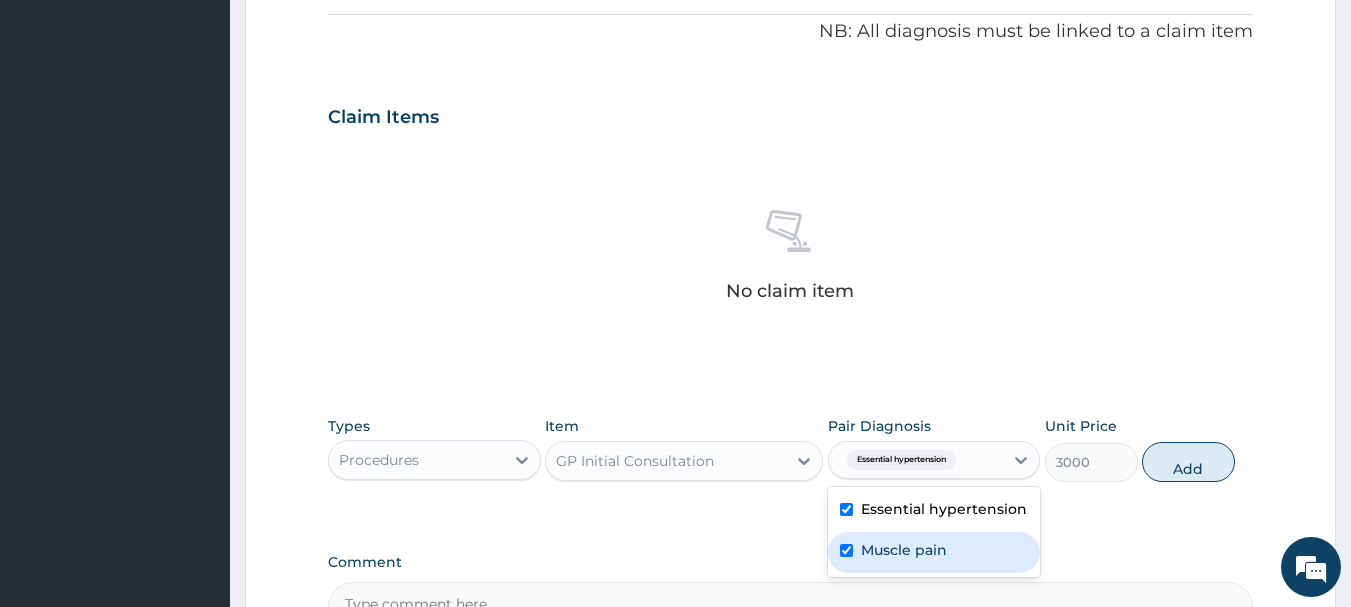 checkbox on "true" 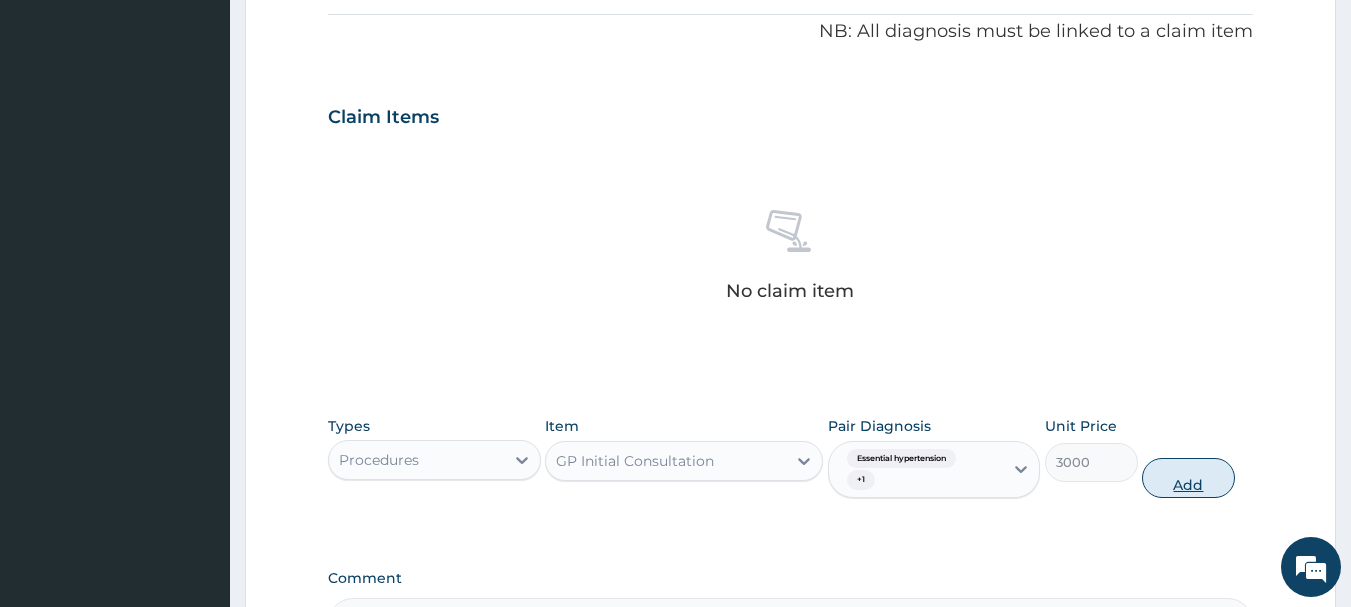 click on "Add" at bounding box center (1188, 478) 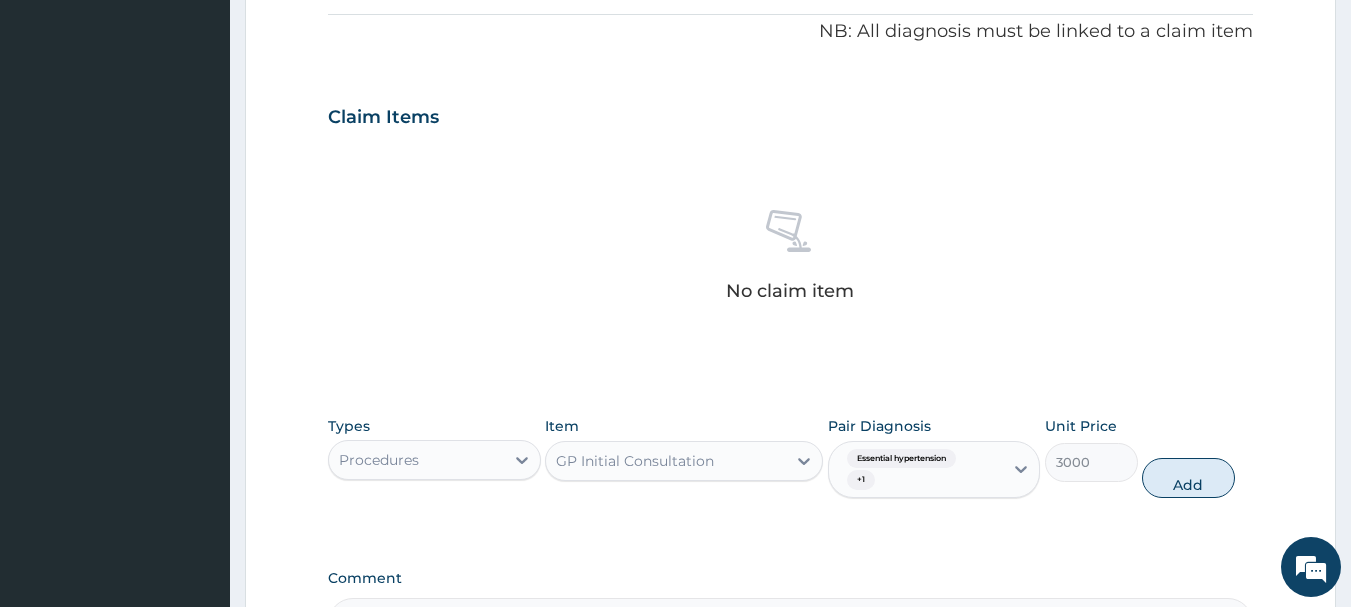type on "0" 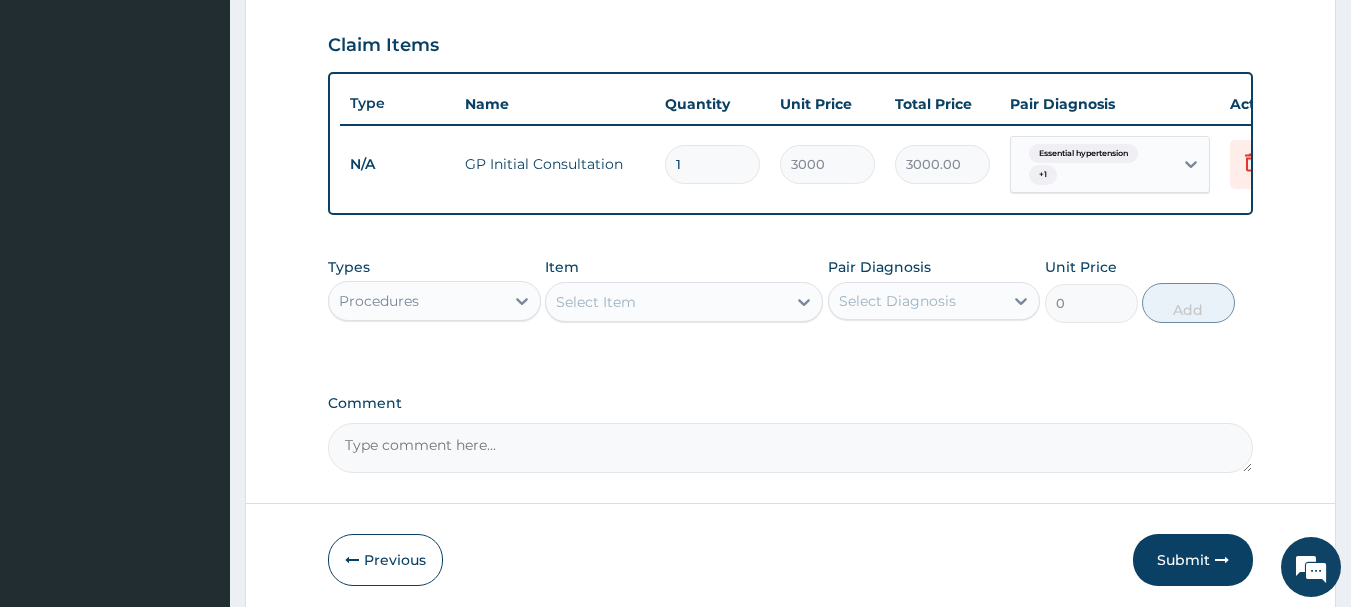 scroll, scrollTop: 763, scrollLeft: 0, axis: vertical 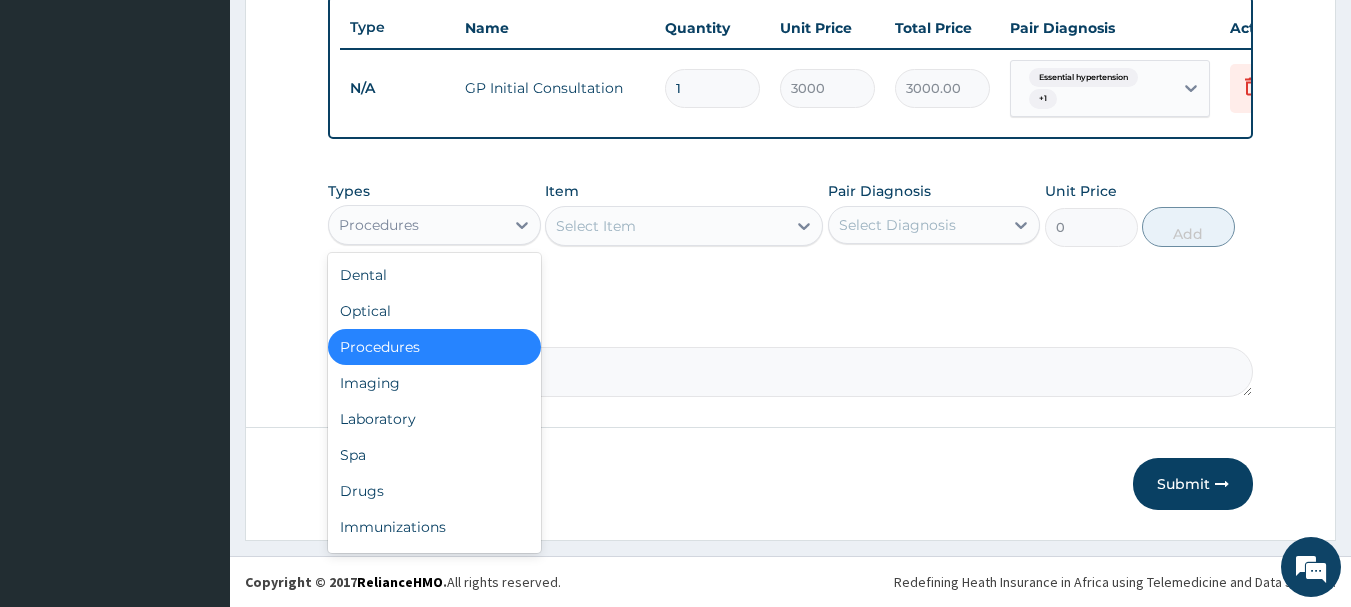 click on "Procedures" at bounding box center [416, 225] 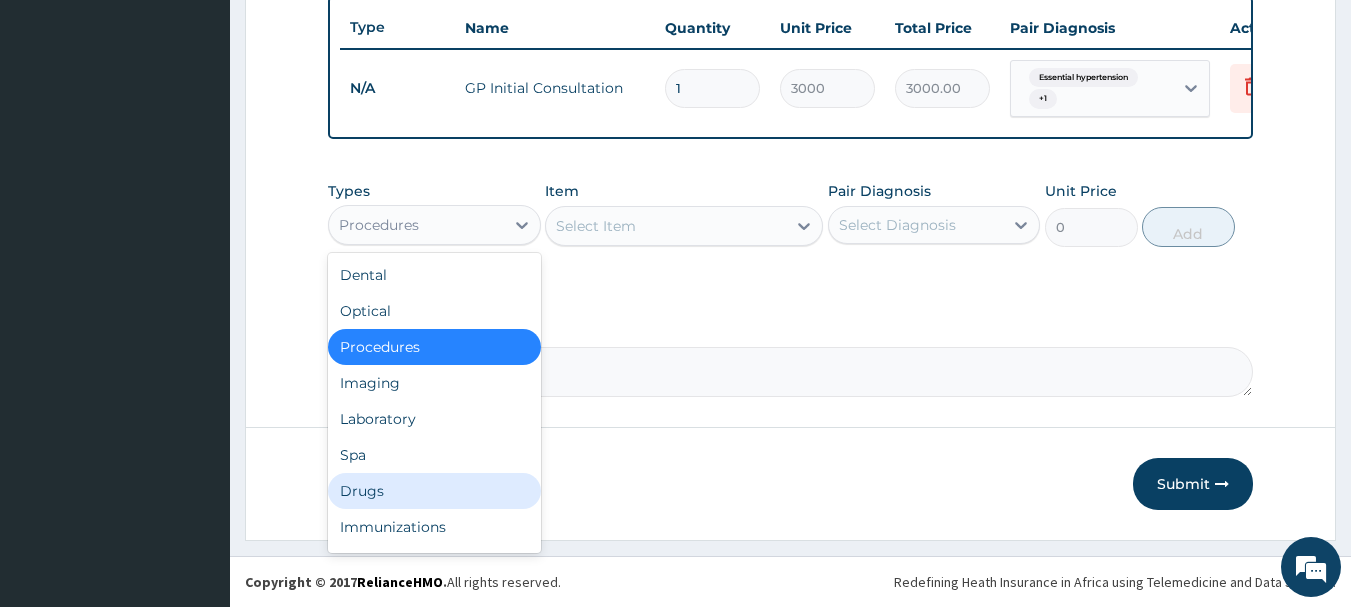 click on "Drugs" at bounding box center [434, 491] 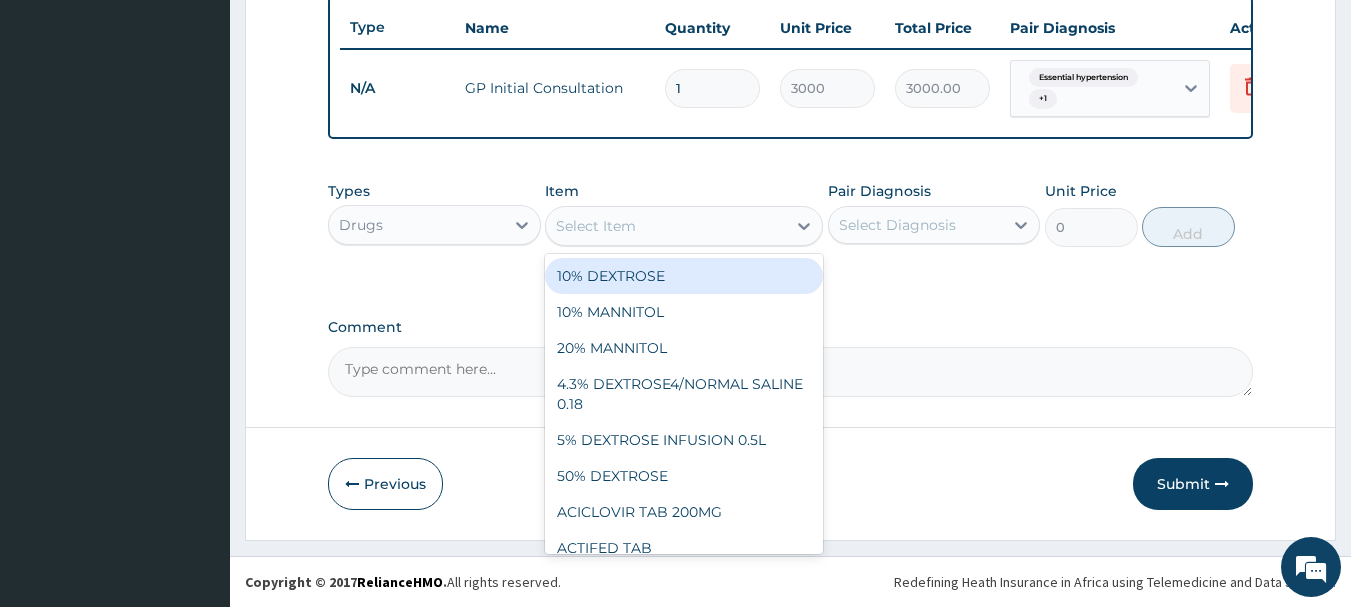 click on "Select Item" at bounding box center [666, 226] 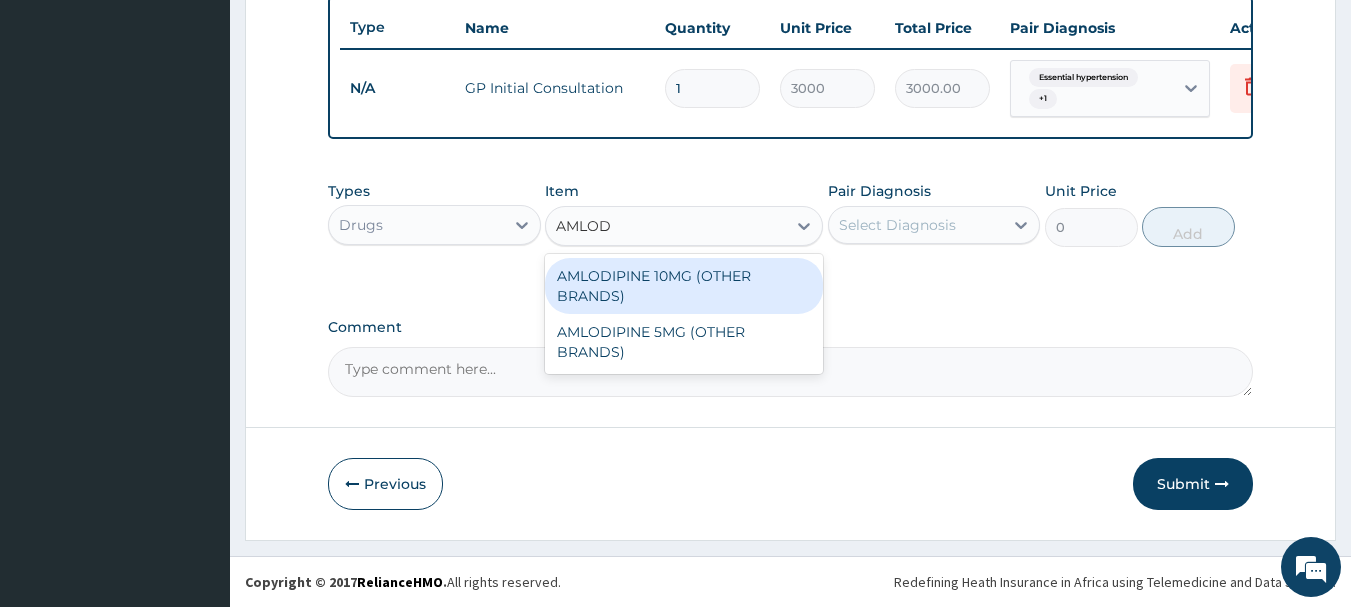 type on "AMLODI" 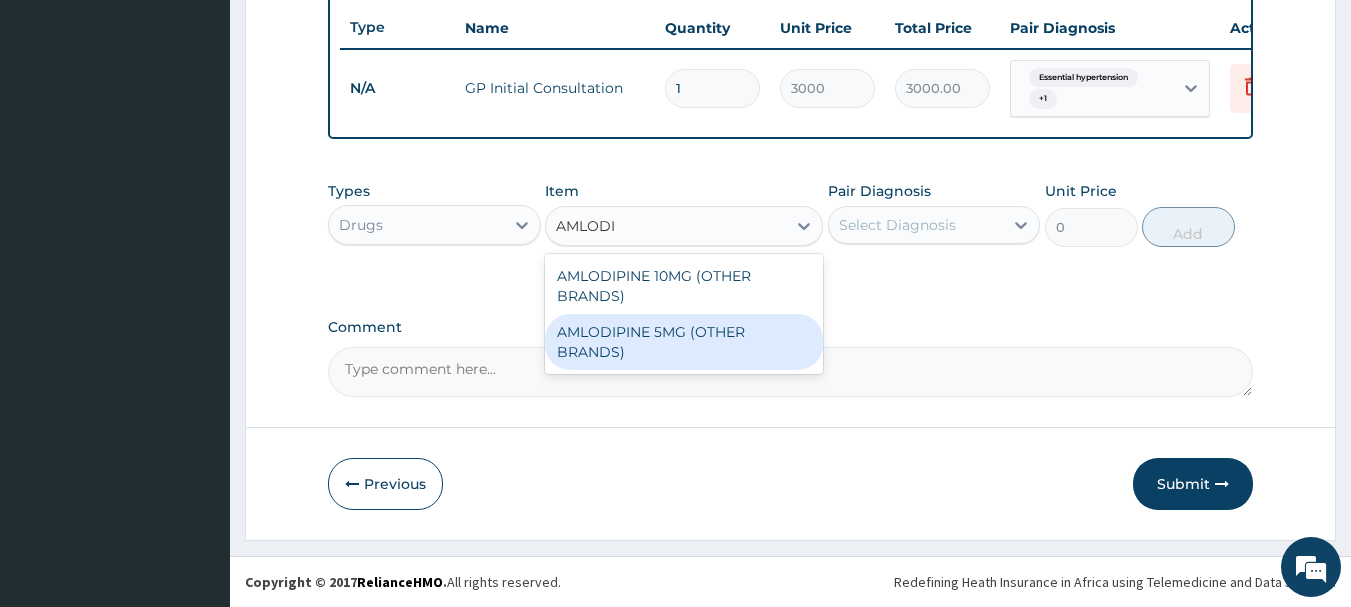 click on "AMLODIPINE 5MG (OTHER BRANDS)" at bounding box center (684, 342) 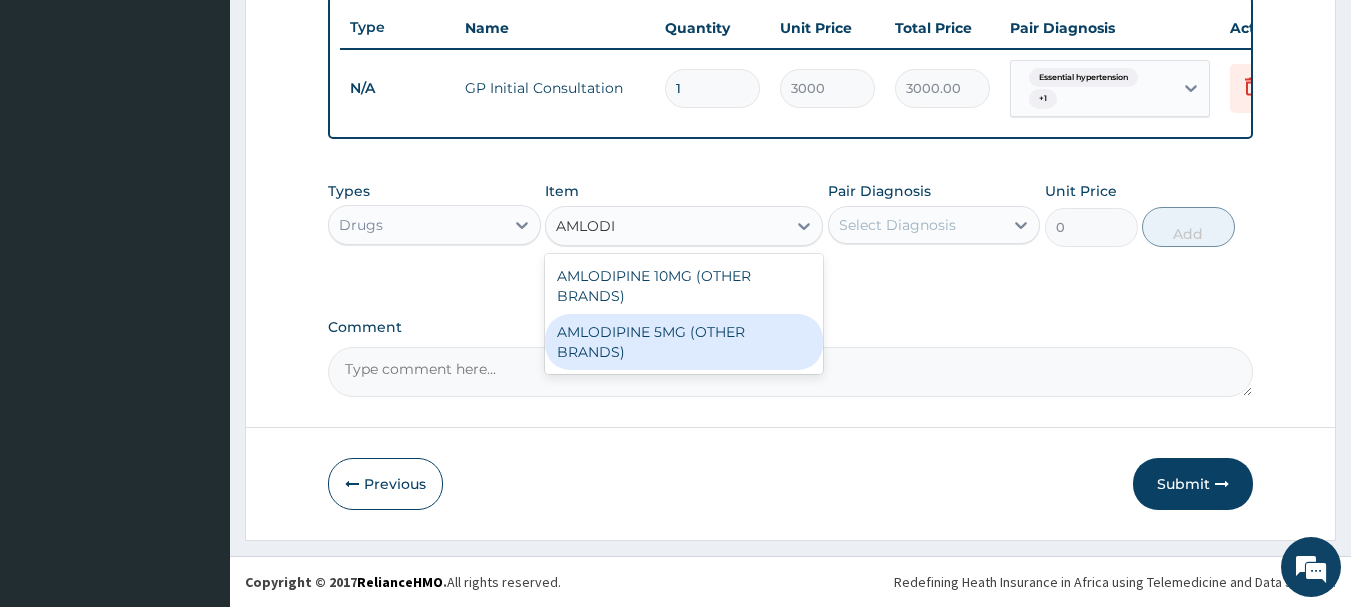 type 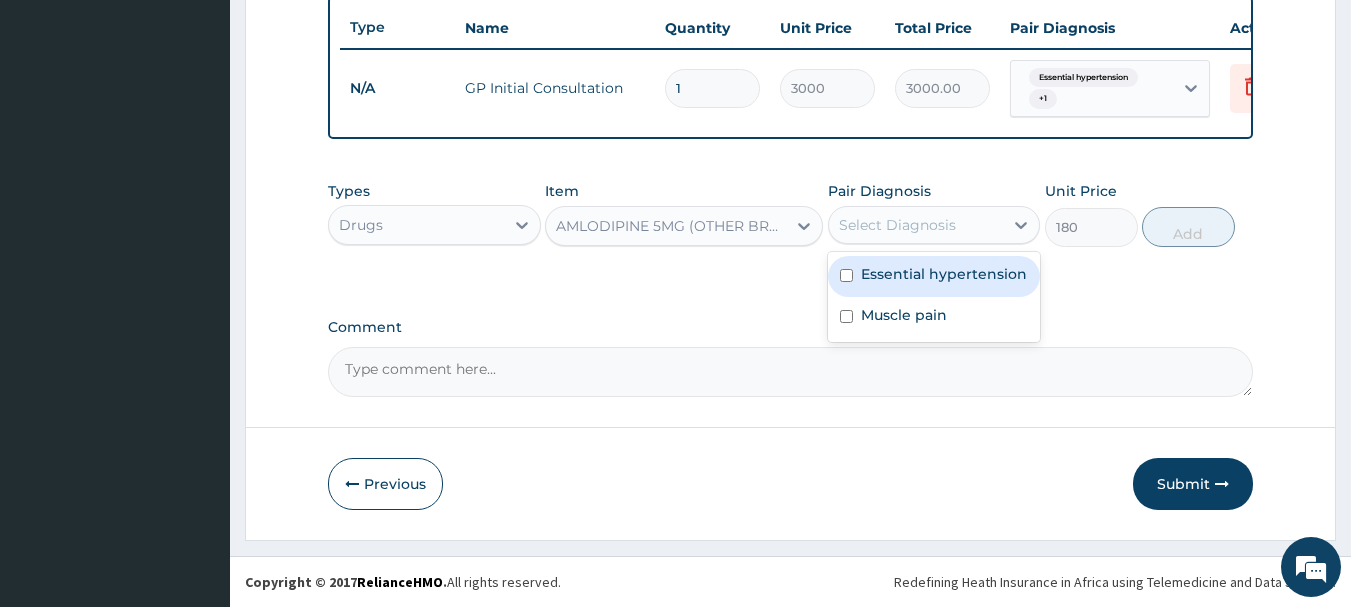 click on "Select Diagnosis" at bounding box center (897, 225) 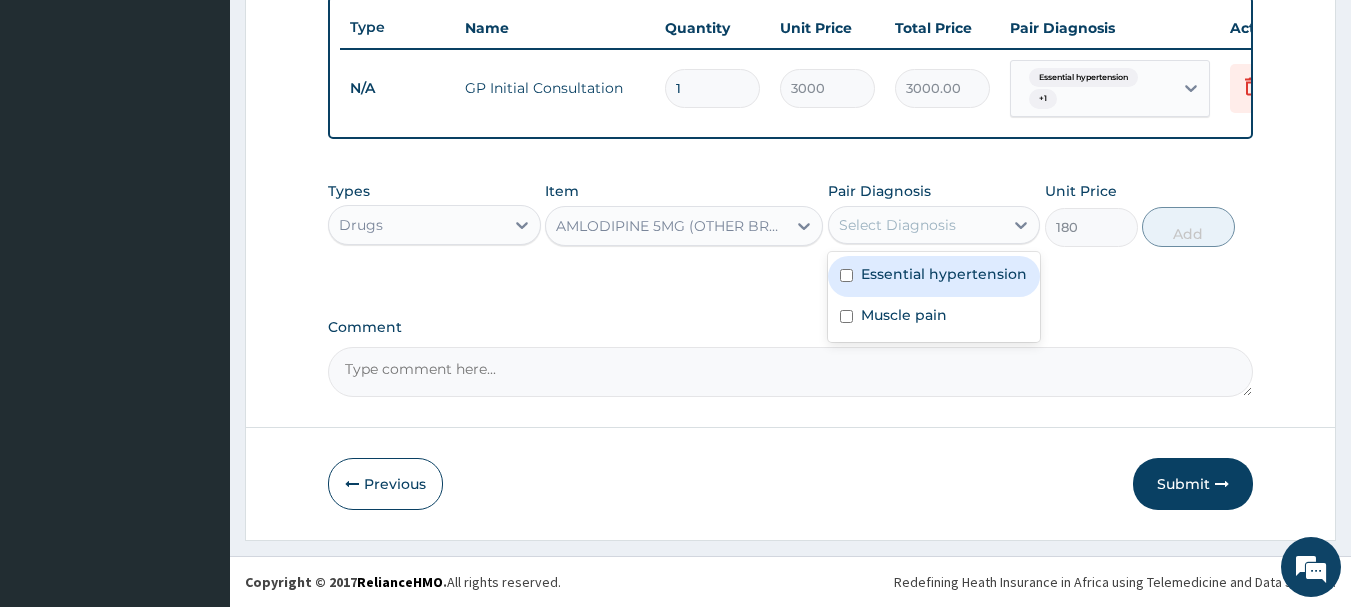 click on "Essential hypertension" at bounding box center (944, 274) 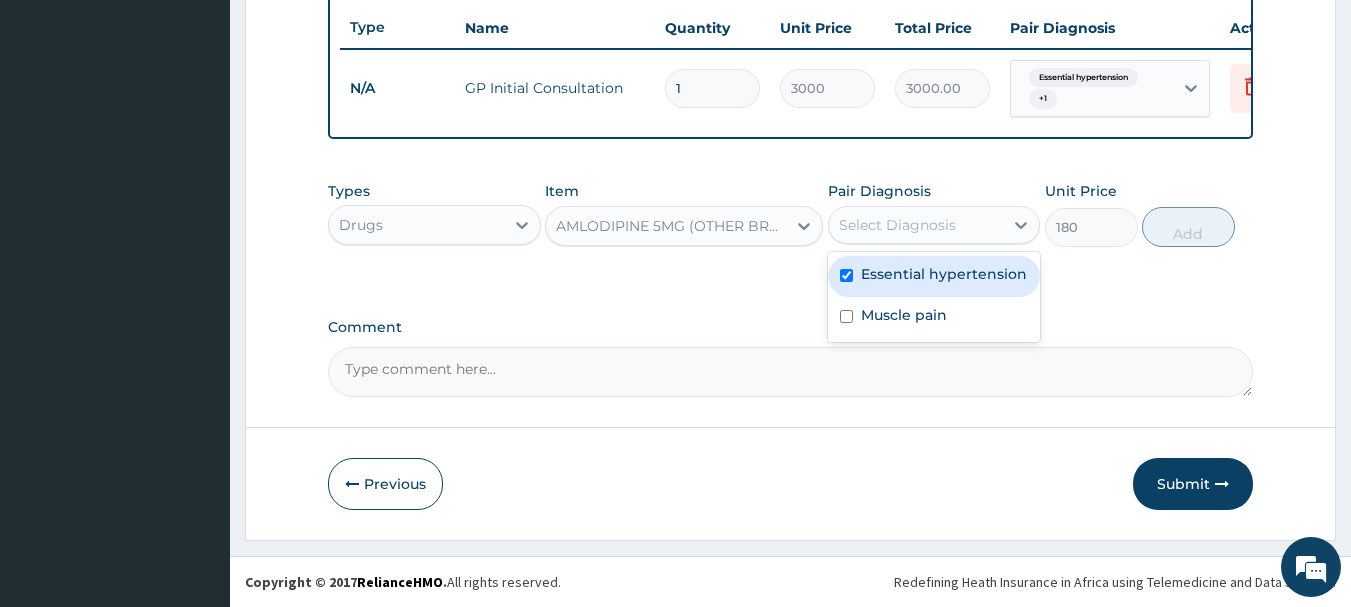 checkbox on "true" 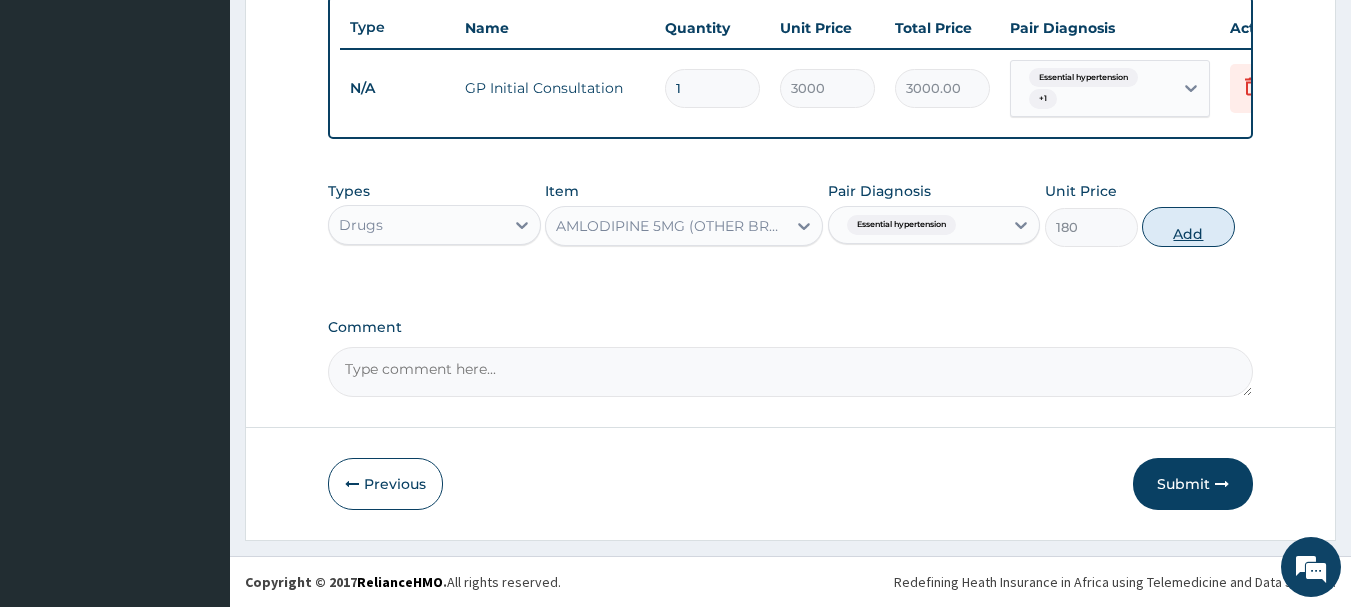 click on "Add" at bounding box center [1188, 227] 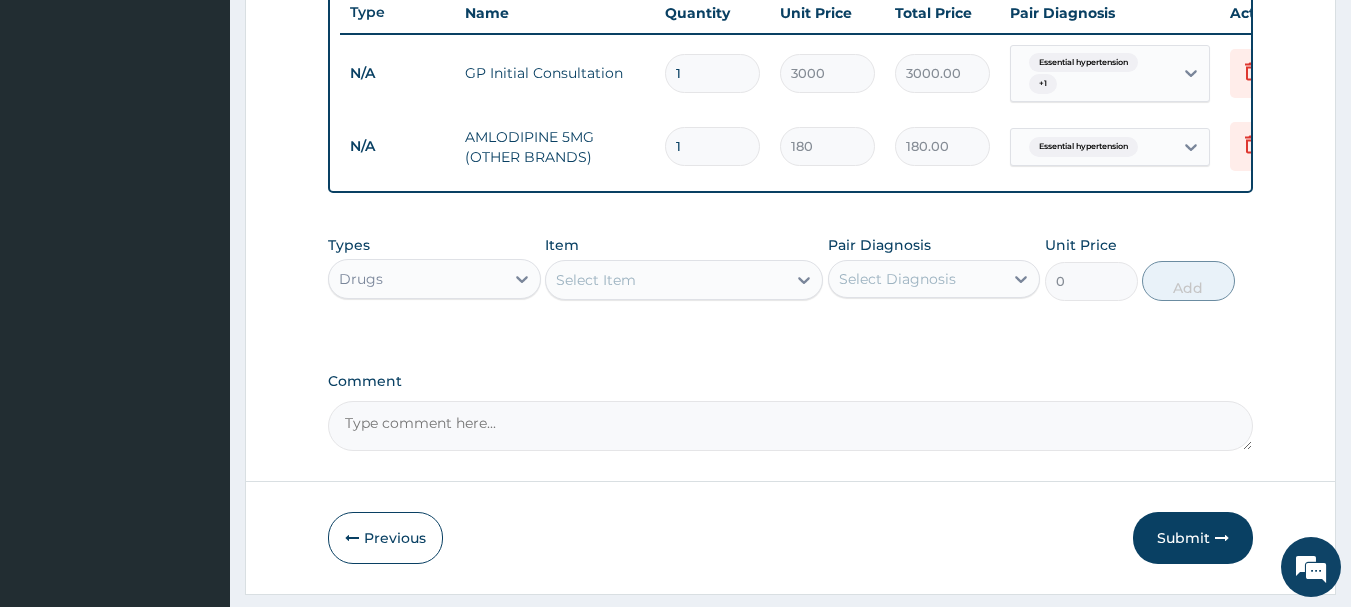type on "14" 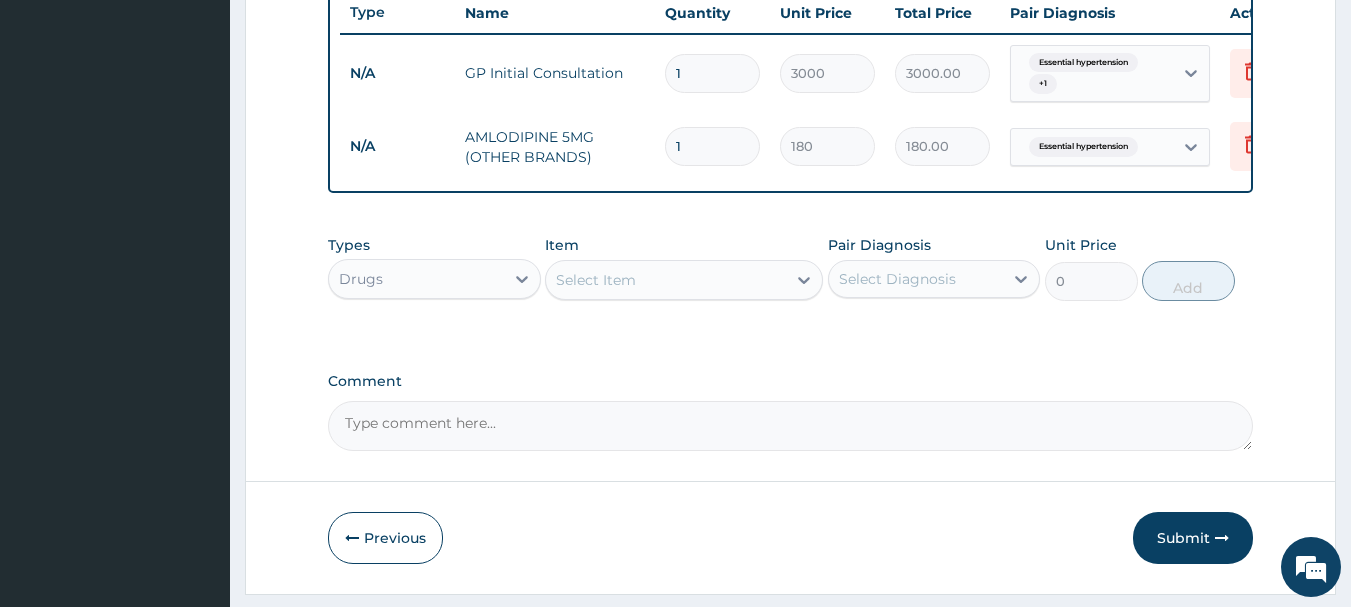 type on "2520.00" 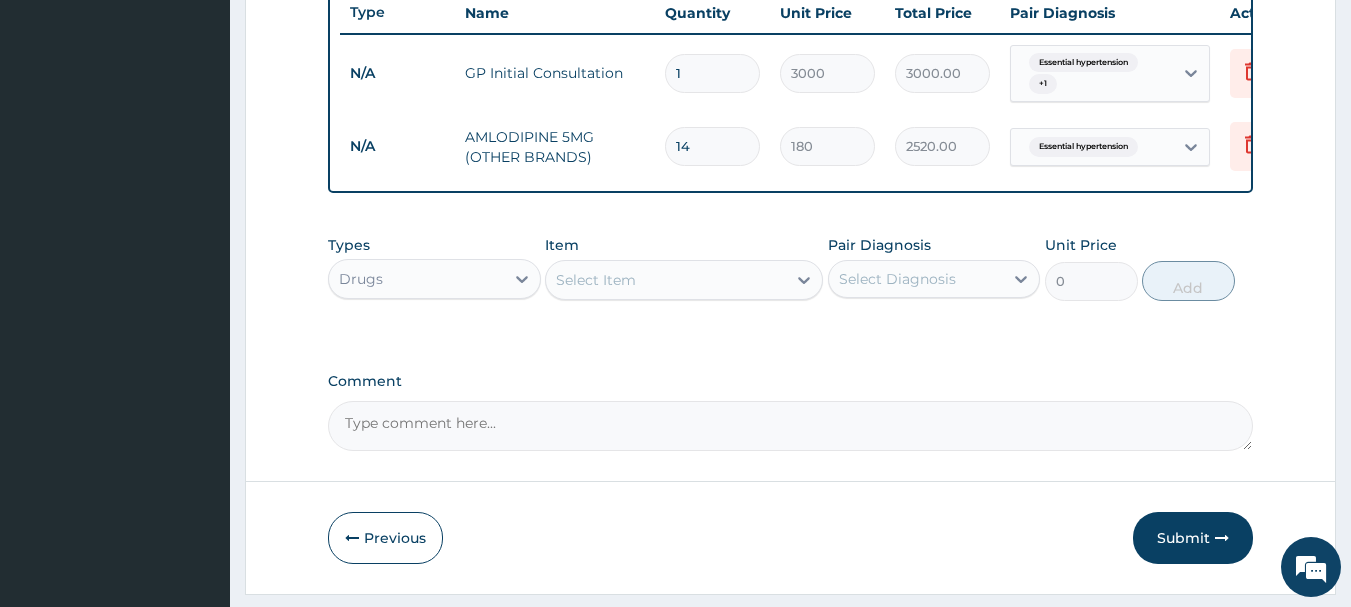type on "14" 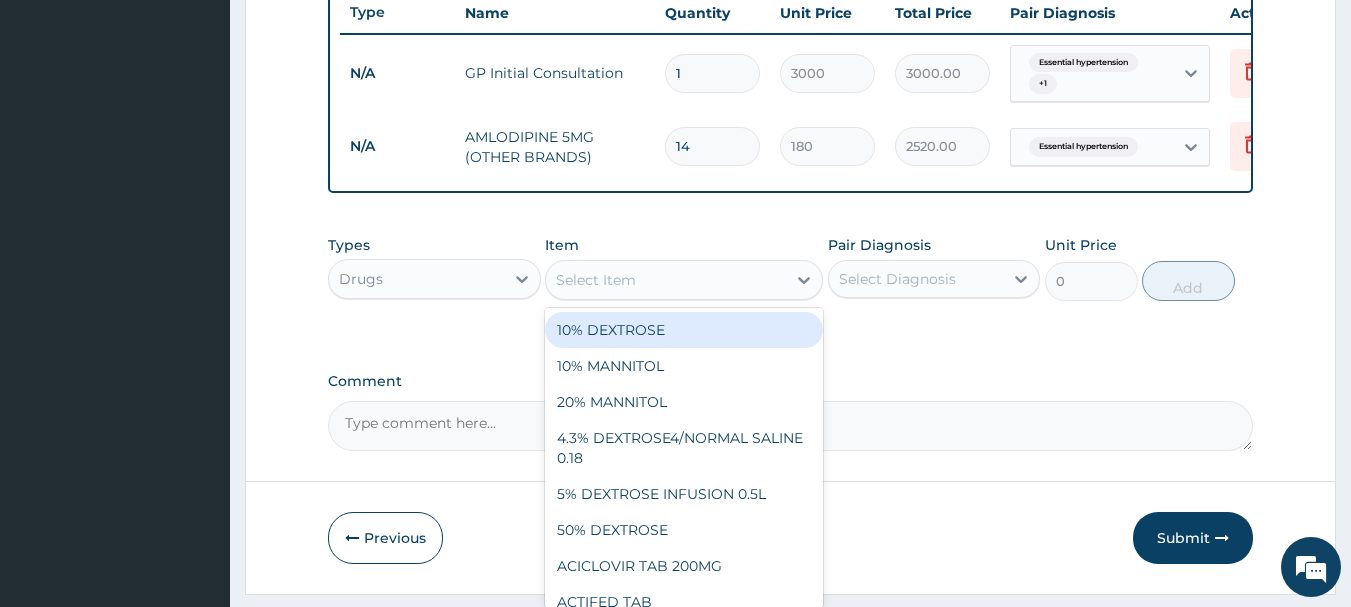 click on "Select Item" at bounding box center (666, 280) 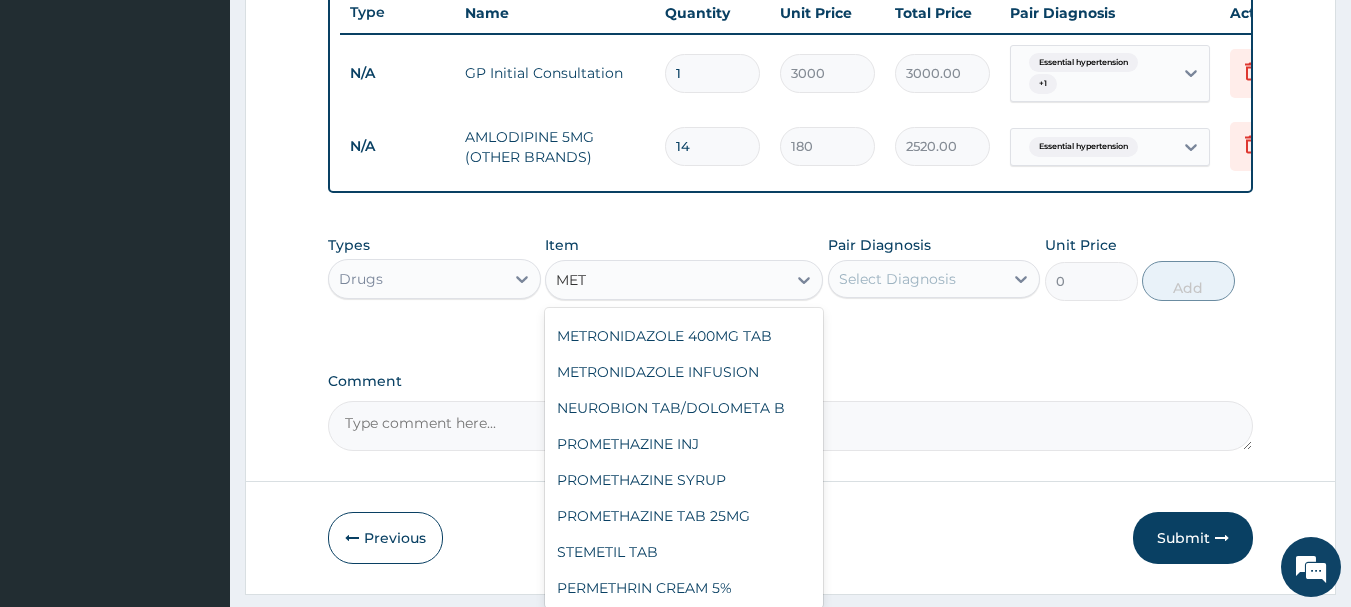 scroll, scrollTop: 400, scrollLeft: 0, axis: vertical 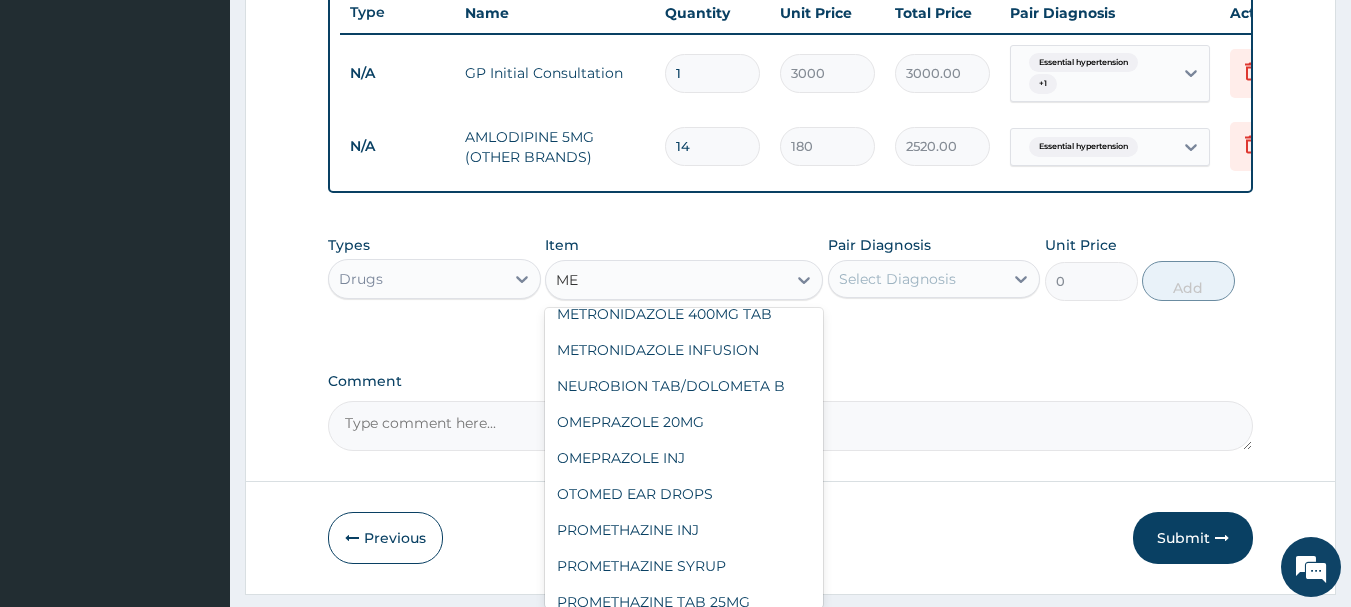 type on "M" 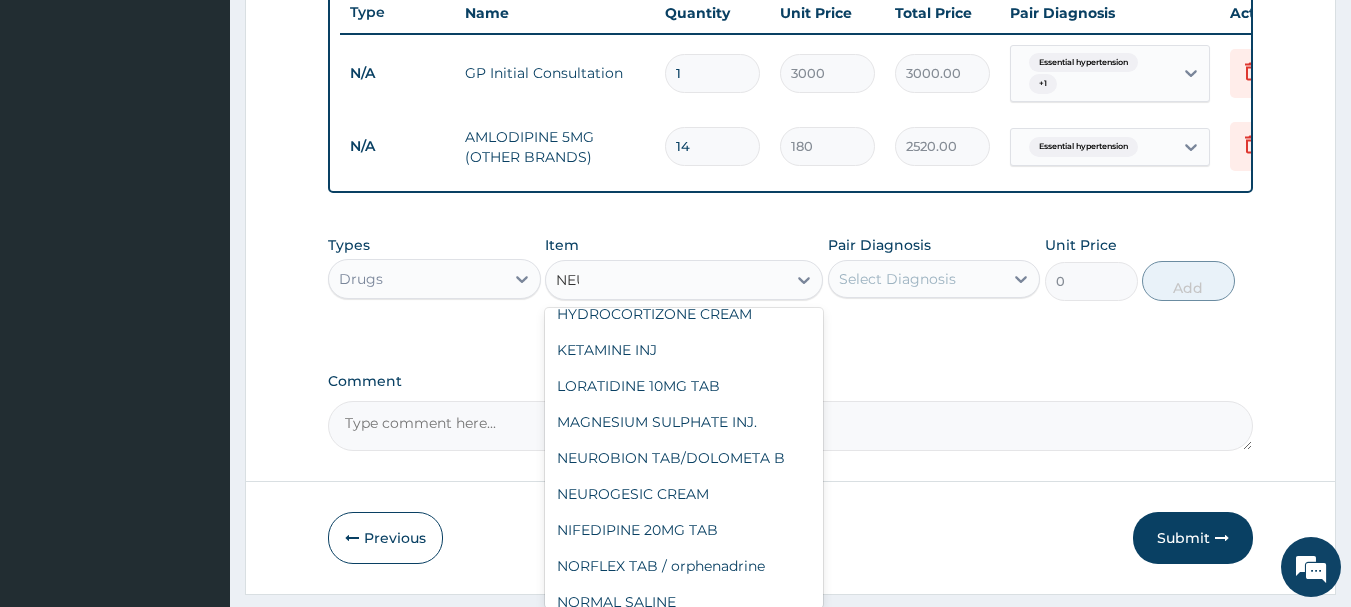 scroll, scrollTop: 0, scrollLeft: 0, axis: both 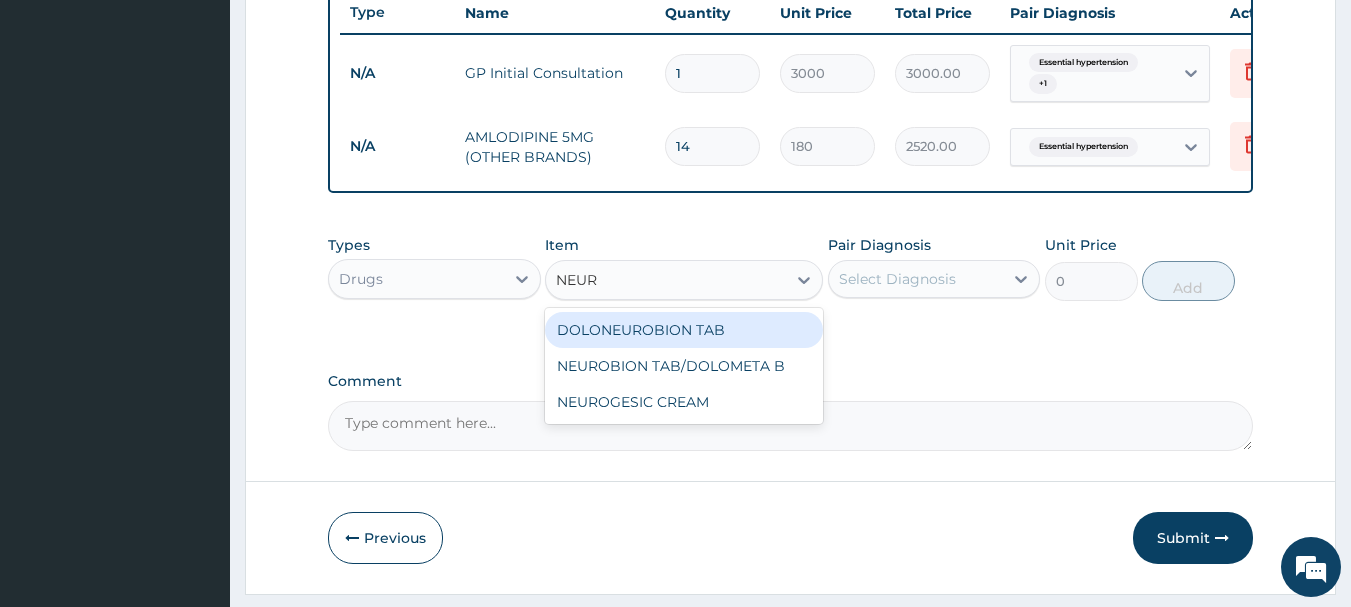 type on "NEURO" 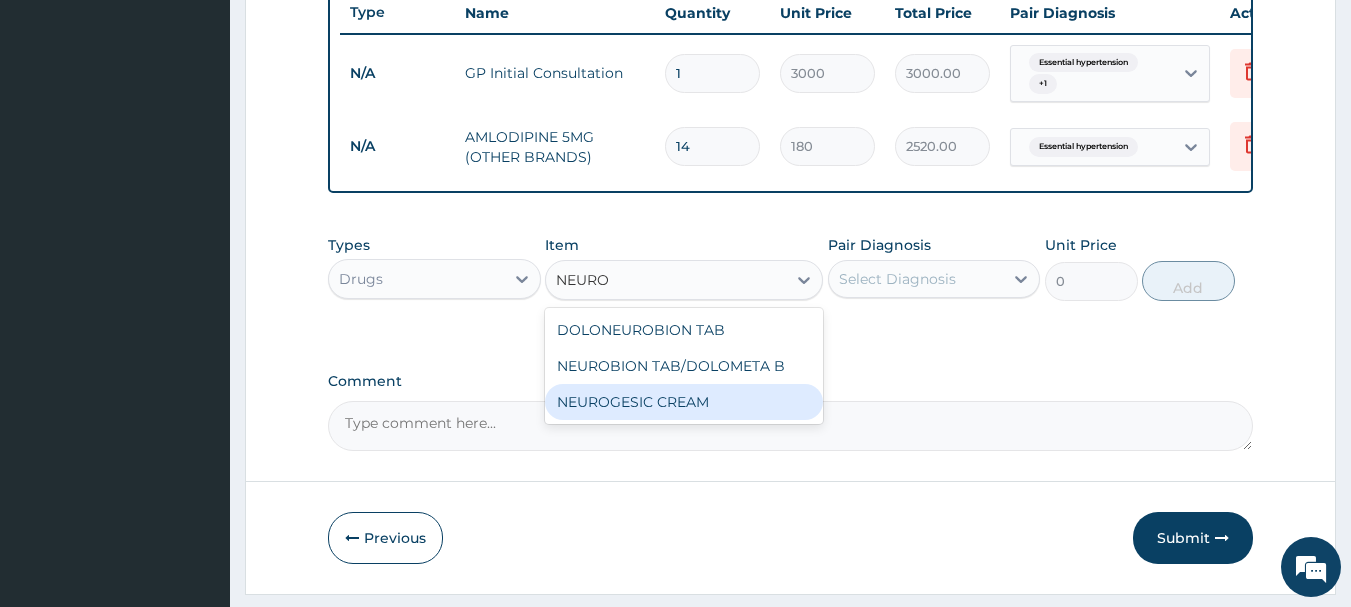 click on "NEUROGESIC CREAM" at bounding box center (684, 402) 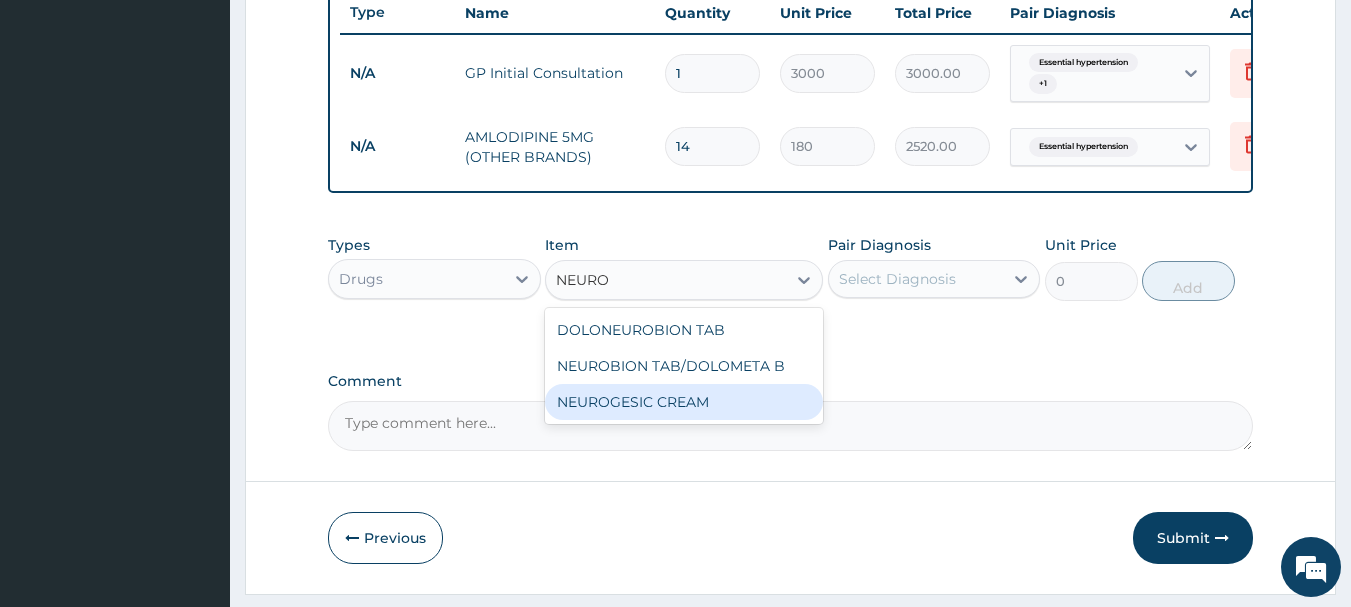type 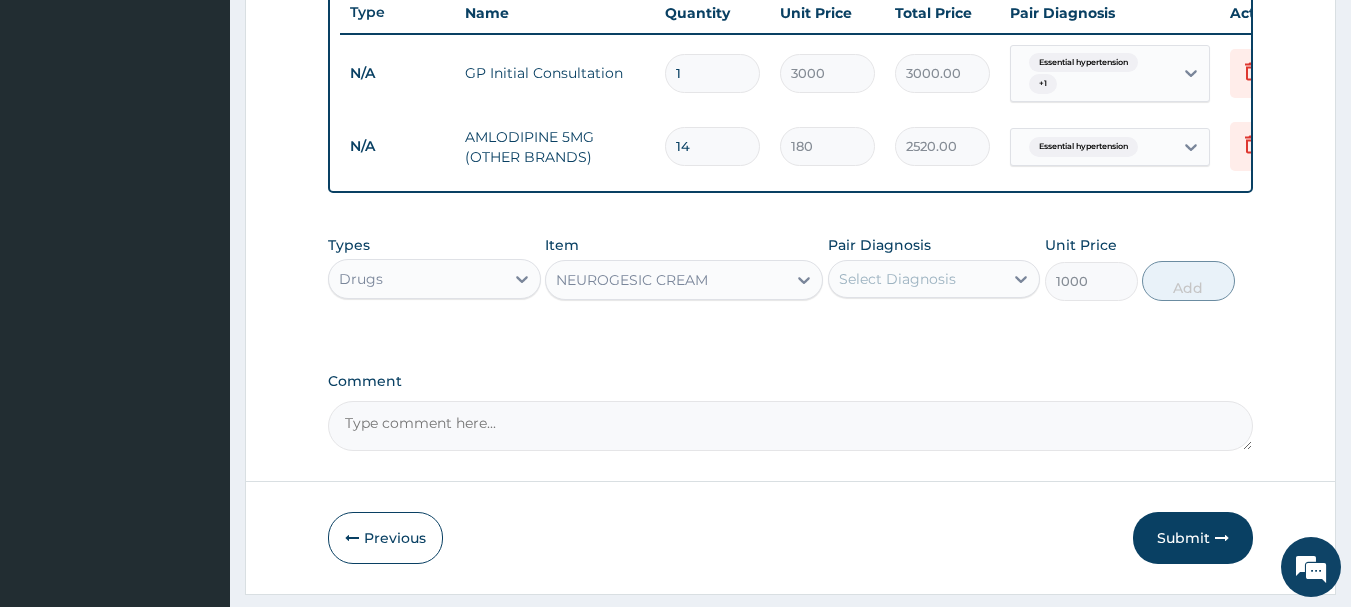 click on "Select Diagnosis" at bounding box center (897, 279) 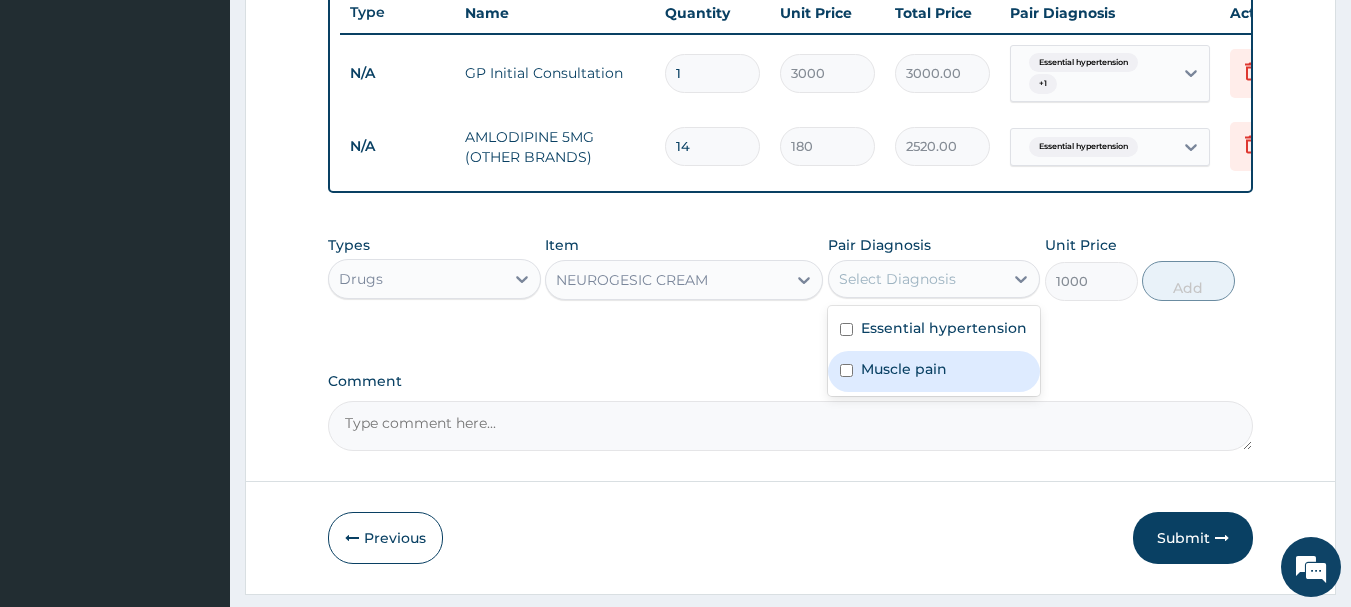 drag, startPoint x: 869, startPoint y: 383, endPoint x: 1172, endPoint y: 404, distance: 303.72684 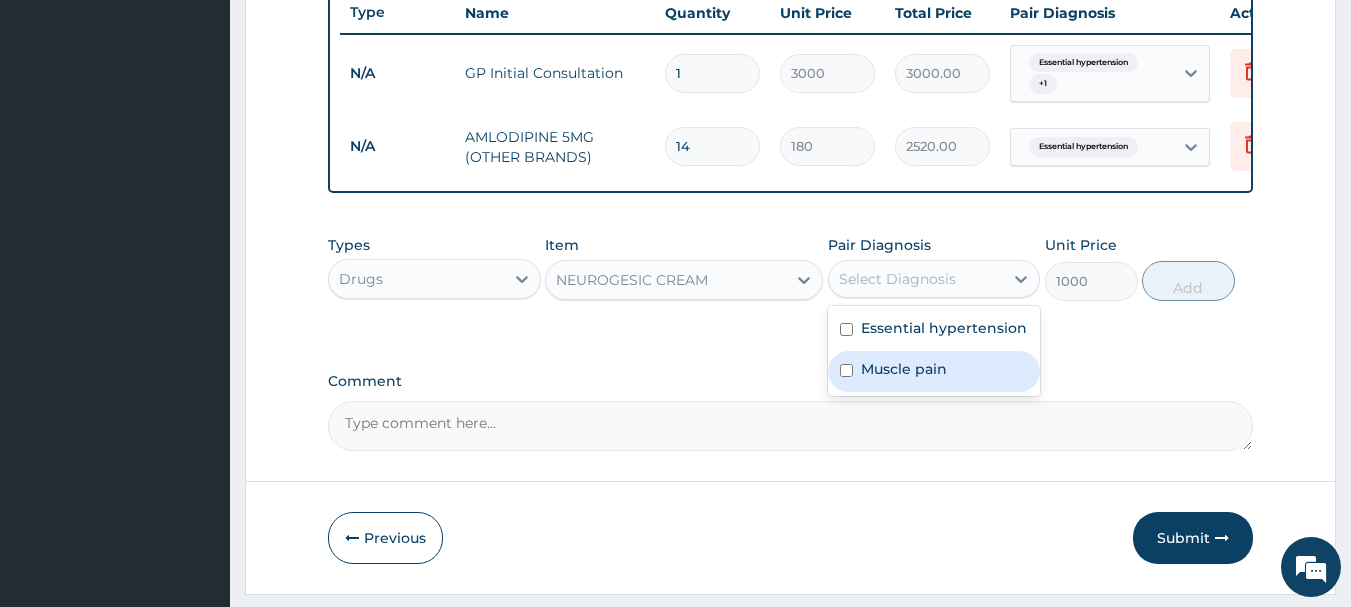 click on "Muscle pain" at bounding box center [904, 369] 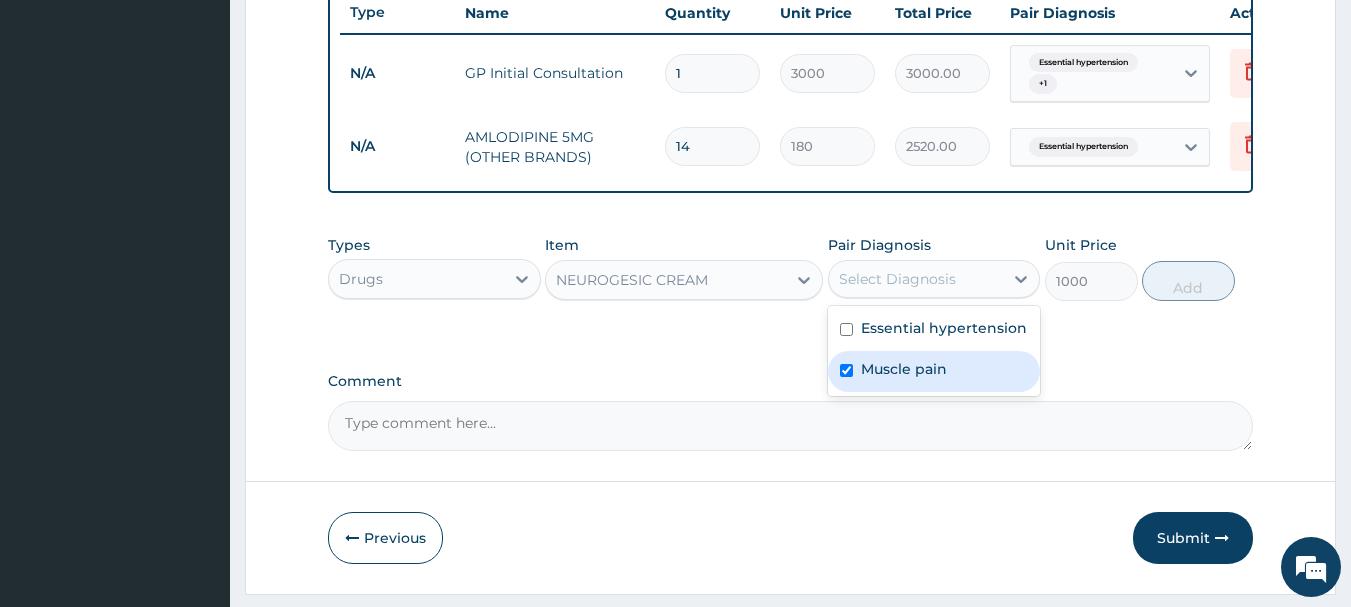 checkbox on "true" 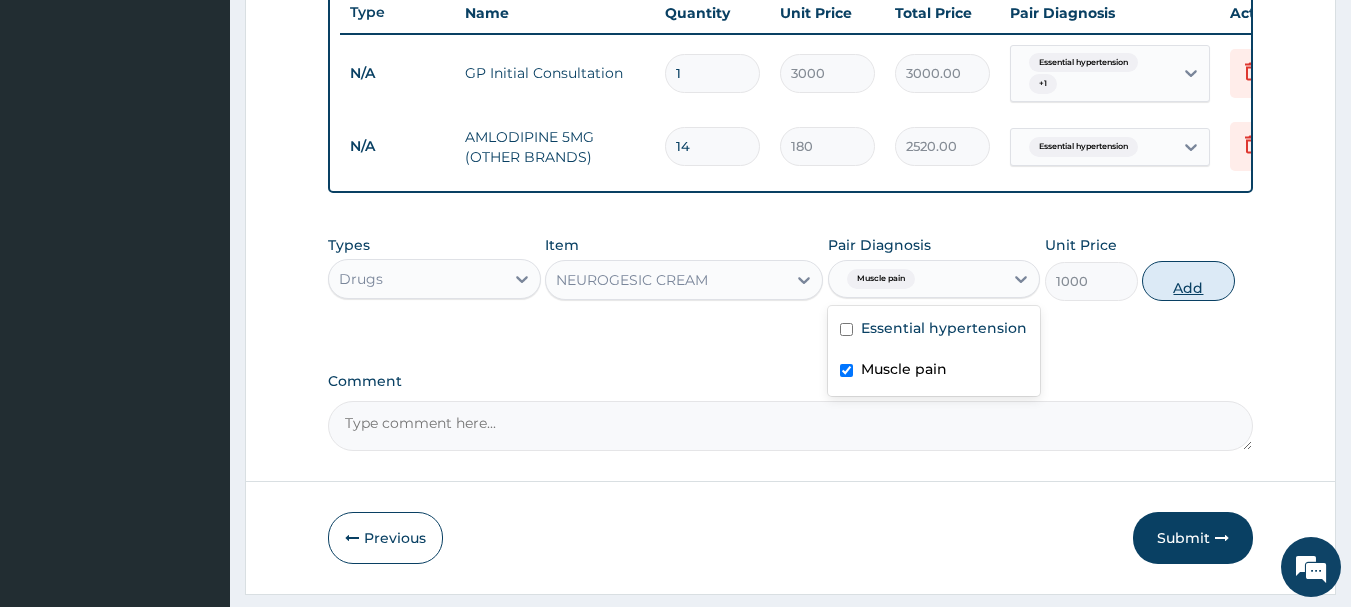 click on "Add" at bounding box center (1188, 281) 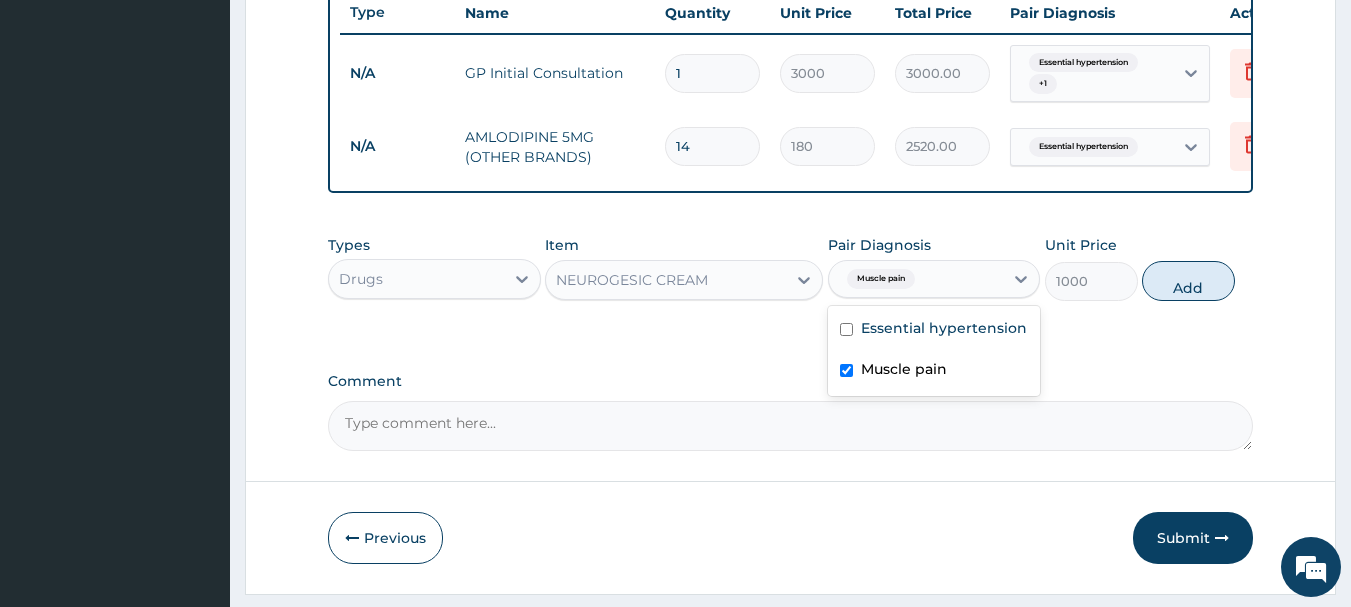 type on "0" 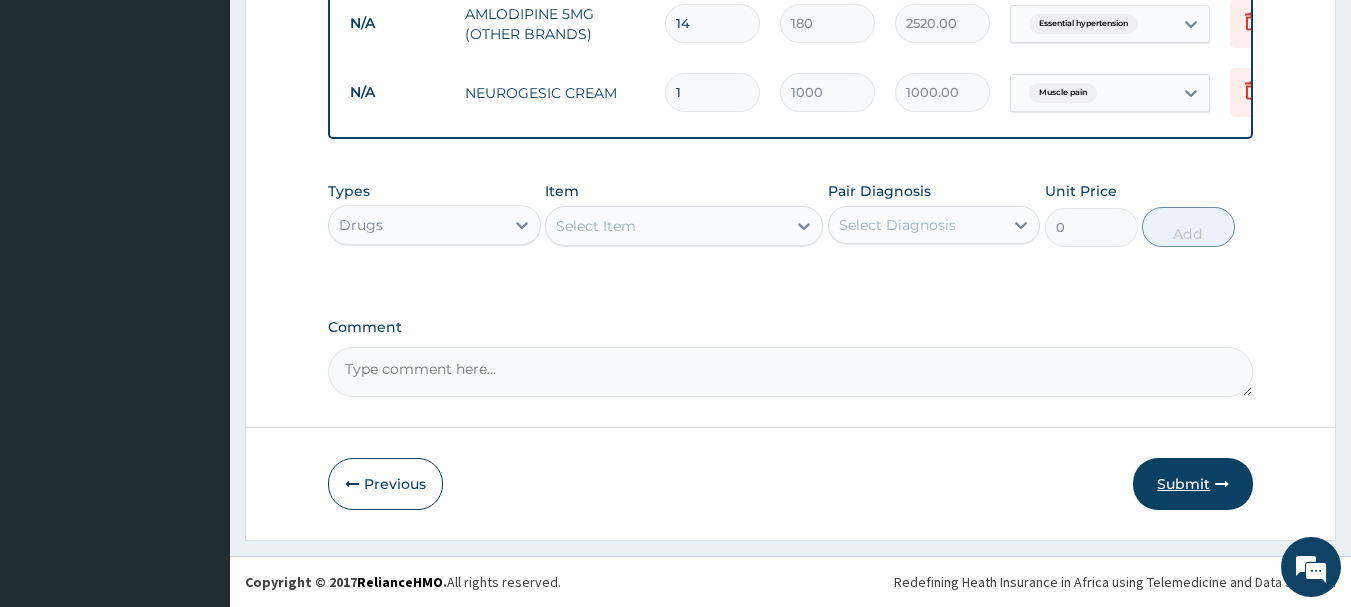 click on "Submit" at bounding box center (1193, 484) 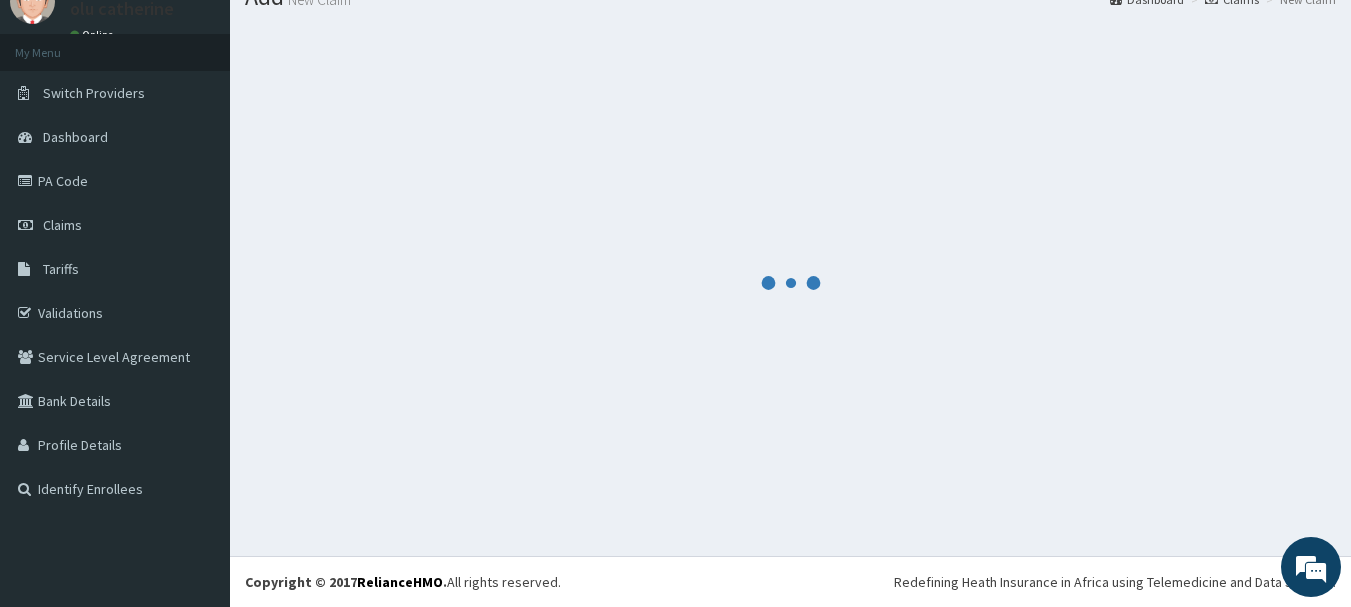 scroll, scrollTop: 901, scrollLeft: 0, axis: vertical 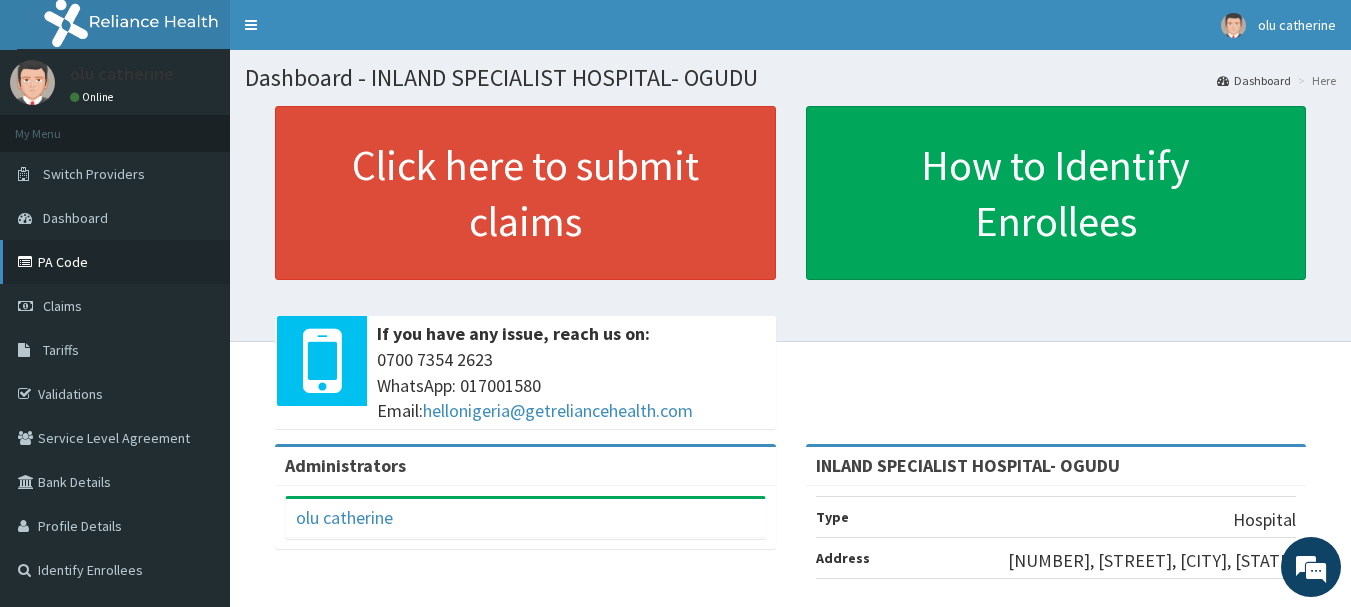 click on "PA Code" at bounding box center [115, 262] 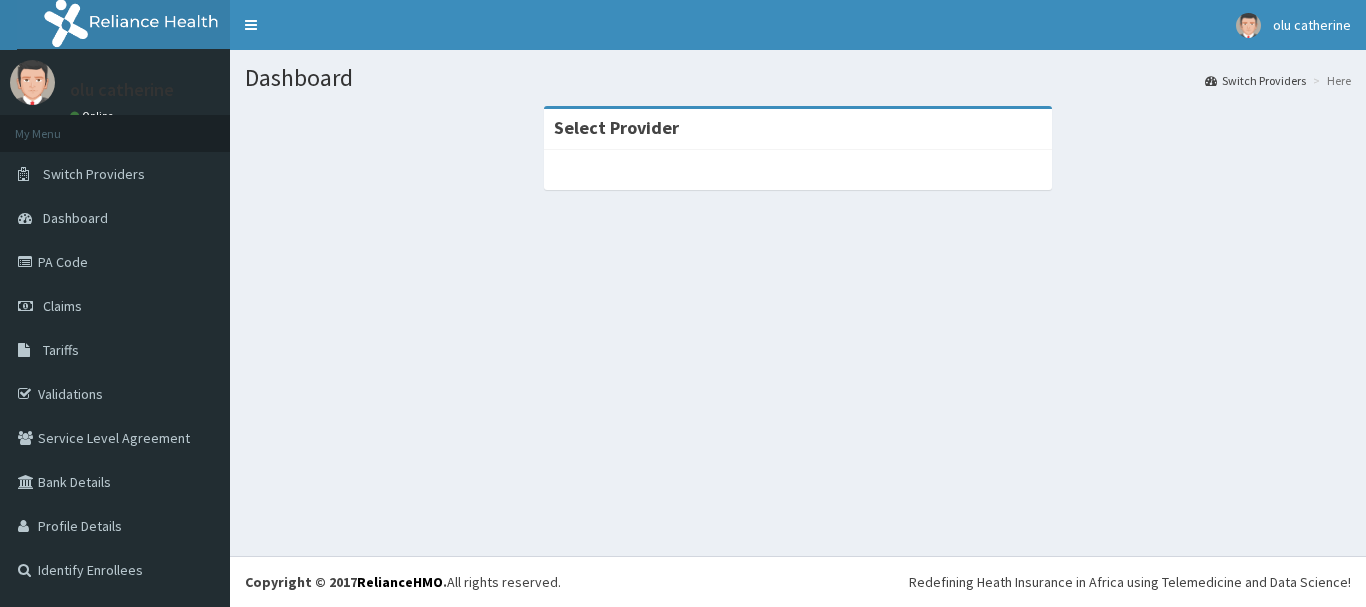 scroll, scrollTop: 0, scrollLeft: 0, axis: both 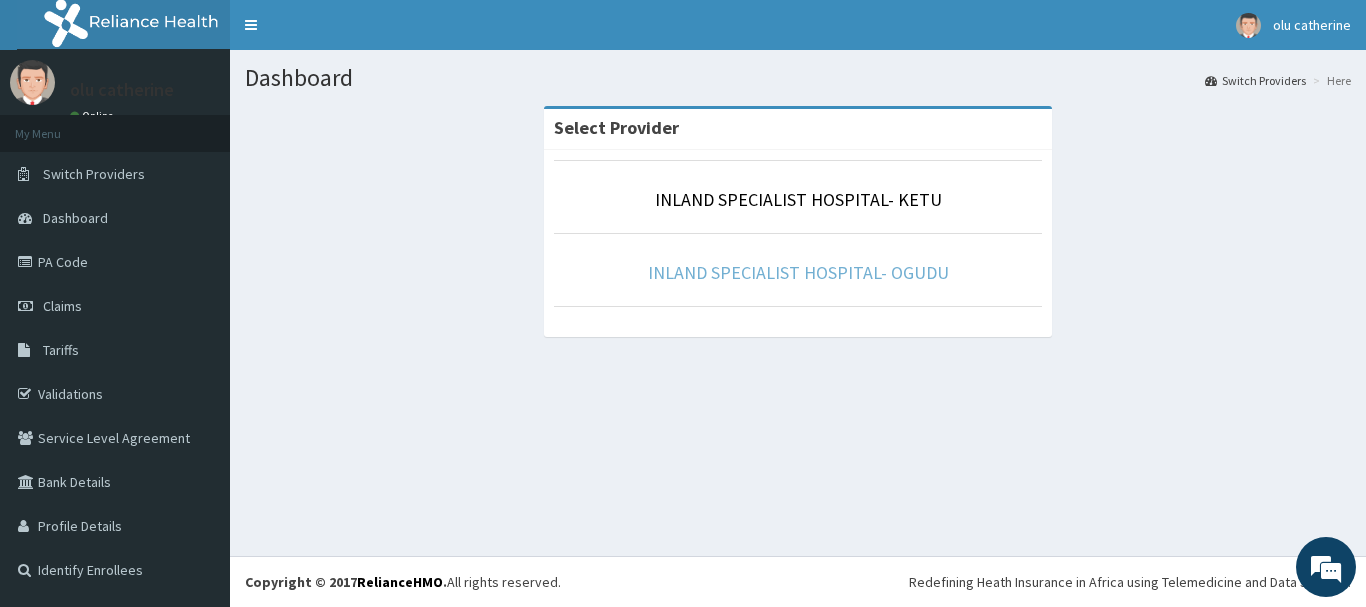 click on "INLAND SPECIALIST HOSPITAL- OGUDU" at bounding box center (798, 272) 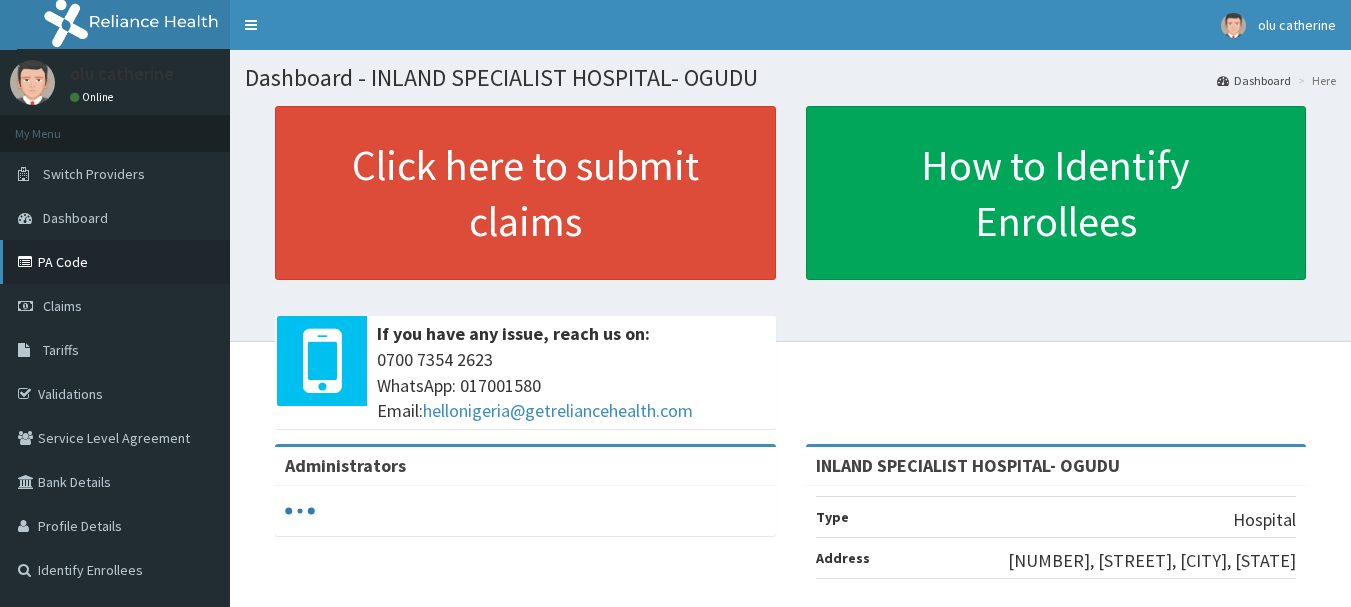 scroll, scrollTop: 0, scrollLeft: 0, axis: both 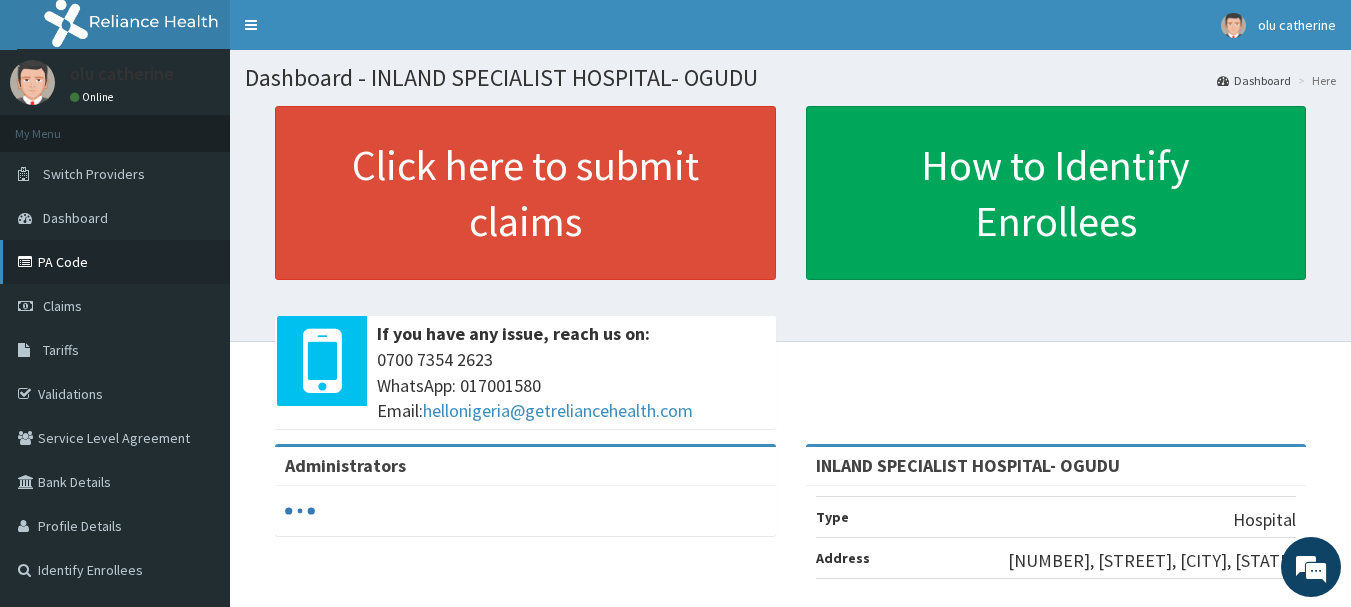 click on "PA Code" at bounding box center [115, 262] 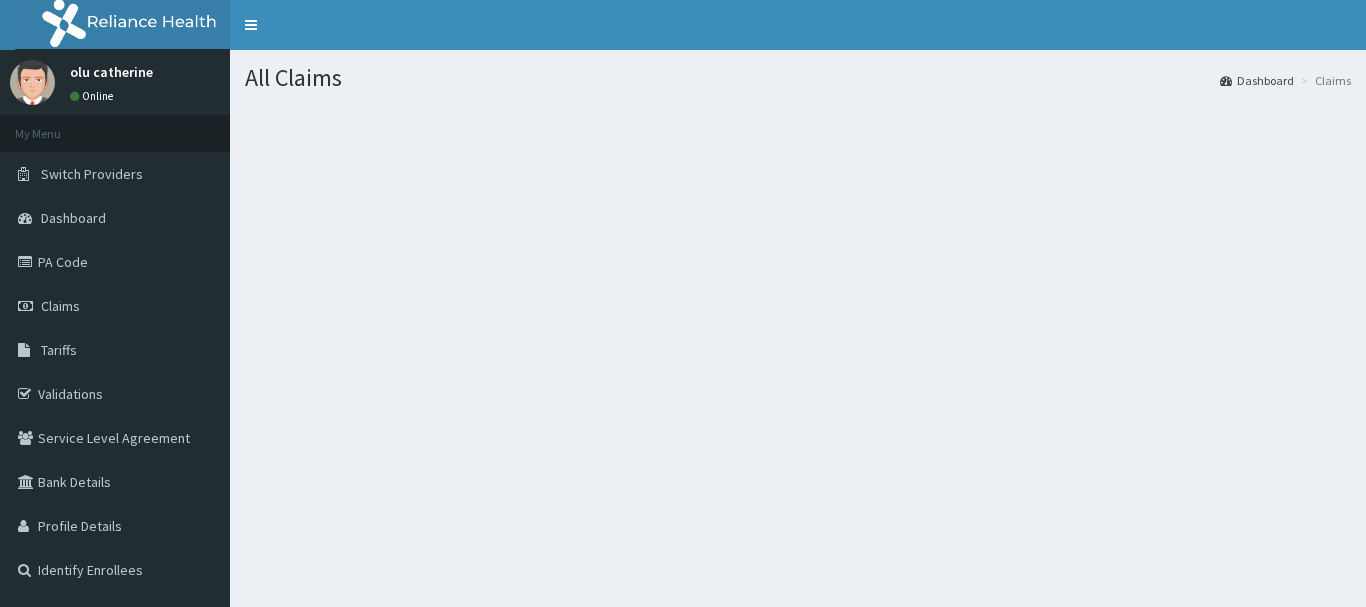 scroll, scrollTop: 0, scrollLeft: 0, axis: both 